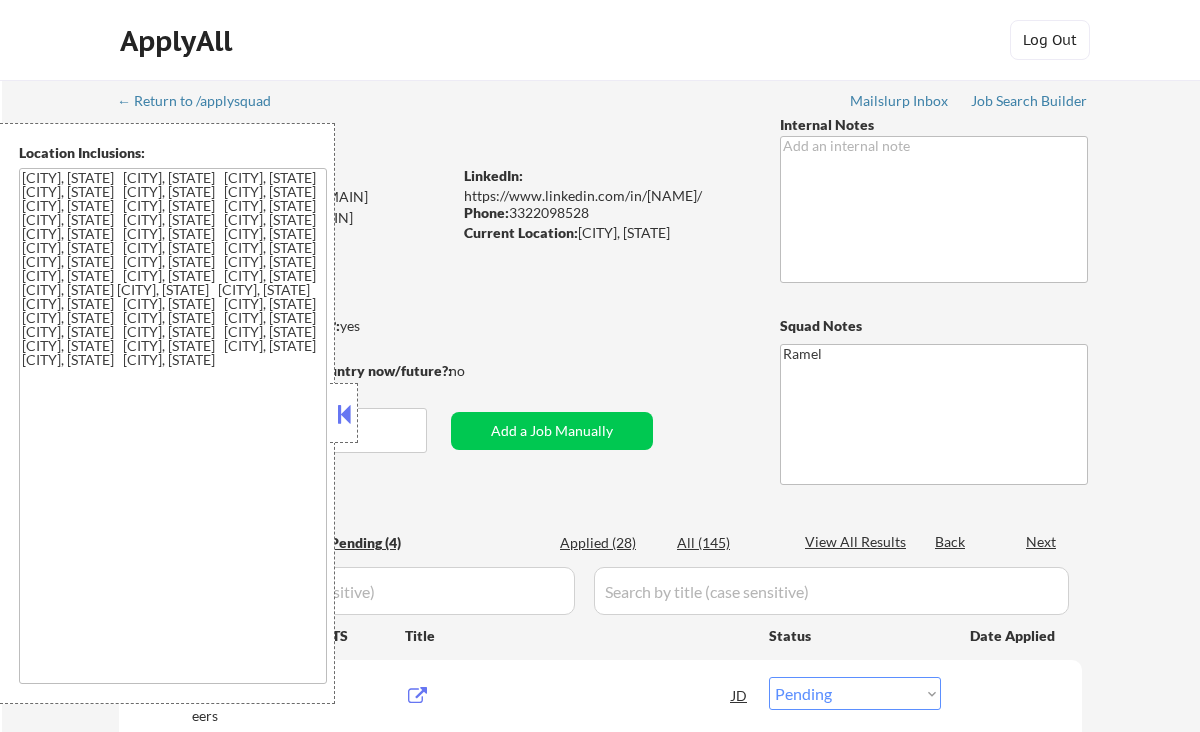 select on ""pending"" 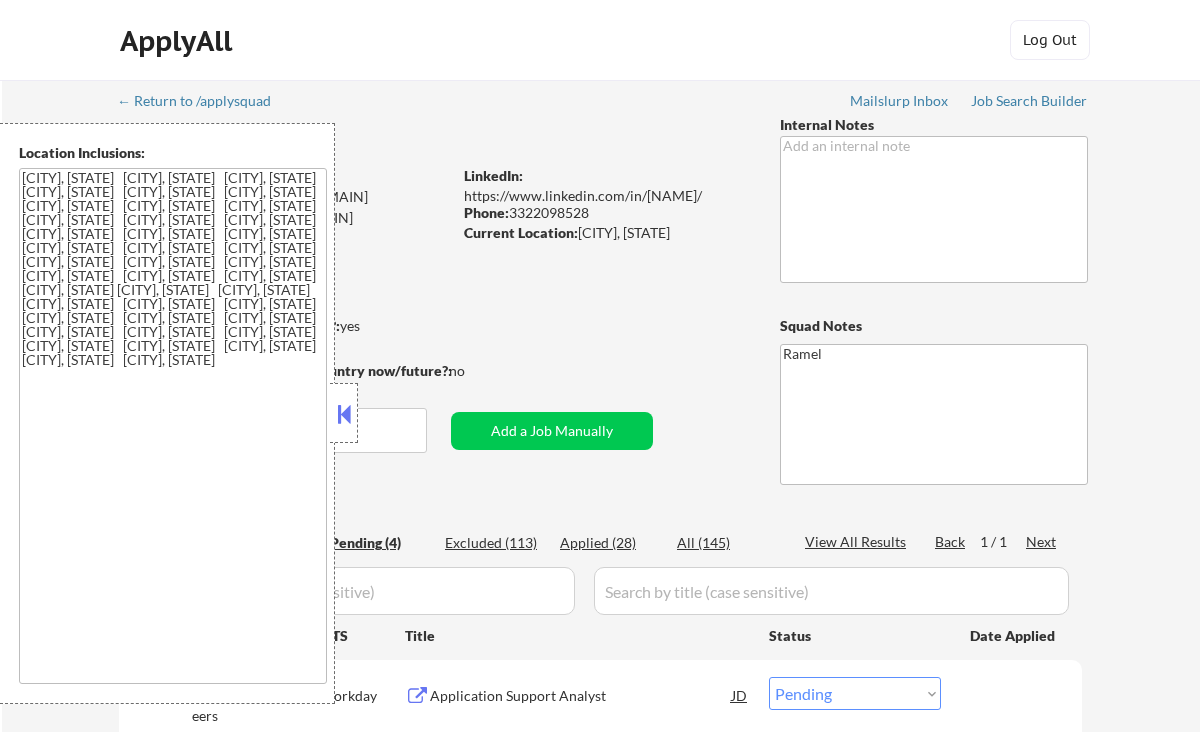 click at bounding box center (344, 414) 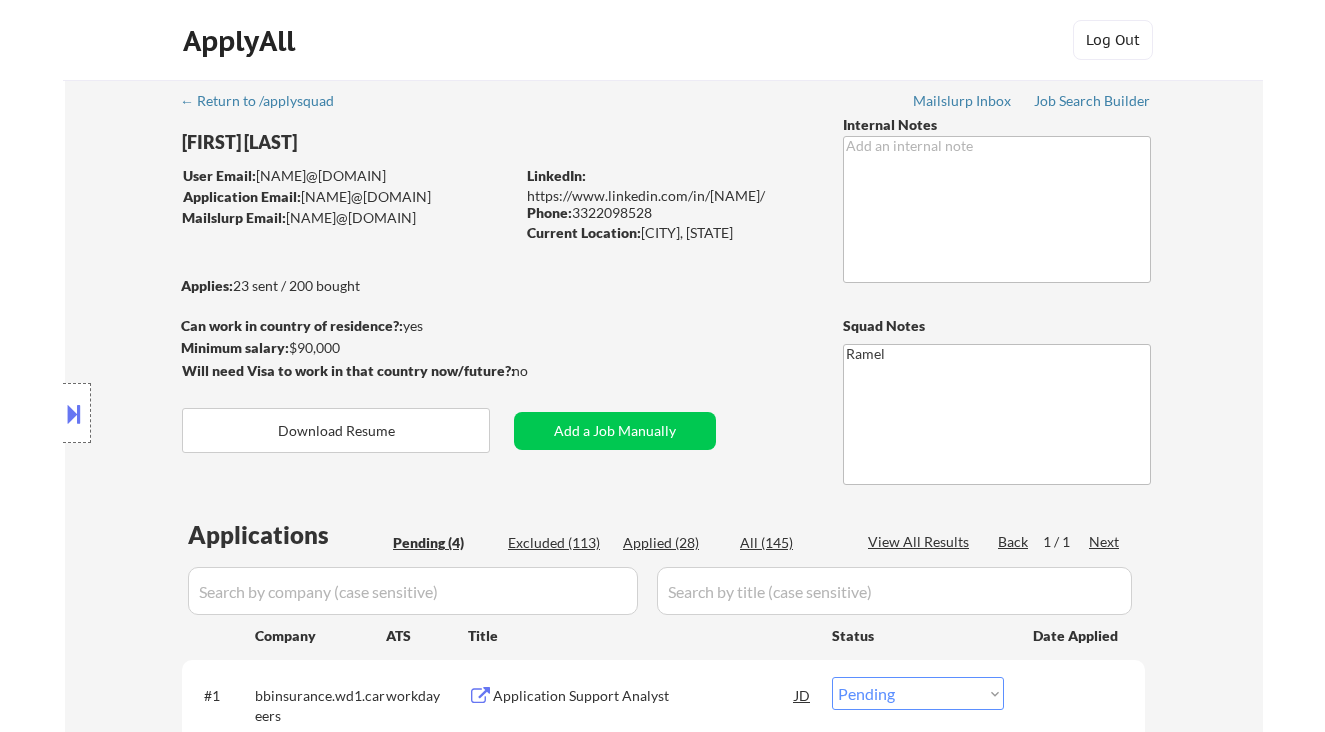 scroll, scrollTop: 266, scrollLeft: 0, axis: vertical 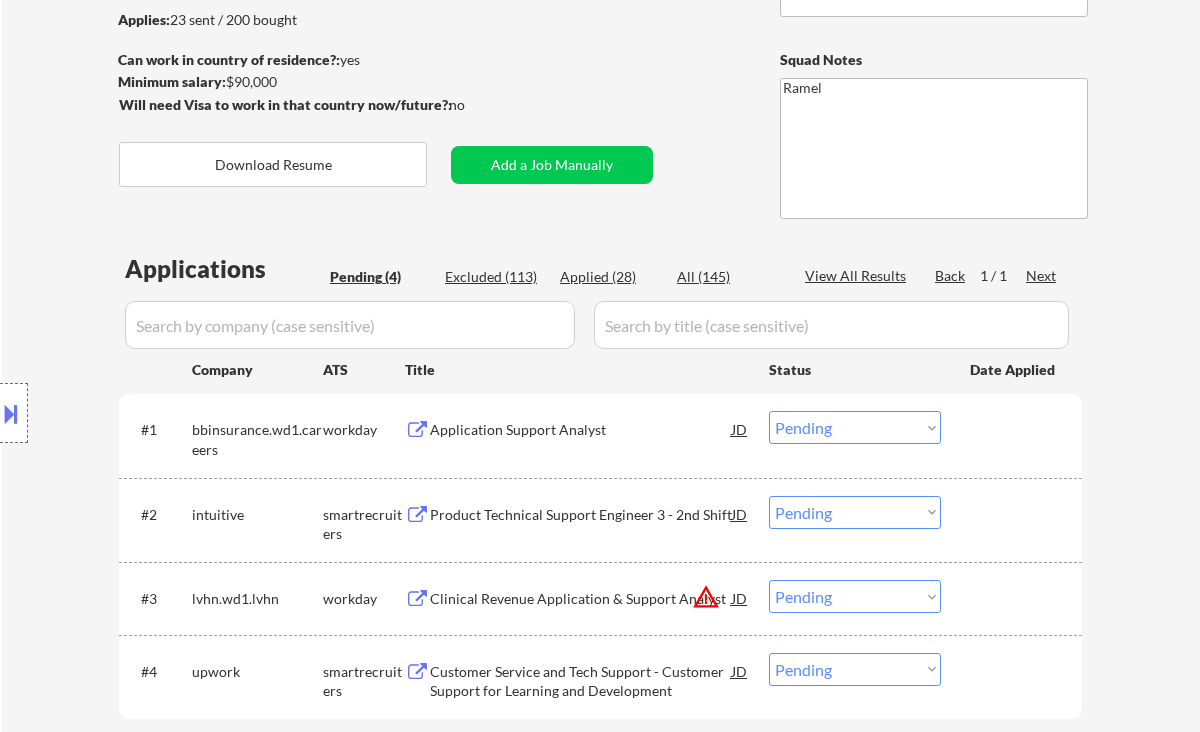 click on "Location Inclusions: Orlando, FL   Winter Park, FL   Maitland, FL   Altamonte Springs, FL   Casselberry, FL   Oviedo, FL   Winter Springs, FL   Lake Mary, FL   Longwood, FL   Sanford, FL   Apopka, FL   Ocoee, FL   Winter Garden, FL   Kissimmee, FL   St. Cloud, FL   Windermere, FL   Gotha, FL   Pine Hills, FL   Conway, FL   Belle Isle, FL   Edgewood, FL   Doctor Phillips, FL   Hunters Creek, FL   Lake Buena Vista, FL   Celebration, FL Goldenrod, FL   Chuluota, FL   Geneva, FL   Fern Park, FL   Heathrow, FL   Forest City, FL   Wekiva Springs, FL   Lockhart, FL   Deltona, FL   DeBary, FL   St. Cloud, FL Orange City, FL   Leesburg, FL   Eustis, FL   Mount Dora, FL   Tavares, FL   Clermont, FL" at bounding box center [179, 413] 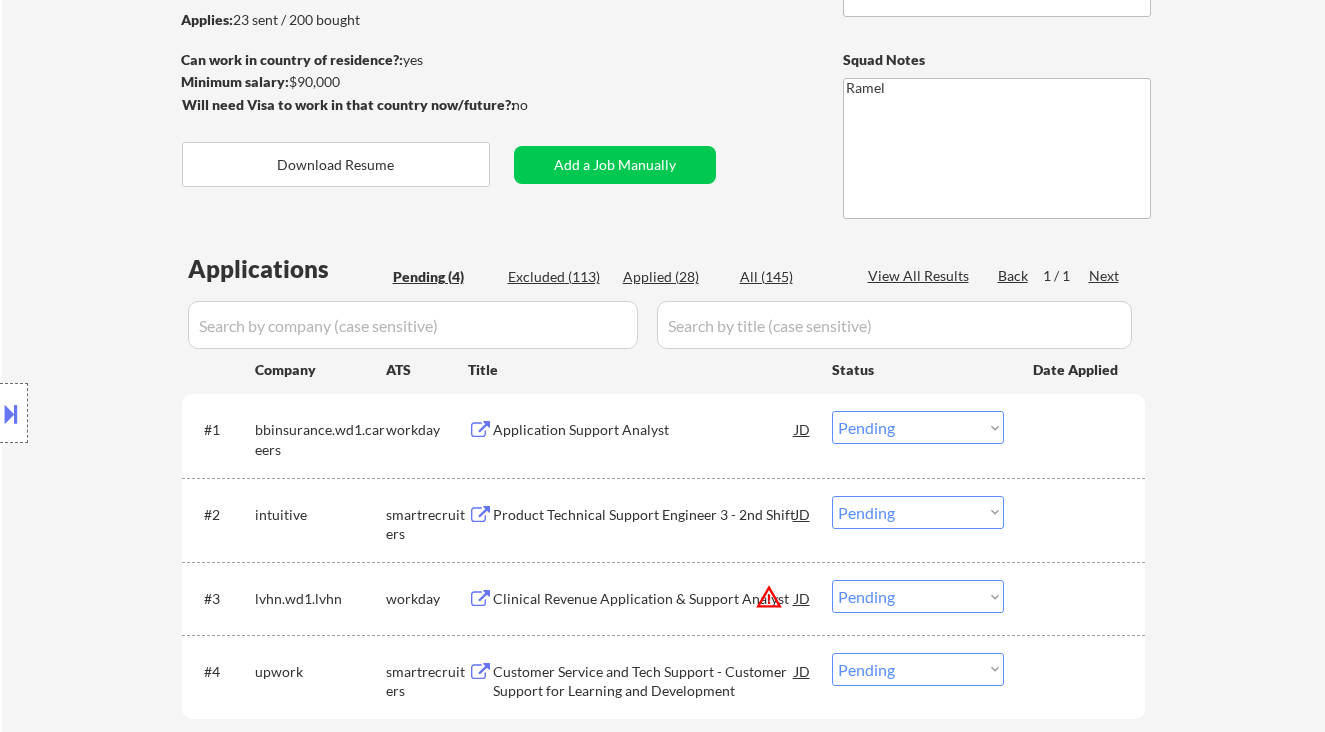 click on "Application Support Analyst" at bounding box center [644, 430] 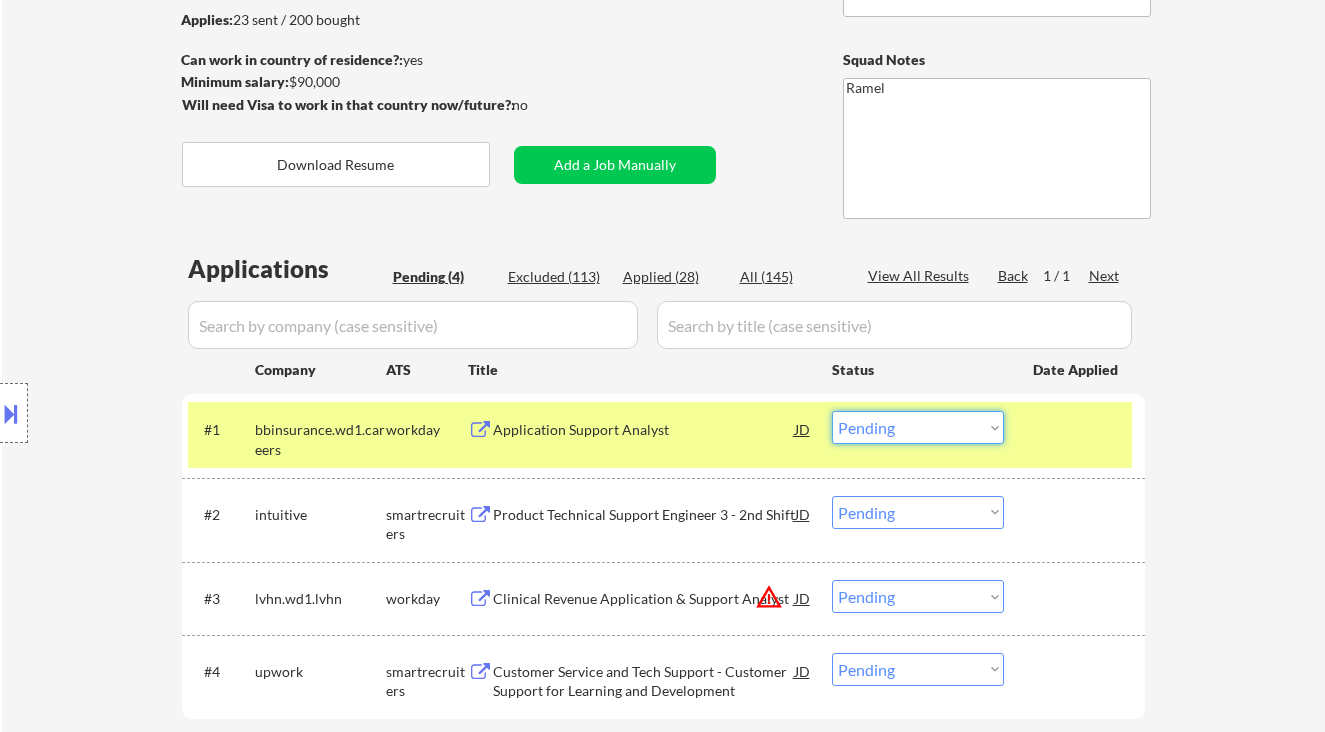 click on "Choose an option... Pending Applied Excluded (Questions) Excluded (Expired) Excluded (Location) Excluded (Bad Match) Excluded (Blocklist) Excluded (Salary) Excluded (Other)" at bounding box center [918, 427] 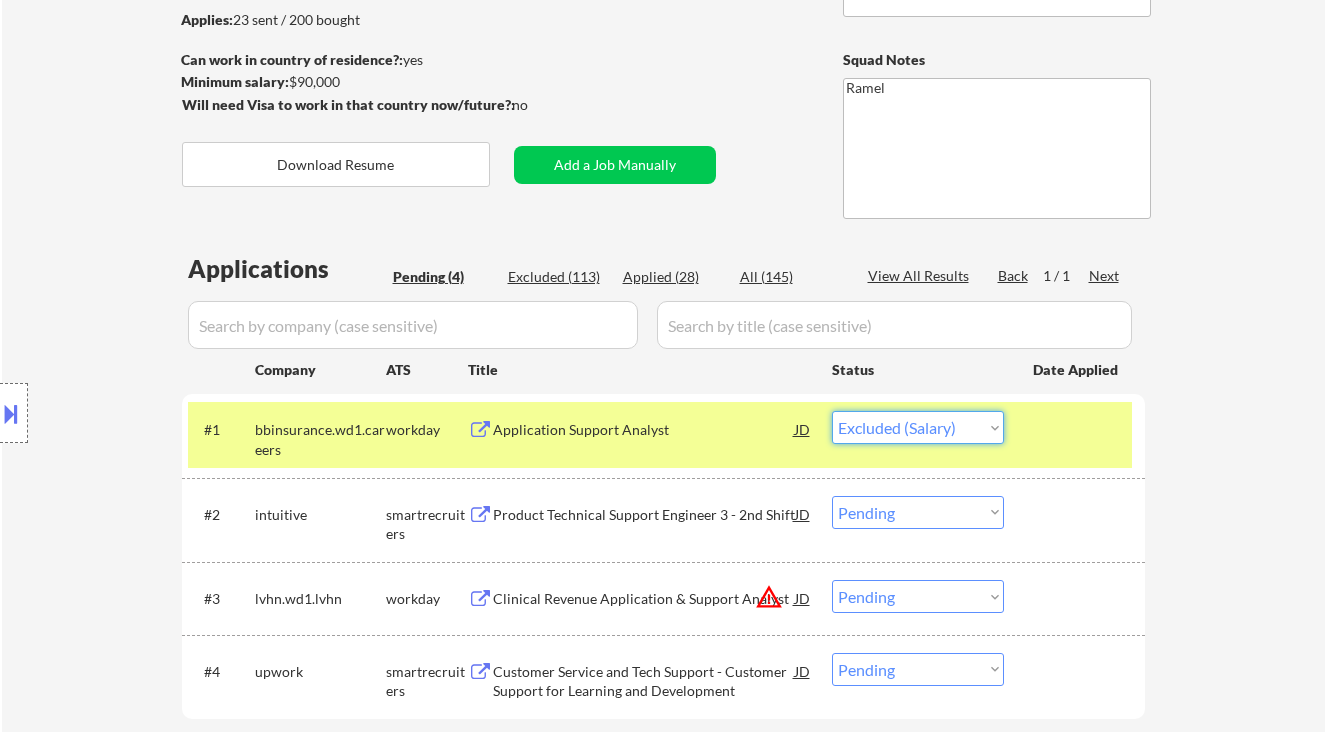 click on "Choose an option... Pending Applied Excluded (Questions) Excluded (Expired) Excluded (Location) Excluded (Bad Match) Excluded (Blocklist) Excluded (Salary) Excluded (Other)" at bounding box center (918, 427) 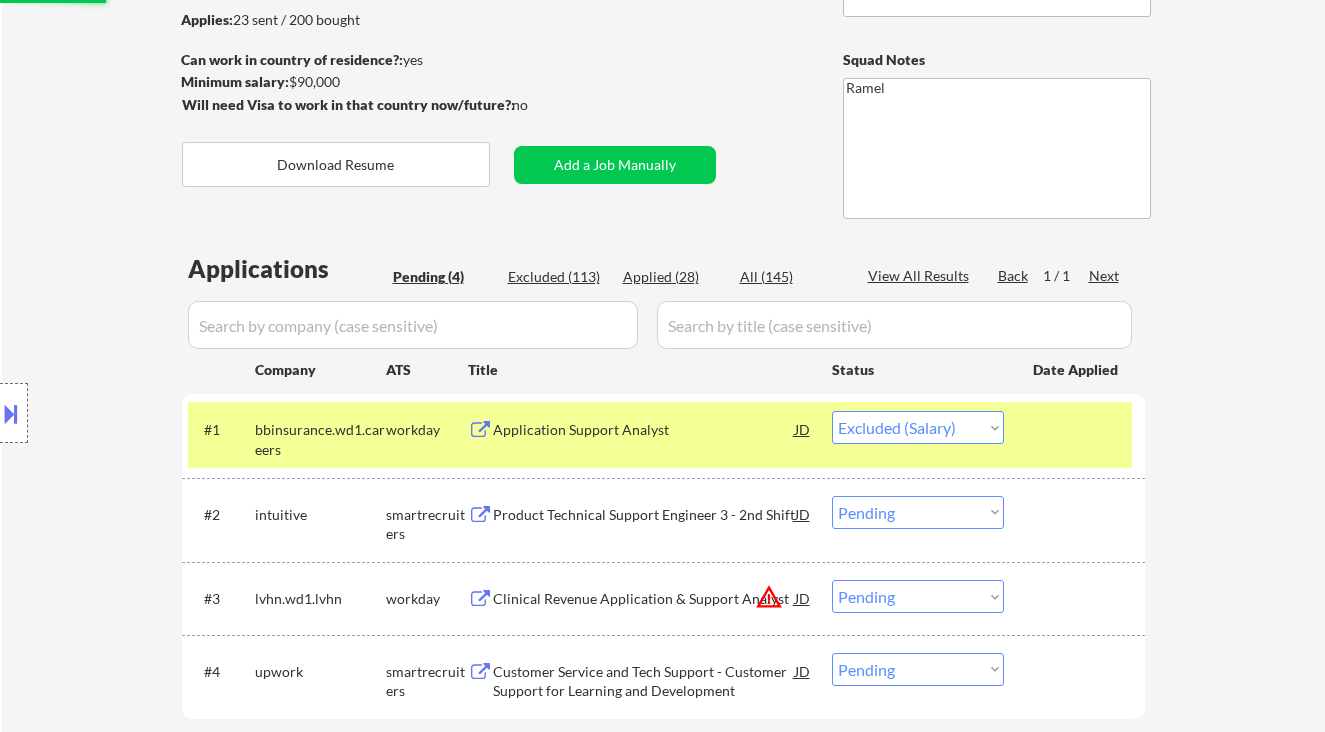 click on "Product Technical Support Engineer 3 - 2nd Shift" at bounding box center [644, 515] 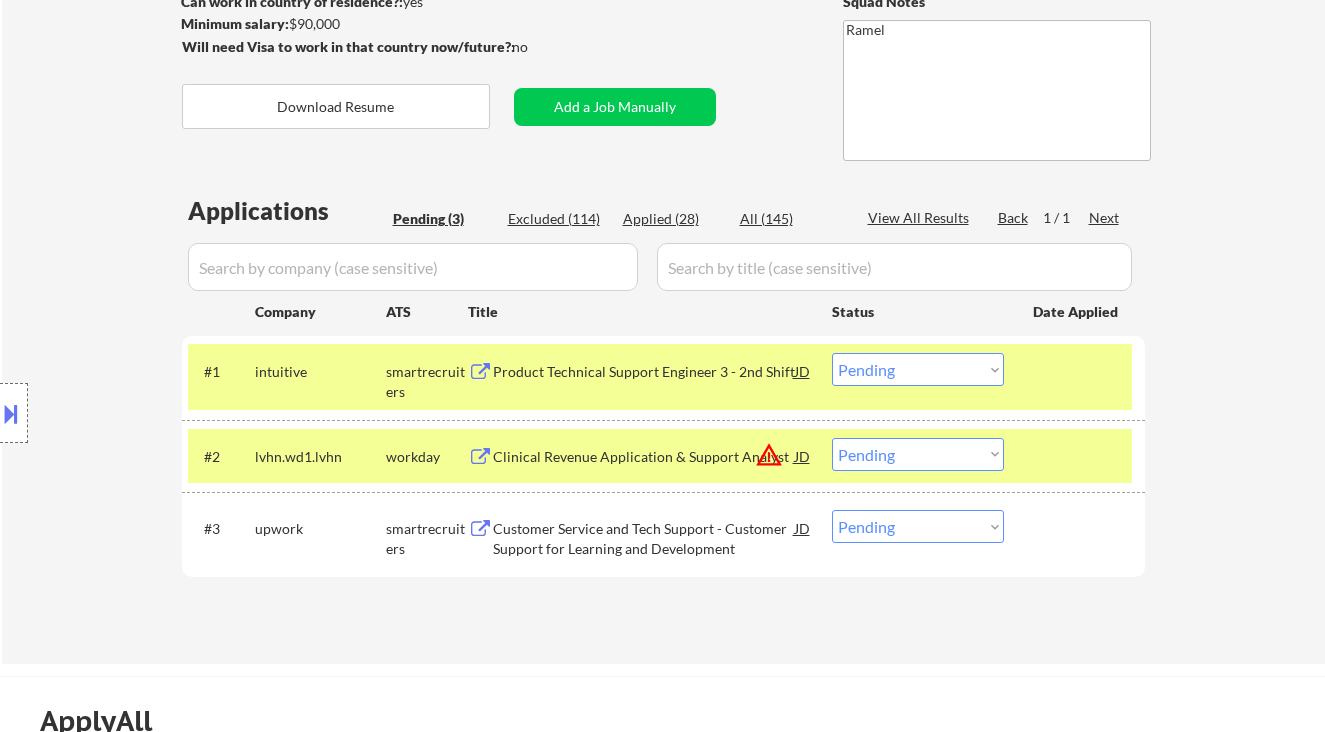 scroll, scrollTop: 400, scrollLeft: 0, axis: vertical 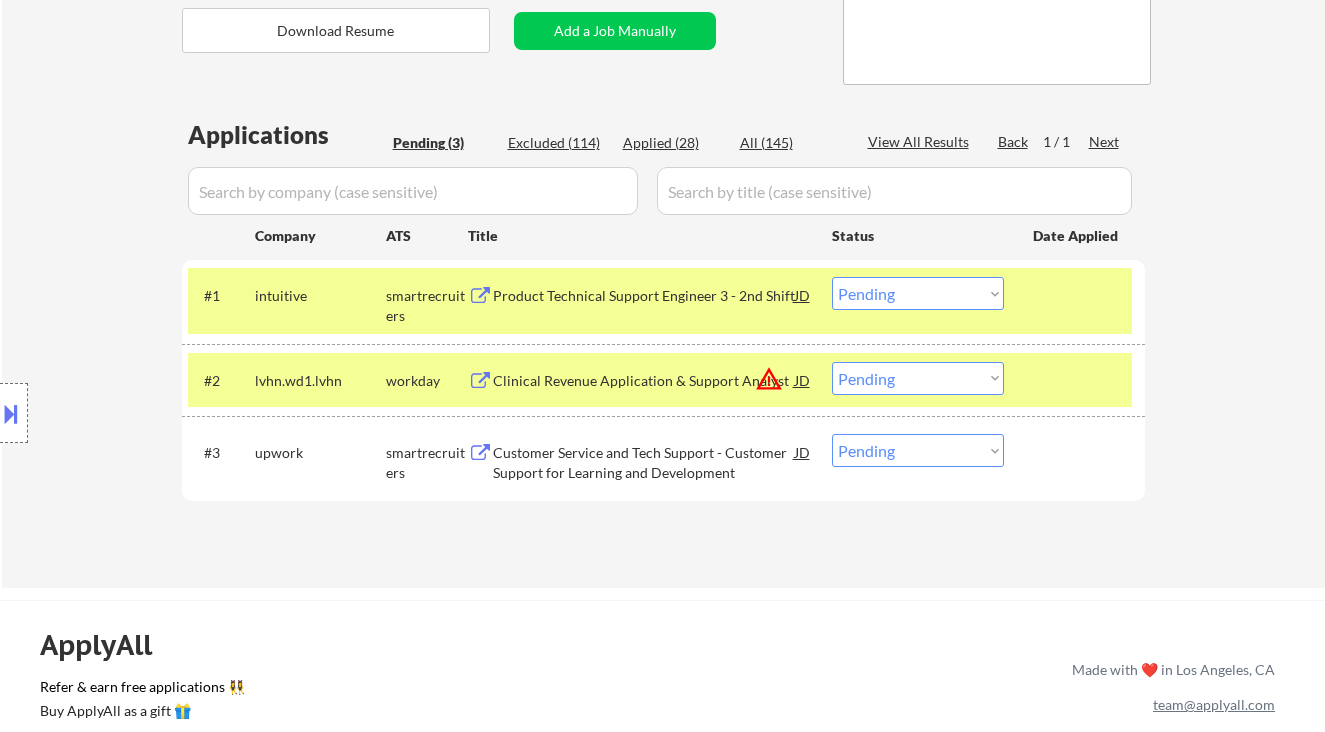 drag, startPoint x: 901, startPoint y: 291, endPoint x: 905, endPoint y: 309, distance: 18.439089 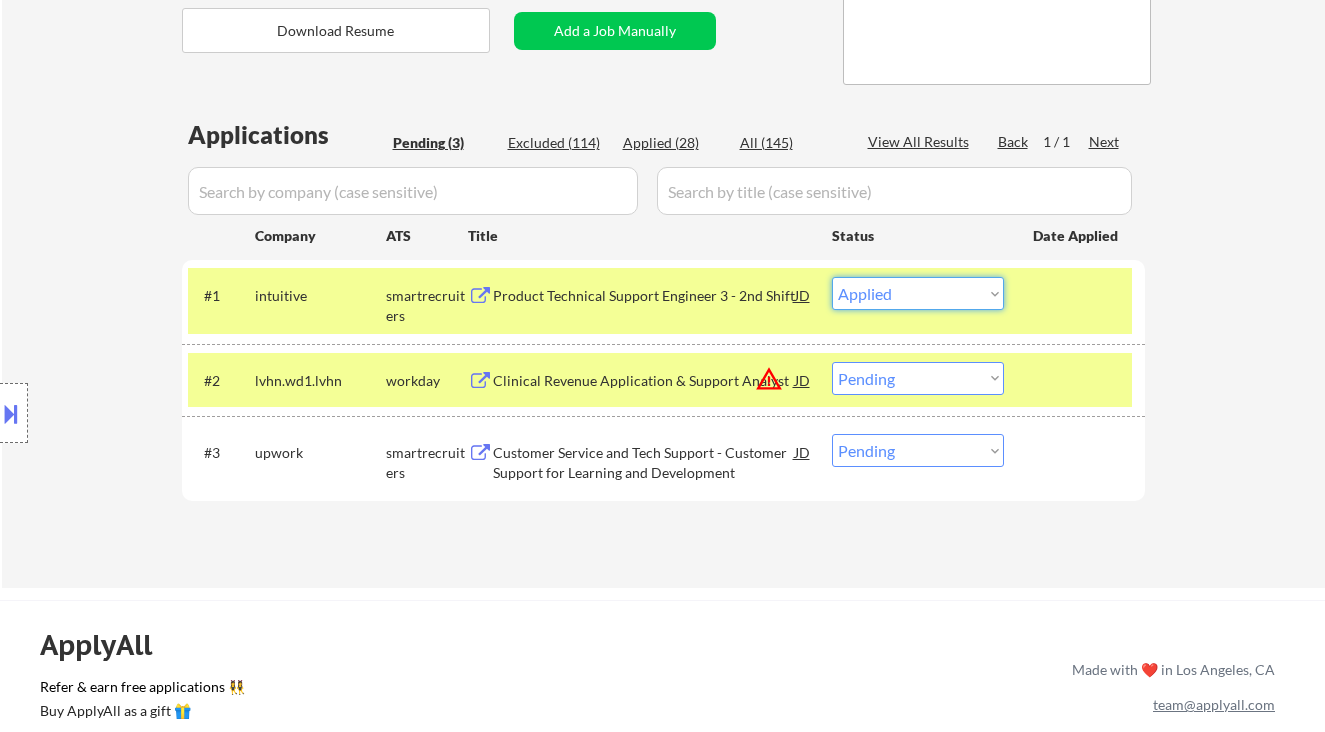click on "Choose an option... Pending Applied Excluded (Questions) Excluded (Expired) Excluded (Location) Excluded (Bad Match) Excluded (Blocklist) Excluded (Salary) Excluded (Other)" at bounding box center [918, 293] 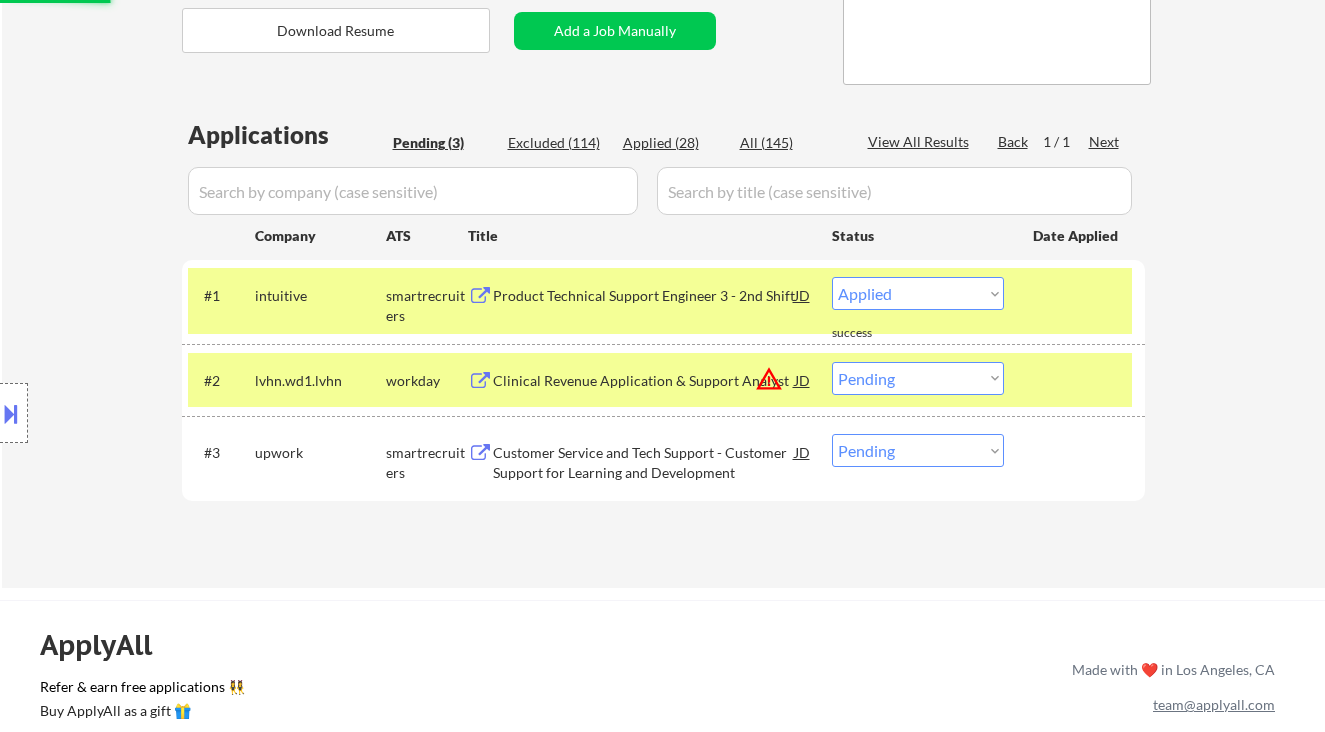 select on ""pending"" 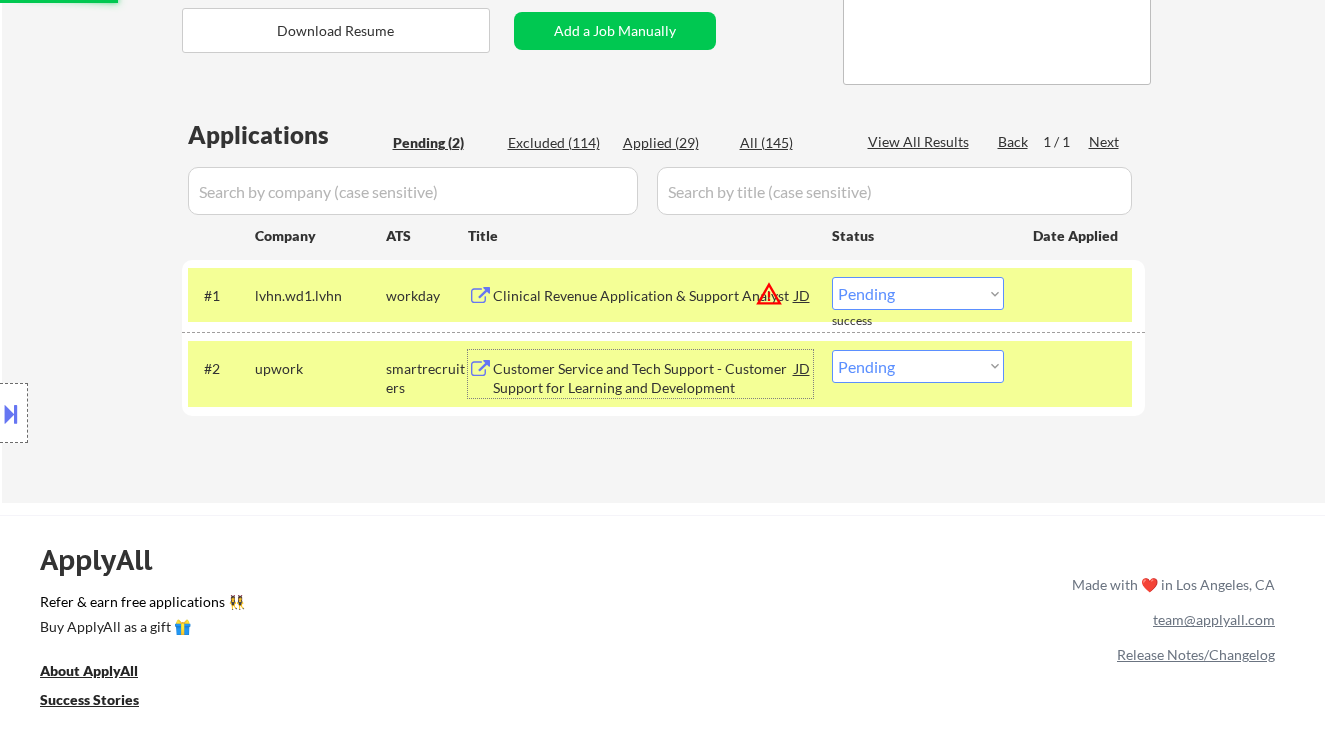 click on "Customer Service and Tech Support - Customer Support for Learning and Development" at bounding box center (644, 378) 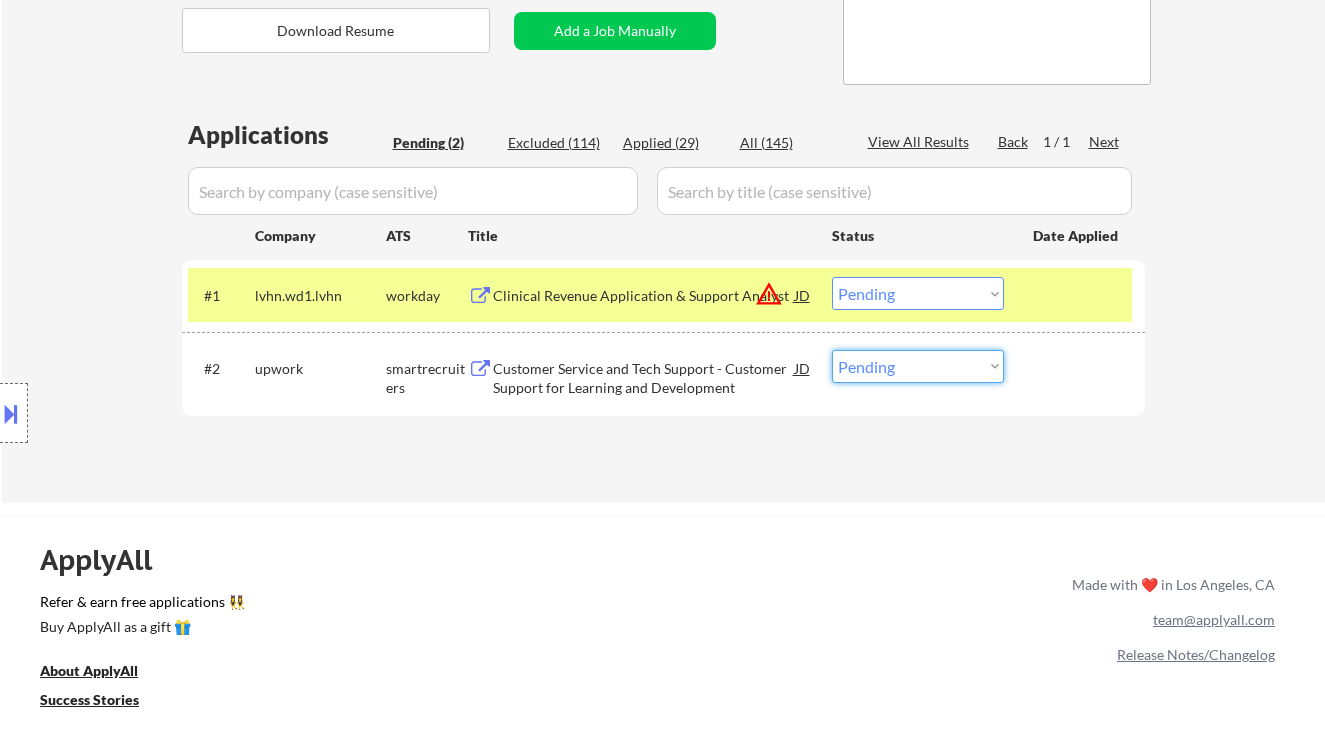 drag, startPoint x: 929, startPoint y: 361, endPoint x: 930, endPoint y: 381, distance: 20.024984 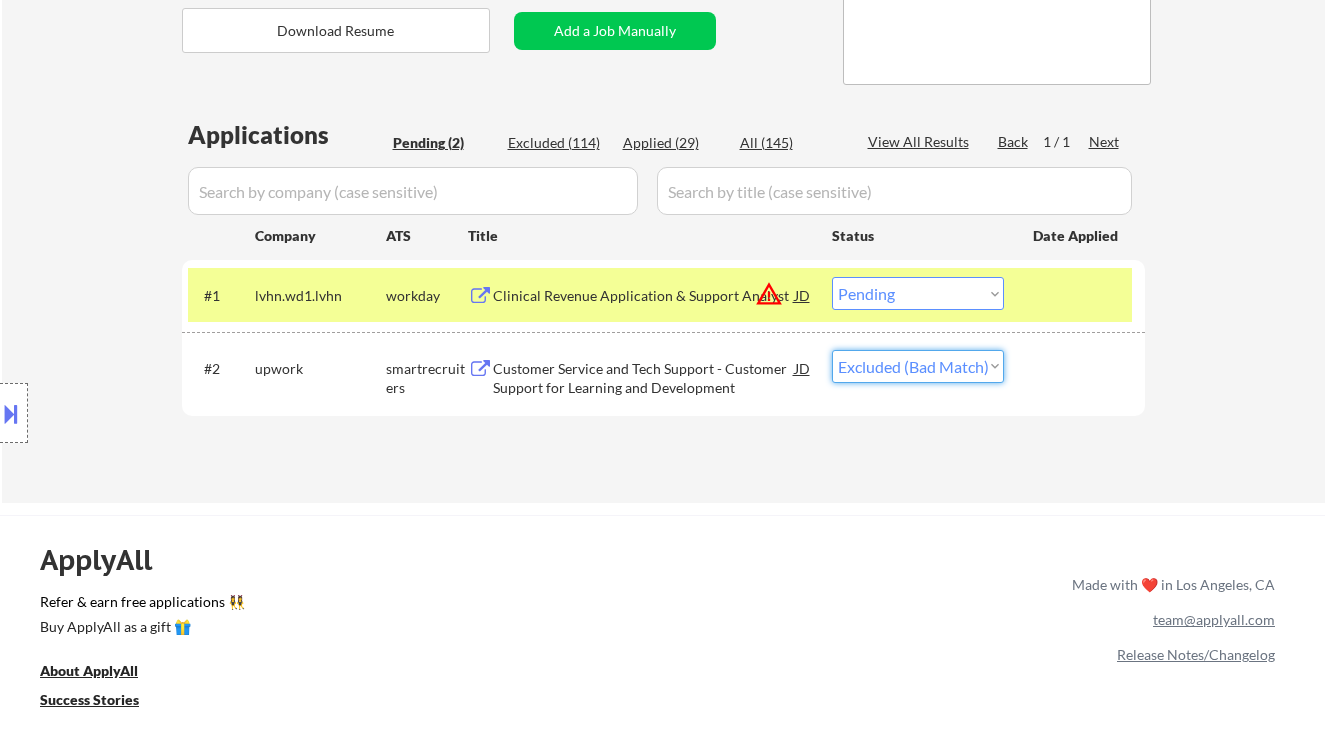 click on "Choose an option... Pending Applied Excluded (Questions) Excluded (Expired) Excluded (Location) Excluded (Bad Match) Excluded (Blocklist) Excluded (Salary) Excluded (Other)" at bounding box center [918, 366] 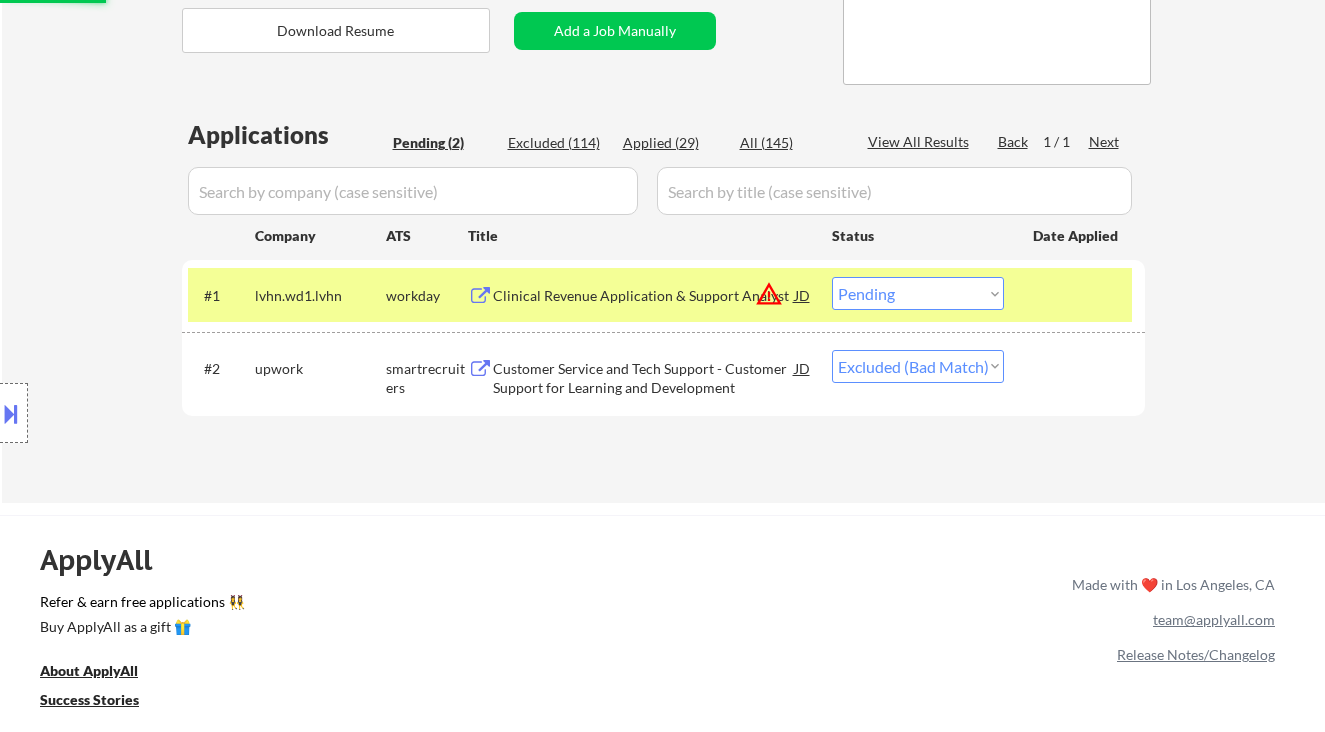 click on "Clinical Revenue Application & Support Analyst" at bounding box center [644, 296] 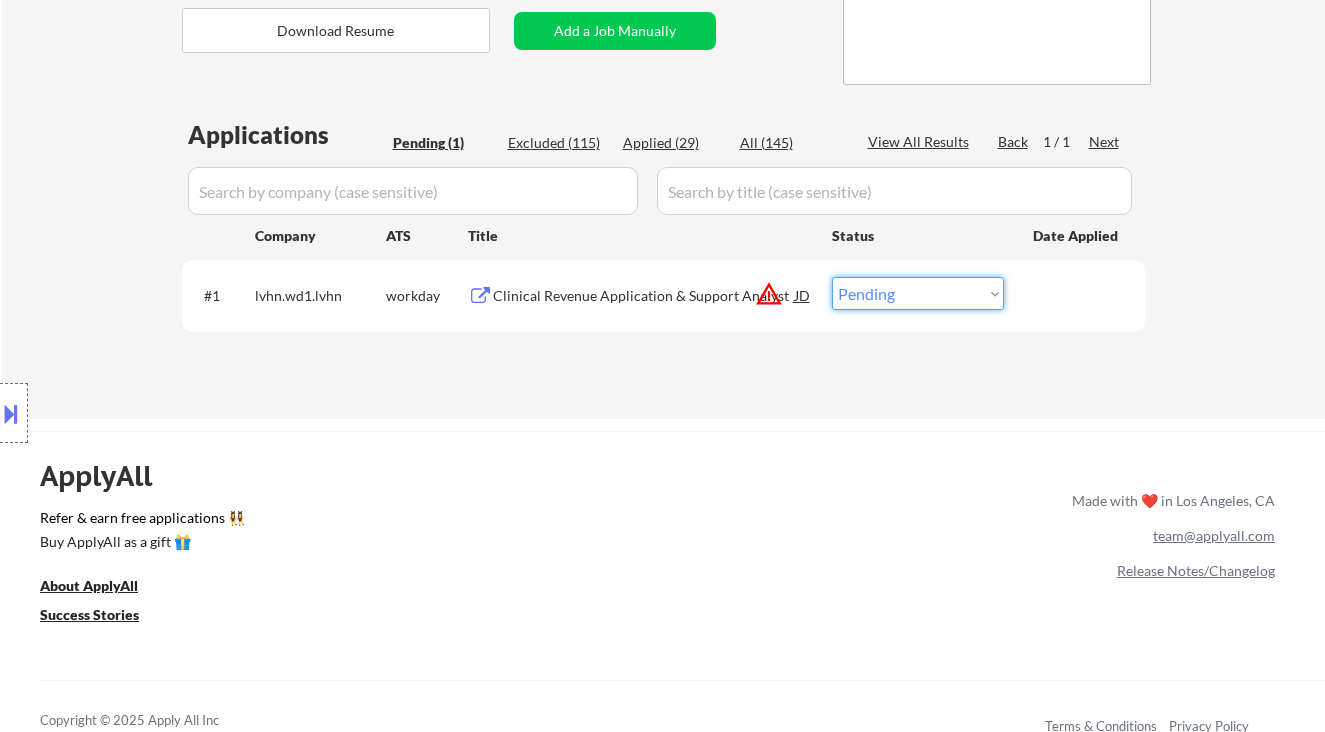 click on "Choose an option... Pending Applied Excluded (Questions) Excluded (Expired) Excluded (Location) Excluded (Bad Match) Excluded (Blocklist) Excluded (Salary) Excluded (Other)" at bounding box center (918, 293) 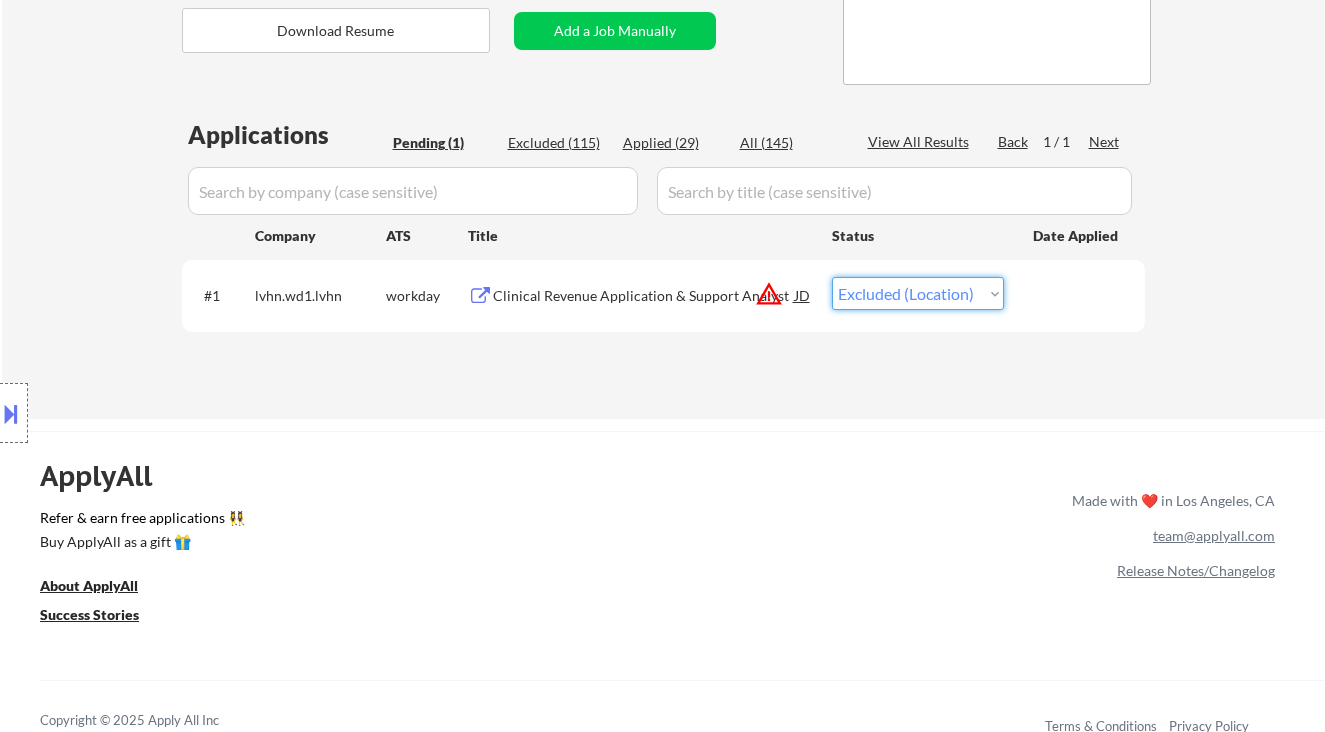 click on "Choose an option... Pending Applied Excluded (Questions) Excluded (Expired) Excluded (Location) Excluded (Bad Match) Excluded (Blocklist) Excluded (Salary) Excluded (Other)" at bounding box center [918, 293] 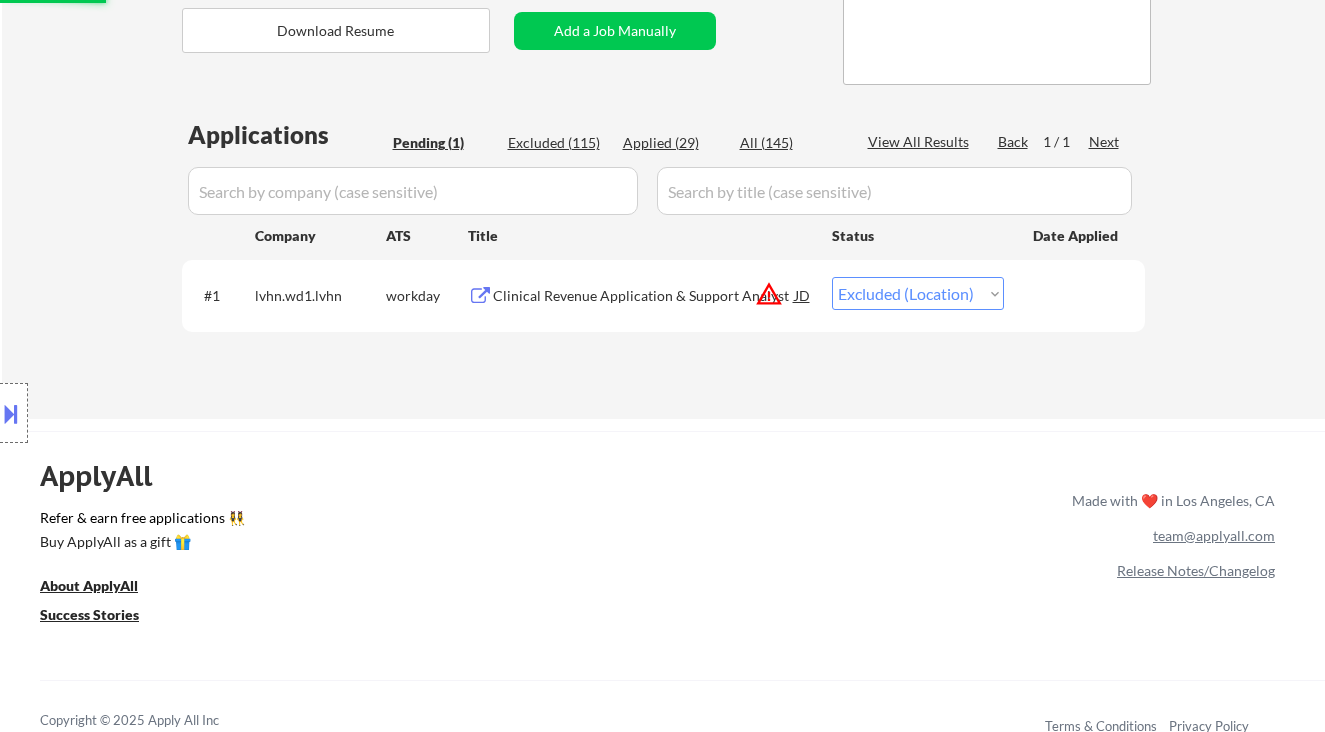 click on "Applications Pending (1) Excluded (115) Applied (29) All (145) View All Results Back 1 / 1
Next Company ATS Title Status Date Applied #1 lvhn.wd1.lvhn workday Clinical Revenue Application & Support Analyst JD warning_amber Choose an option... Pending Applied Excluded (Questions) Excluded (Expired) Excluded (Location) Excluded (Bad Match) Excluded (Blocklist) Excluded (Salary) Excluded (Other) success #2 upwork smartrecruiters Customer Service and Tech Support - Customer Support for Learning and Development JD warning_amber Choose an option... Pending Applied Excluded (Questions) Excluded (Expired) Excluded (Location) Excluded (Bad Match) Excluded (Blocklist) Excluded (Salary) Excluded (Other) success #3 upwork smartrecruiters Customer Service and Tech Support - Customer Support for Learning and Development JD warning_amber Choose an option... Pending Applied Excluded (Questions) Excluded (Expired) Excluded (Location) Excluded (Bad Match) Excluded (Blocklist) Excluded (Salary) Excluded (Other) #4 upwork JD" at bounding box center [663, 249] 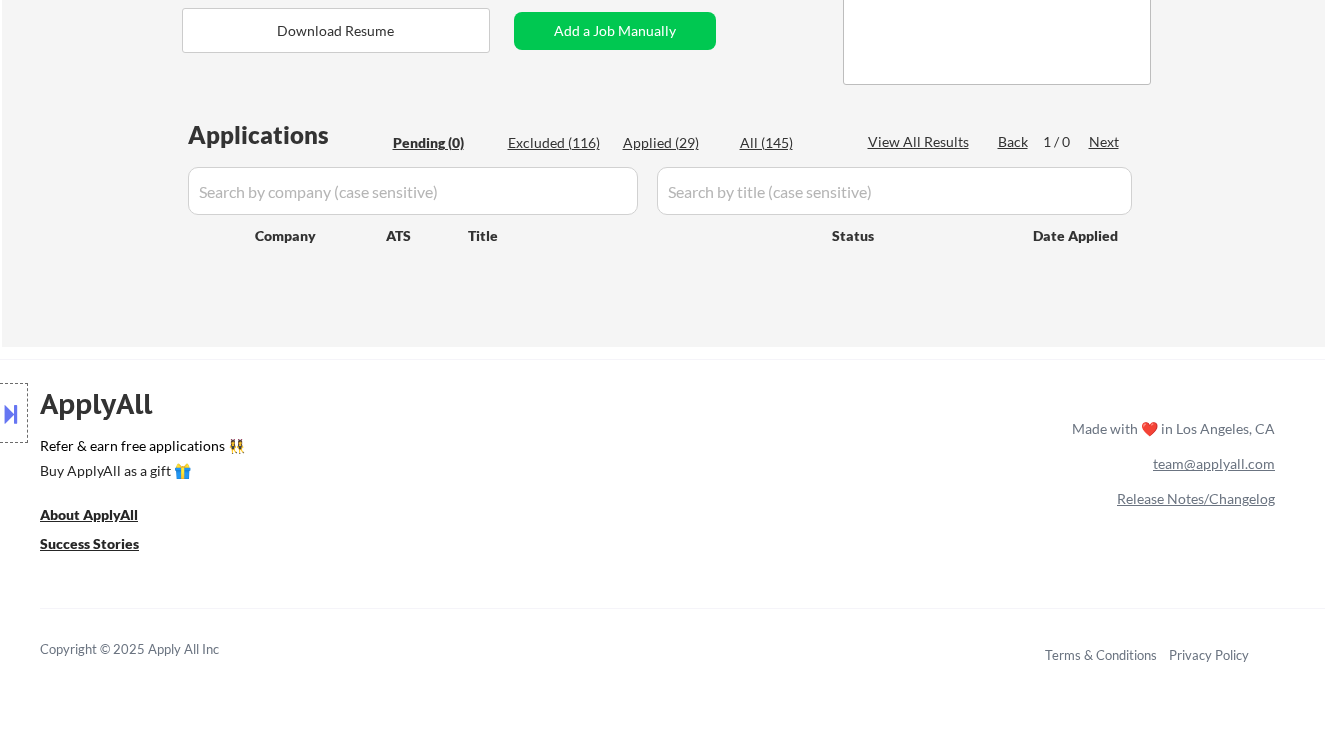 click on "Location Inclusions: Orlando, FL   Winter Park, FL   Maitland, FL   Altamonte Springs, FL   Casselberry, FL   Oviedo, FL   Winter Springs, FL   Lake Mary, FL   Longwood, FL   Sanford, FL   Apopka, FL   Ocoee, FL   Winter Garden, FL   Kissimmee, FL   St. Cloud, FL   Windermere, FL   Gotha, FL   Pine Hills, FL   Conway, FL   Belle Isle, FL   Edgewood, FL   Doctor Phillips, FL   Hunters Creek, FL   Lake Buena Vista, FL   Celebration, FL Goldenrod, FL   Chuluota, FL   Geneva, FL   Fern Park, FL   Heathrow, FL   Forest City, FL   Wekiva Springs, FL   Lockhart, FL   Deltona, FL   DeBary, FL   St. Cloud, FL Orange City, FL   Leesburg, FL   Eustis, FL   Mount Dora, FL   Tavares, FL   Clermont, FL" at bounding box center (179, 413) 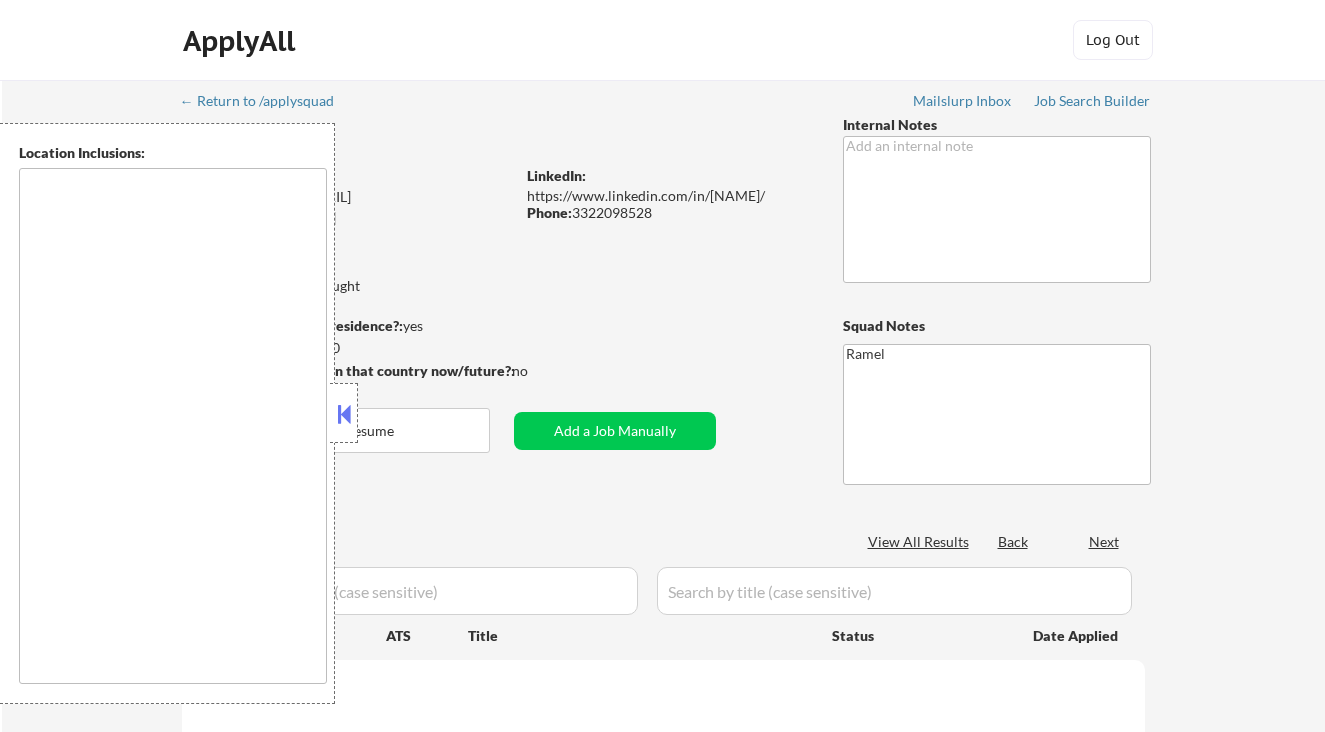 type on "Orlando, FL   Winter Park, FL   Maitland, FL   Altamonte Springs, FL   Casselberry, FL   Oviedo, FL   Winter Springs, FL   Lake Mary, FL   Longwood, FL   Sanford, FL   Apopka, FL   Ocoee, FL   Winter Garden, FL   Kissimmee, FL   St. Cloud, FL   Windermere, FL   Gotha, FL   Pine Hills, FL   Conway, FL   Belle Isle, FL   Edgewood, FL   Doctor Phillips, FL   Hunters Creek, FL   Lake Buena Vista, FL   Celebration, FL Goldenrod, FL   Chuluota, FL   Geneva, FL   Fern Park, FL   Heathrow, FL   Forest City, FL   Wekiva Springs, FL   Lockhart, FL   Deltona, FL   DeBary, FL   St. Cloud, FL Orange City, FL   Leesburg, FL   Eustis, FL   Mount Dora, FL   Tavares, FL   Clermont, FL" 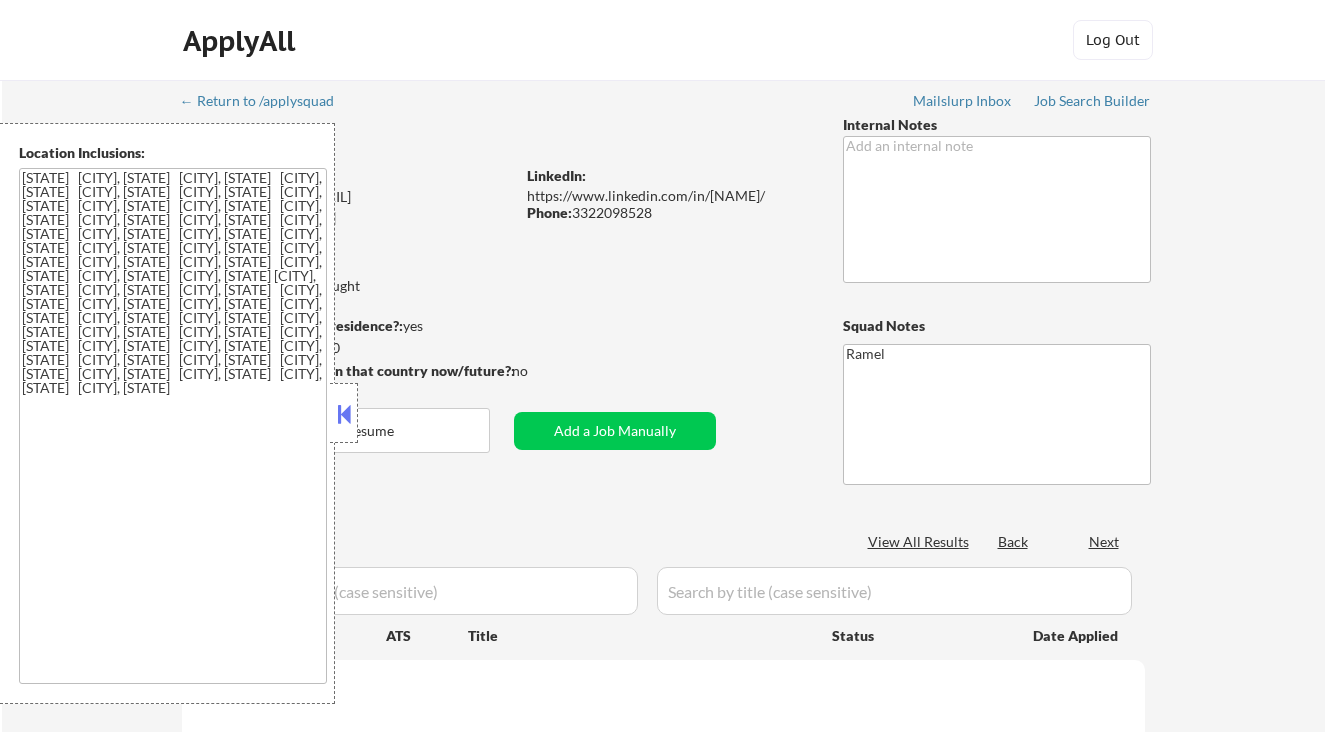 scroll, scrollTop: 0, scrollLeft: 0, axis: both 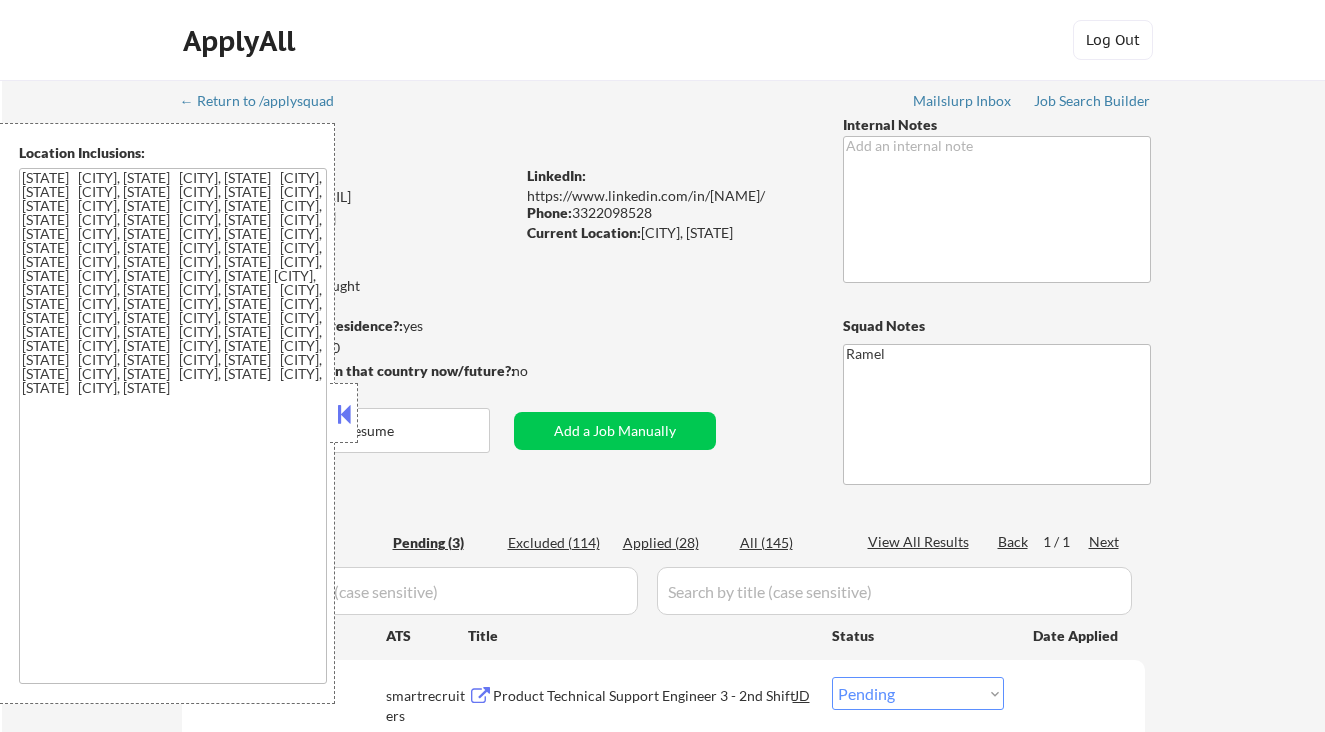 click on "Applied (28)" at bounding box center [673, 543] 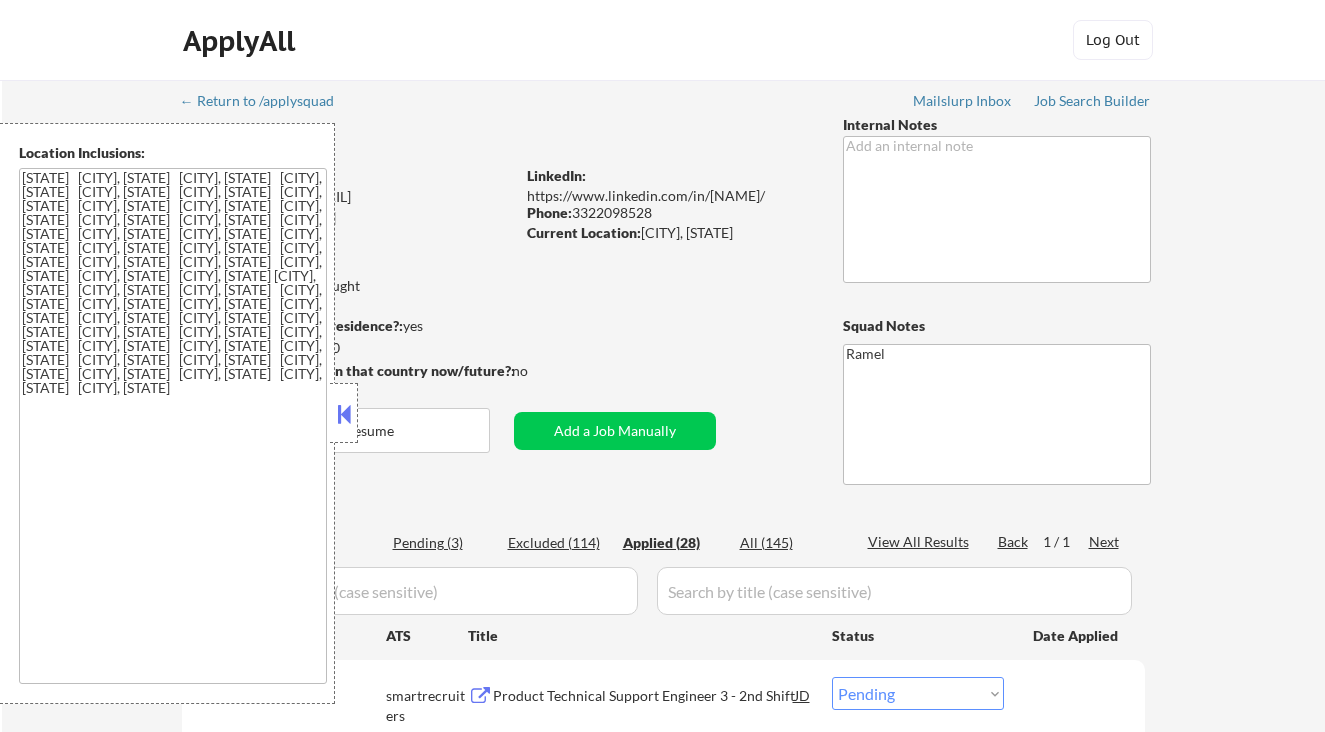 select on ""applied"" 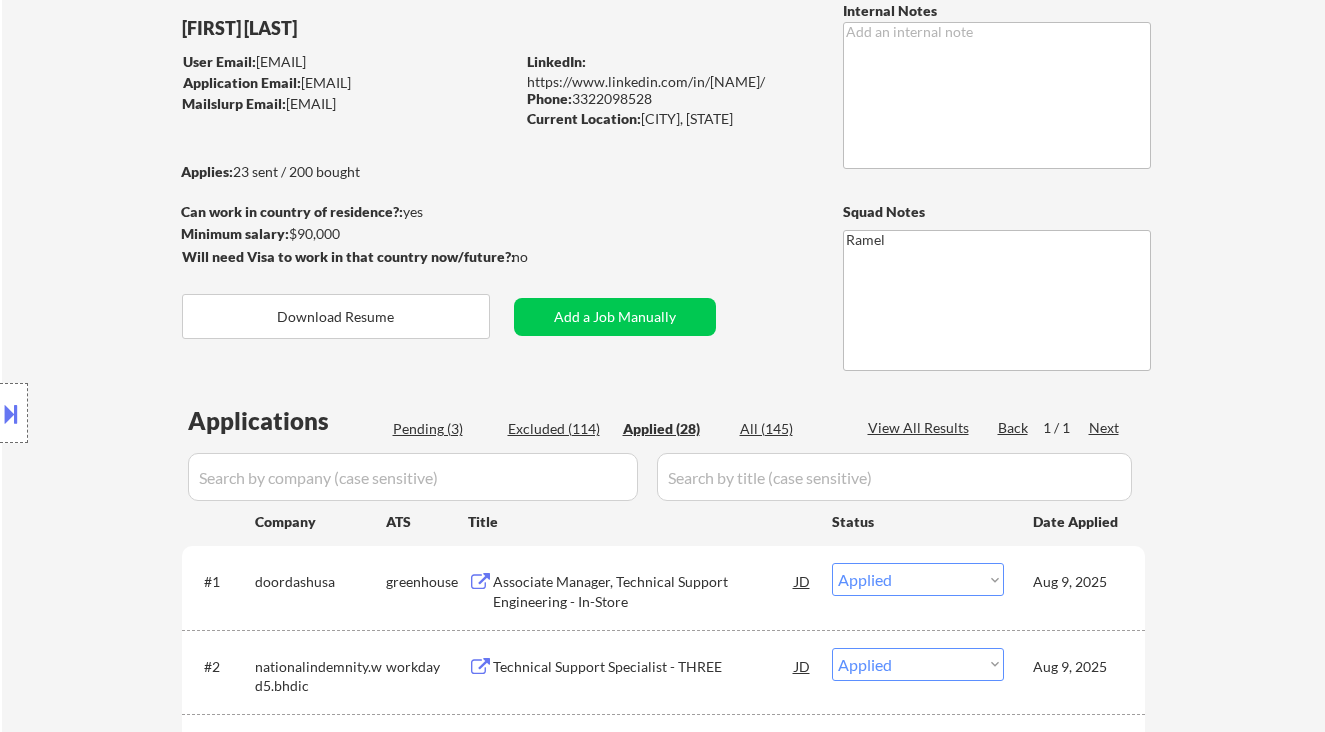 scroll, scrollTop: 133, scrollLeft: 0, axis: vertical 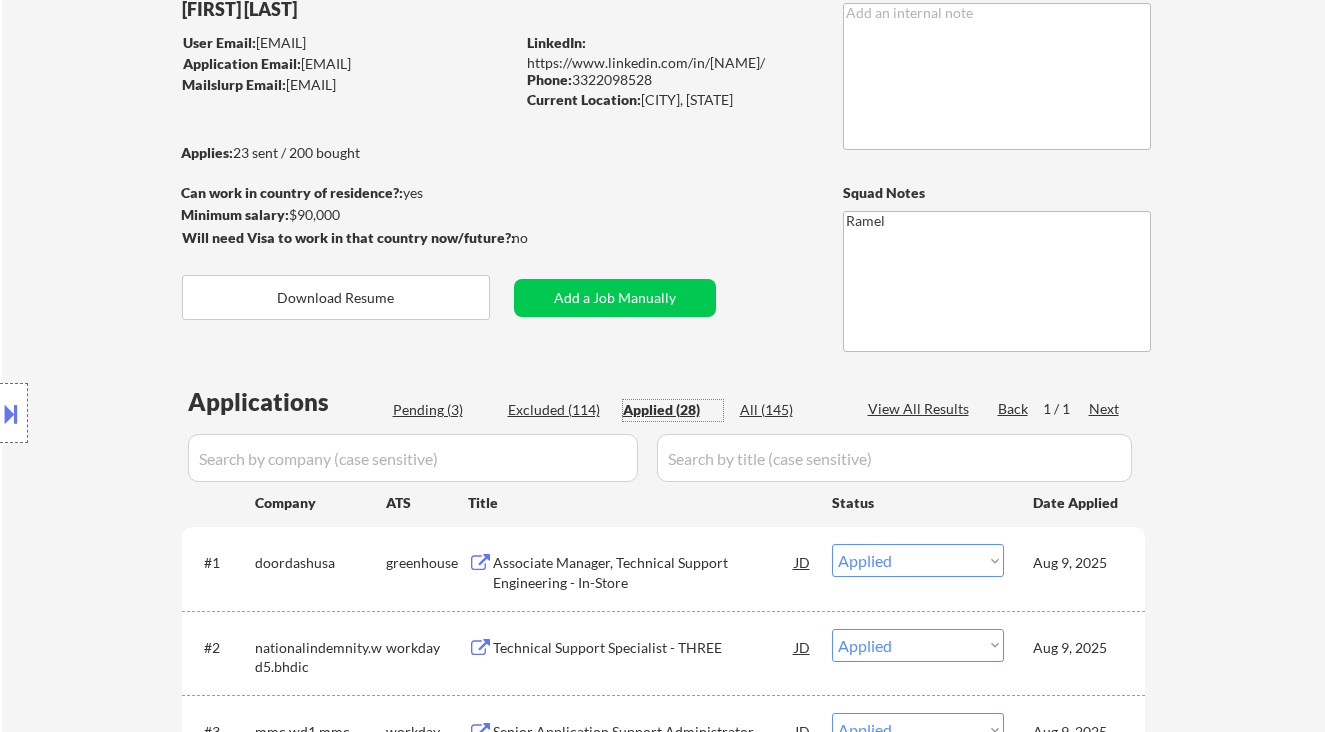 click on "Applied (28)" at bounding box center [673, 410] 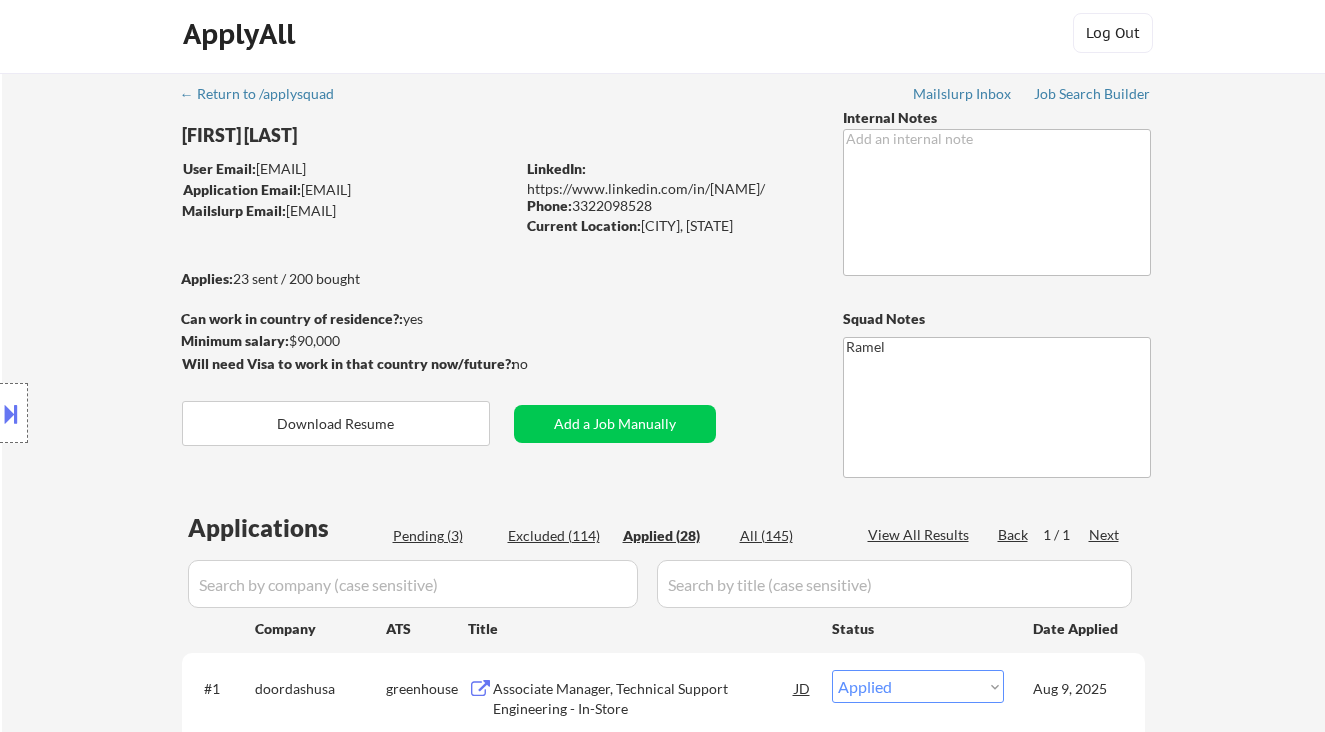 scroll, scrollTop: 0, scrollLeft: 0, axis: both 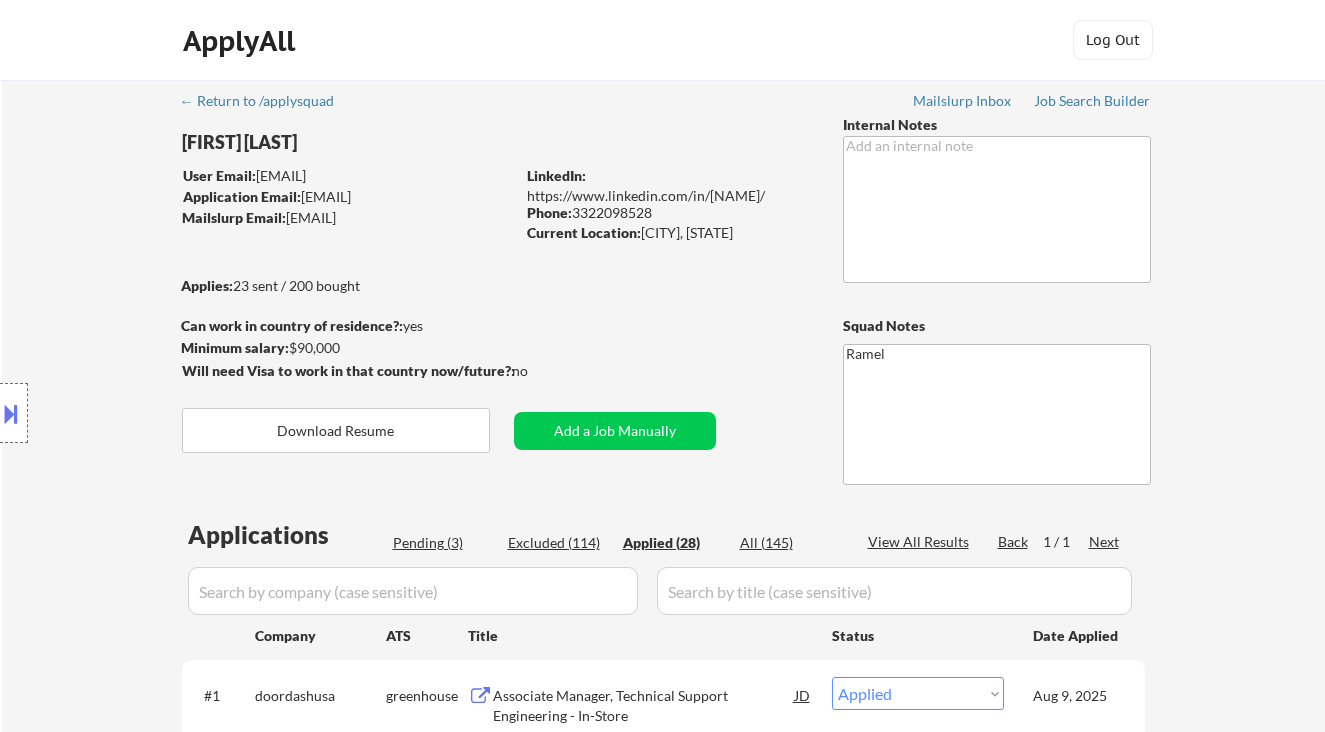 select on ""applied"" 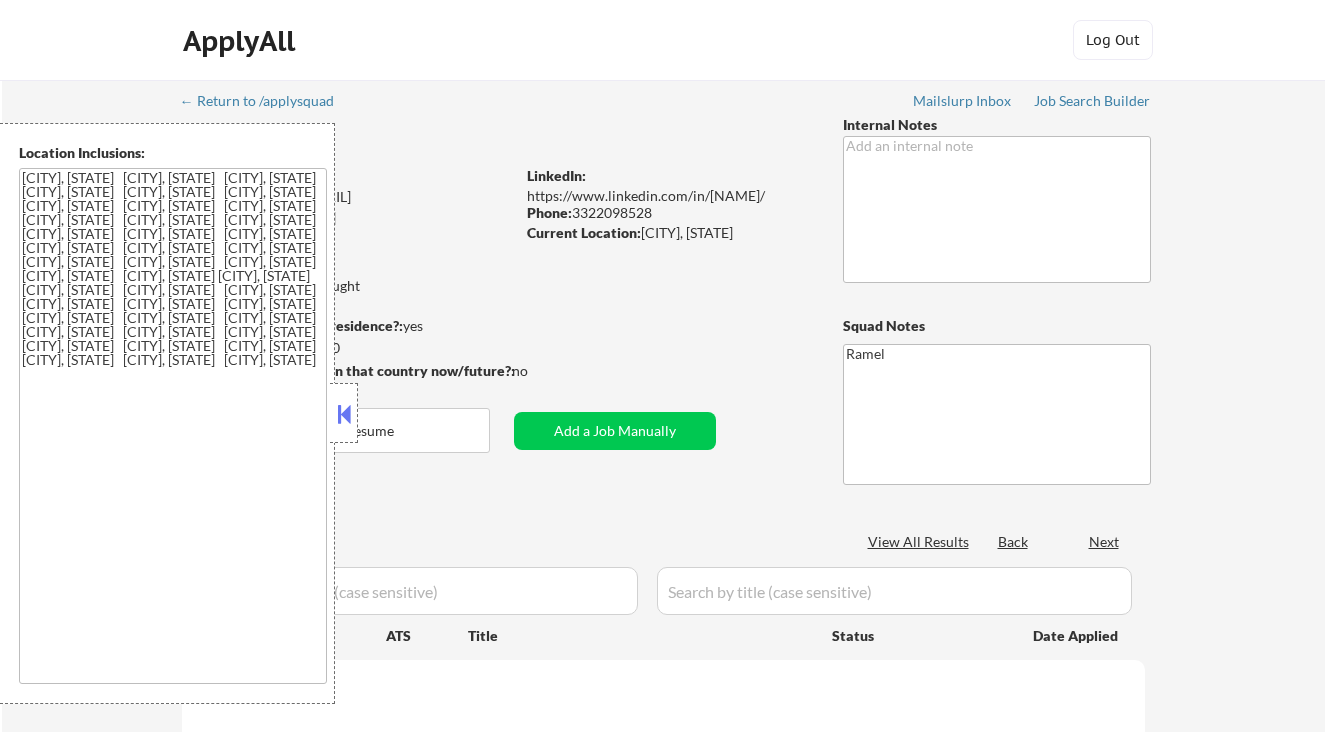 scroll, scrollTop: 0, scrollLeft: 0, axis: both 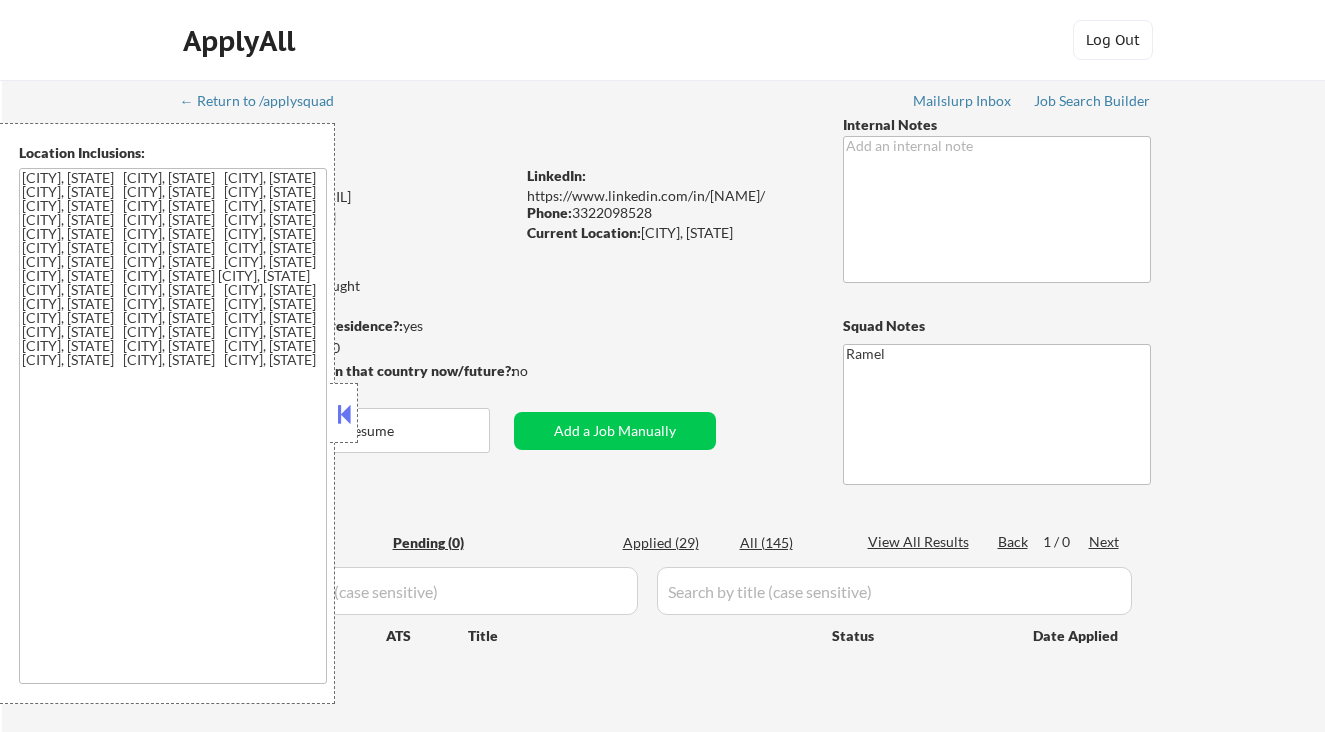 click on "Applied (29)" at bounding box center (673, 543) 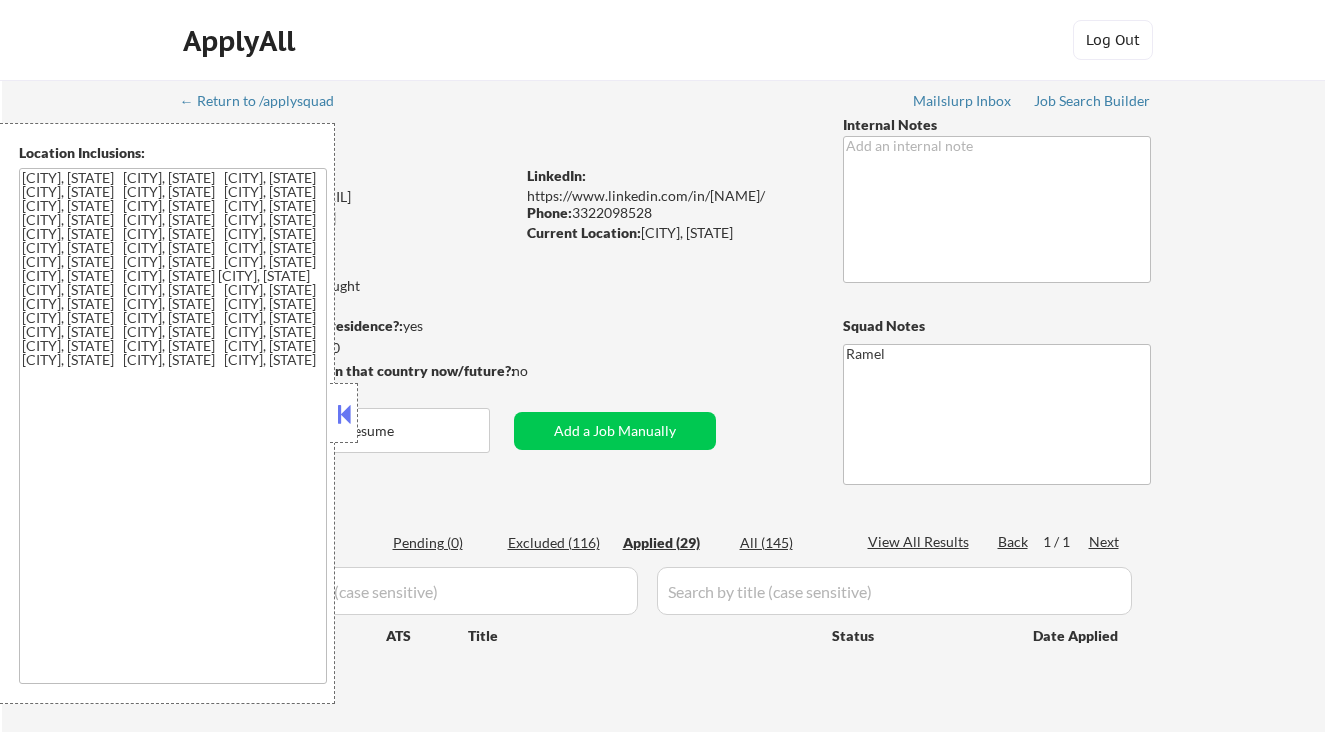 select on ""applied"" 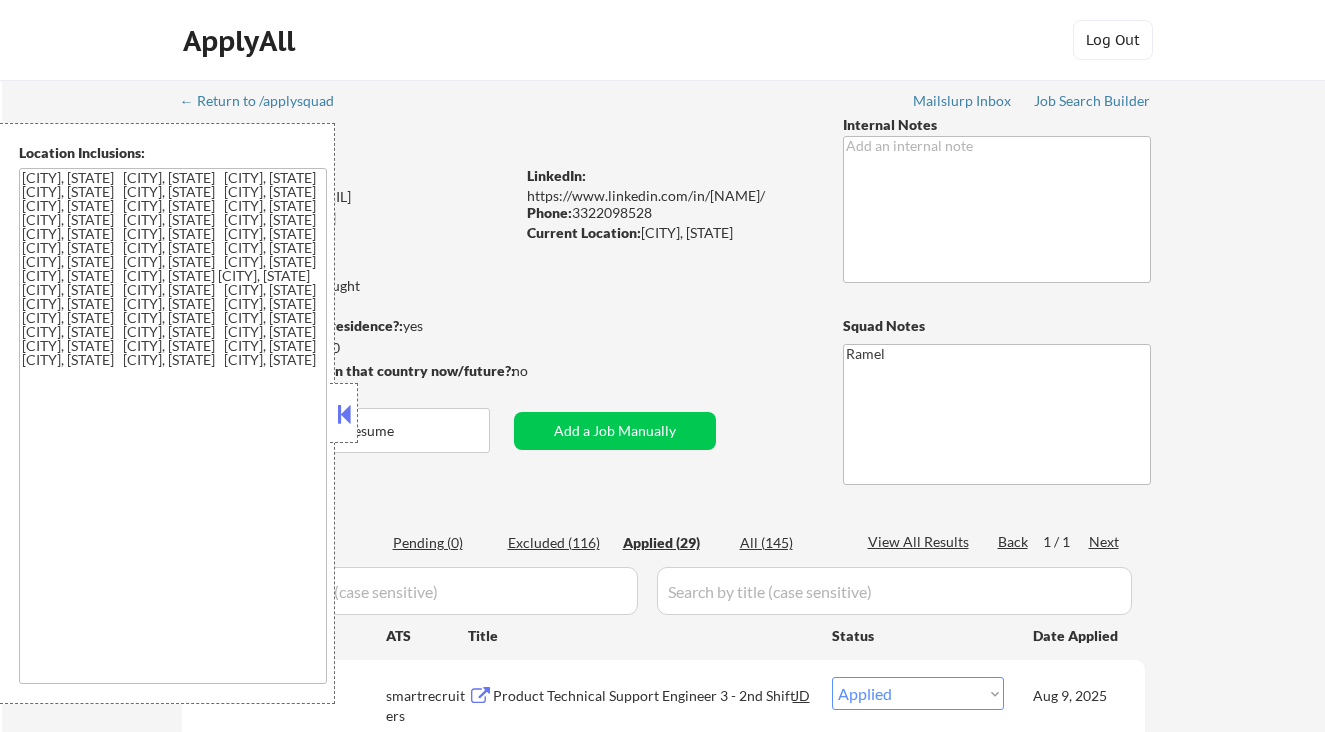 drag, startPoint x: 47, startPoint y: 445, endPoint x: 92, endPoint y: 438, distance: 45.54119 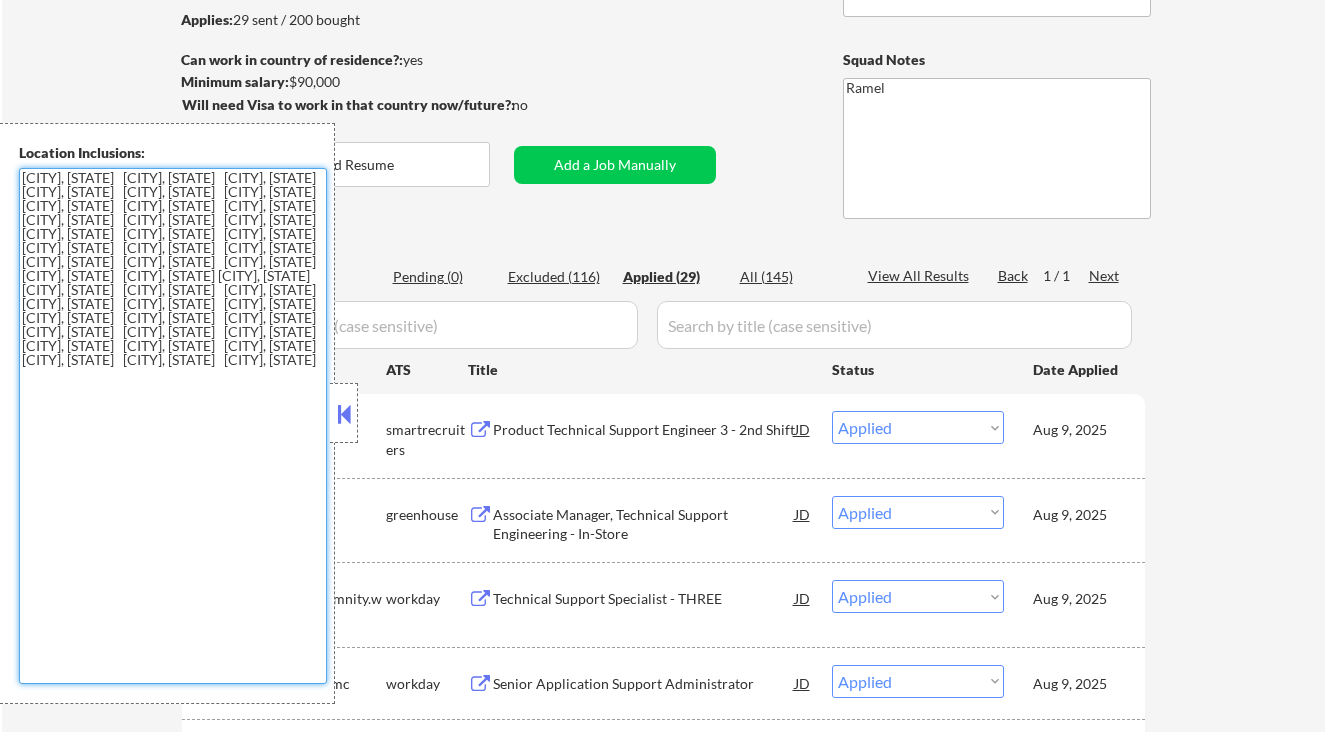scroll, scrollTop: 400, scrollLeft: 0, axis: vertical 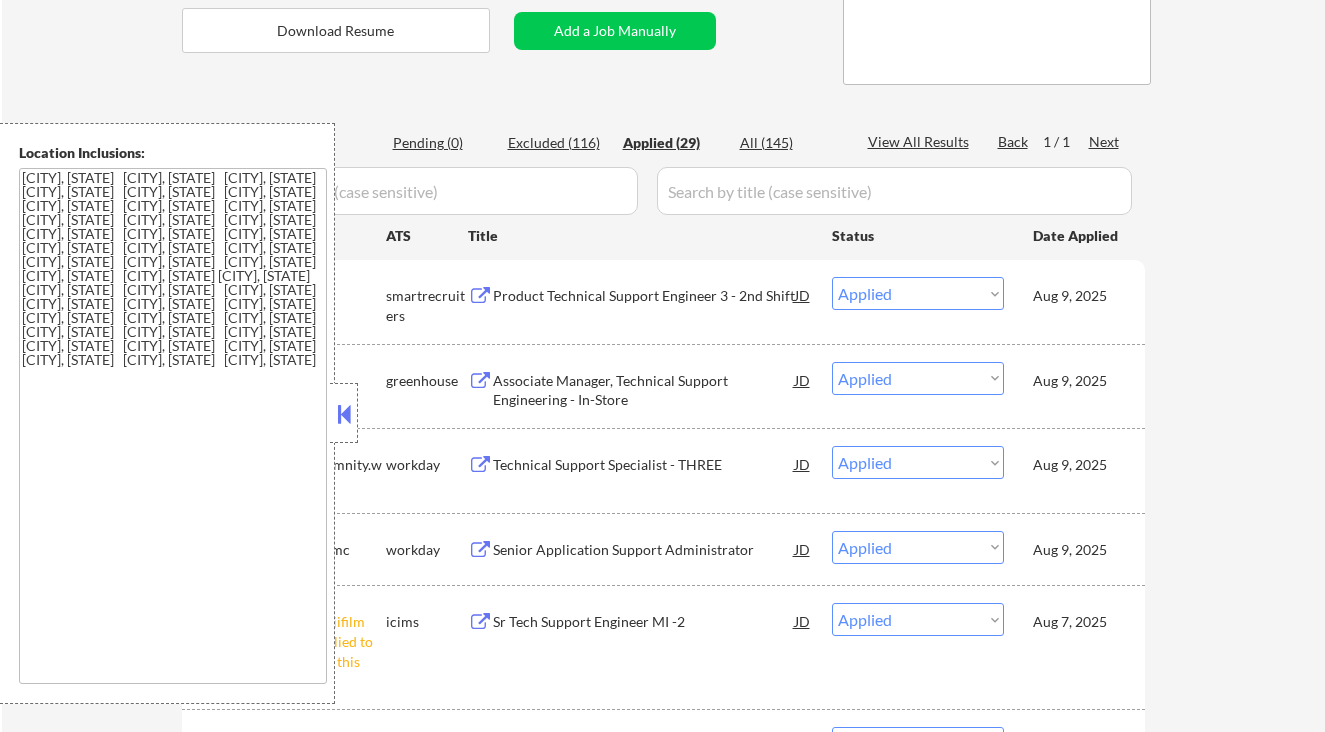drag, startPoint x: 59, startPoint y: 446, endPoint x: 79, endPoint y: 445, distance: 20.024984 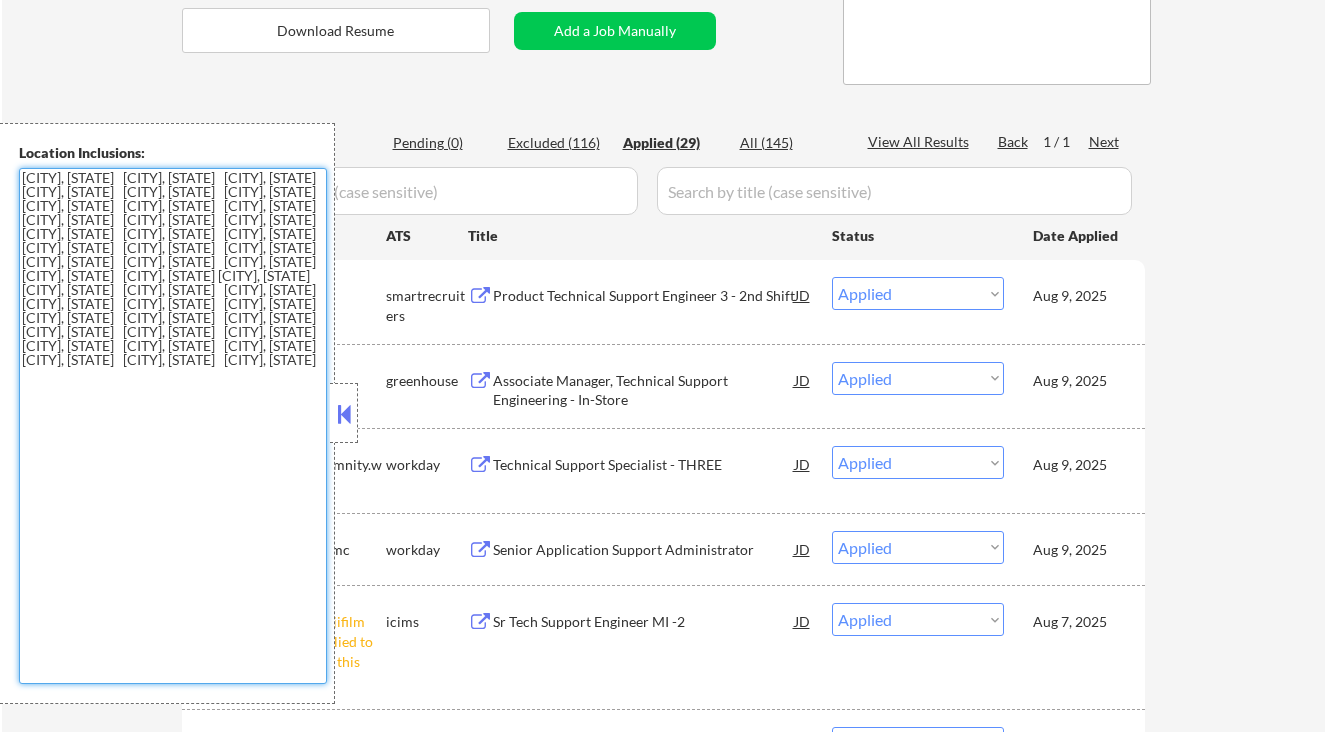 drag, startPoint x: 342, startPoint y: 411, endPoint x: 467, endPoint y: 406, distance: 125.09996 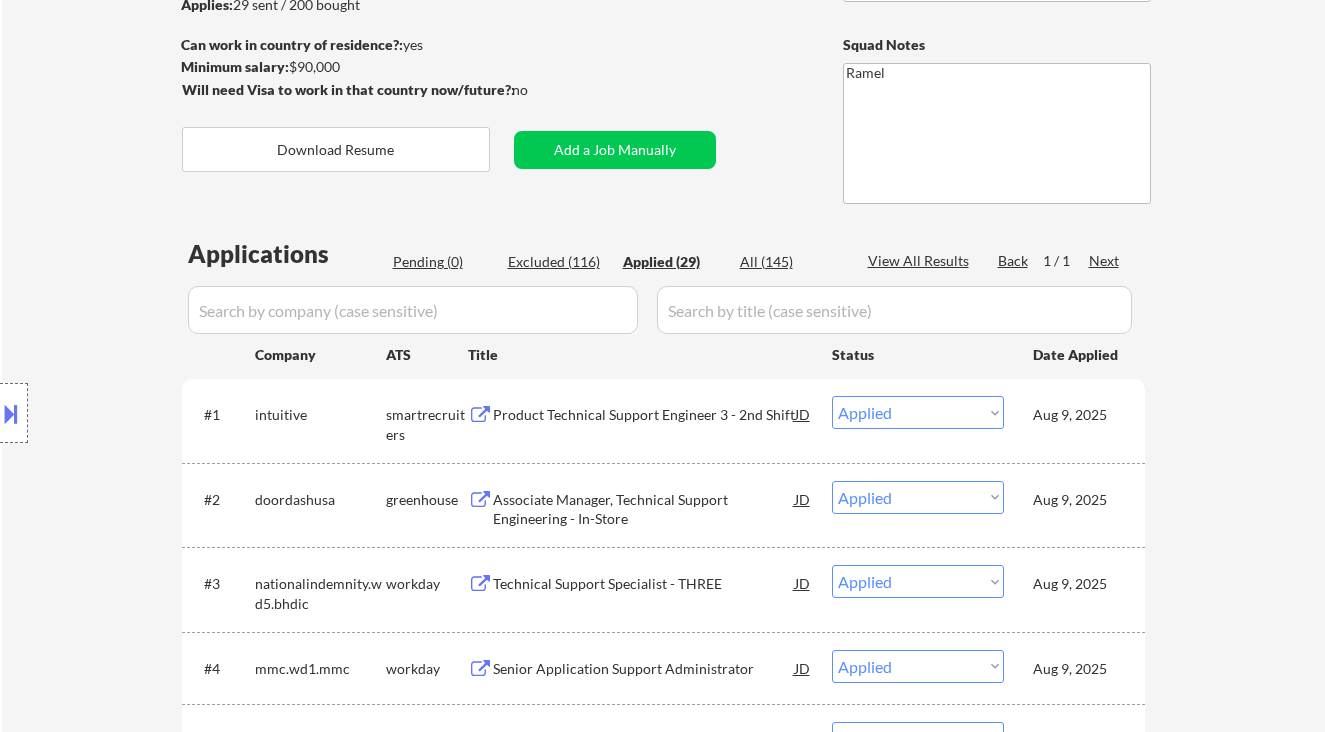scroll, scrollTop: 266, scrollLeft: 0, axis: vertical 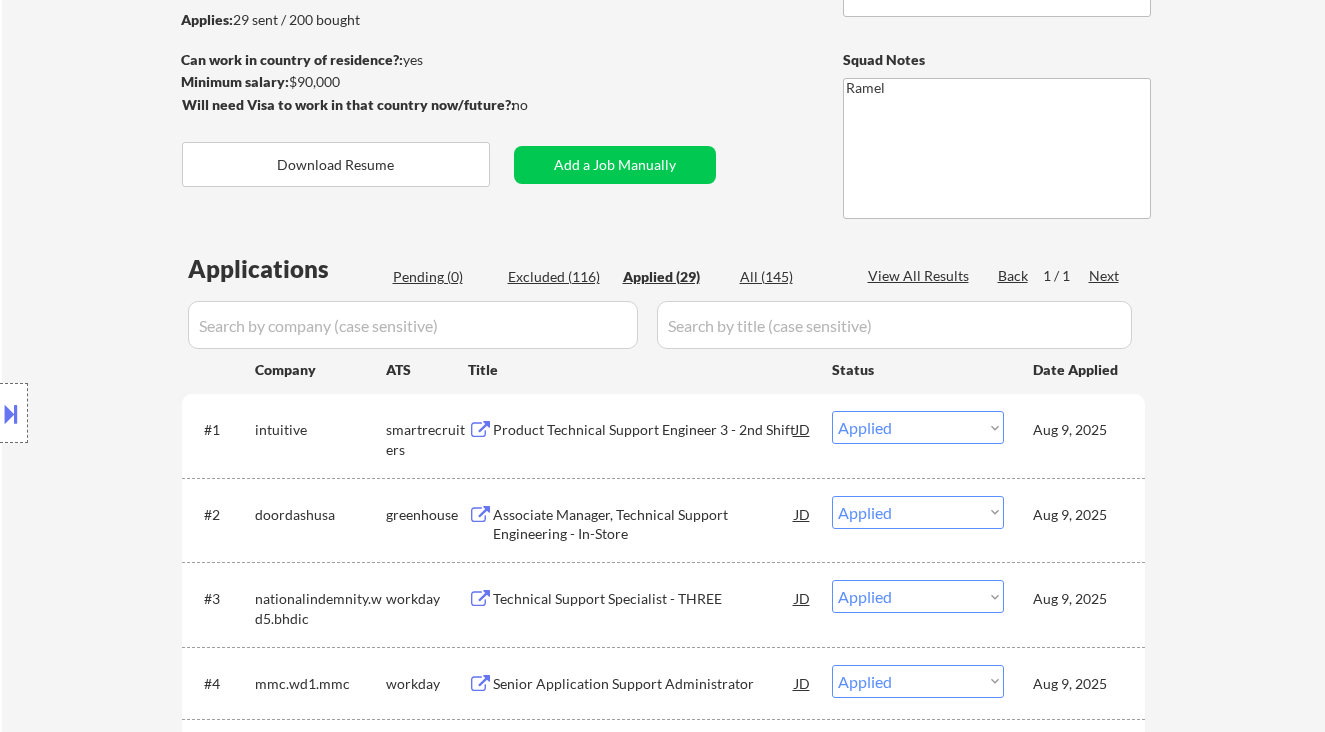 drag, startPoint x: 80, startPoint y: 110, endPoint x: 149, endPoint y: 0, distance: 129.84991 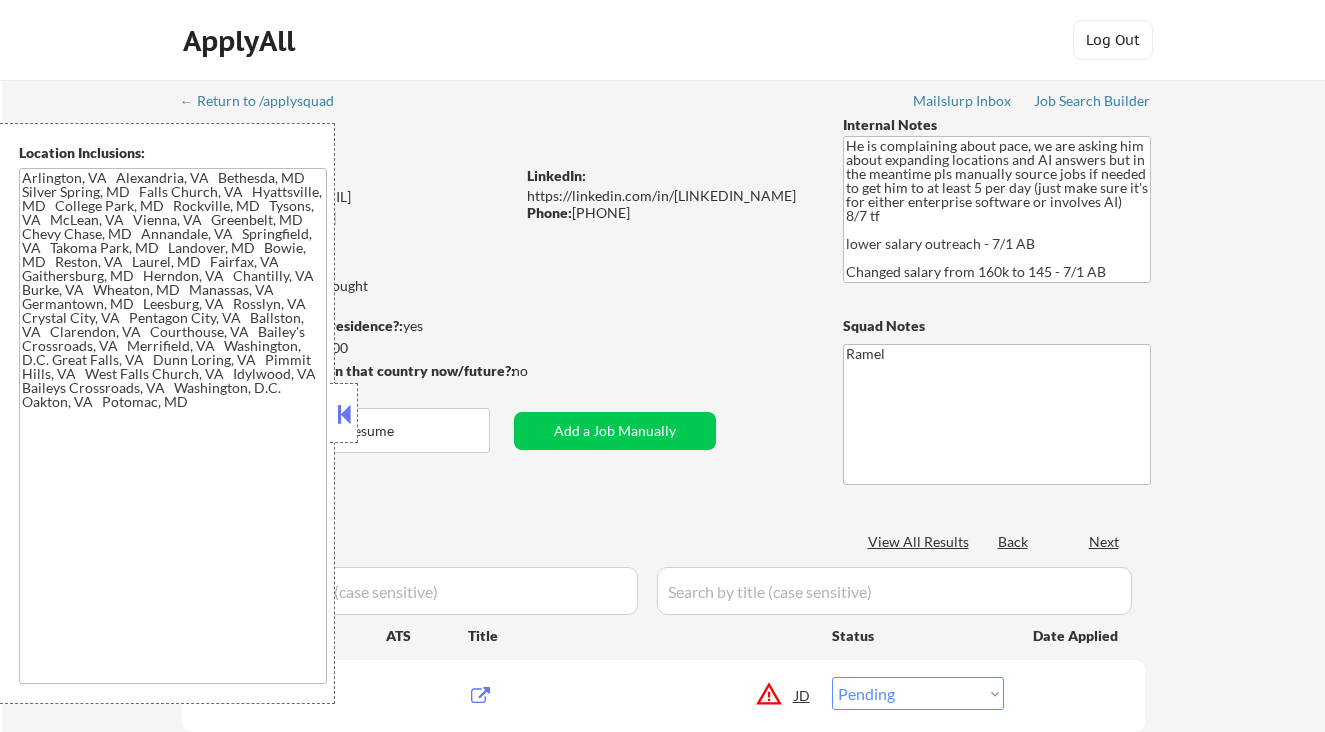 scroll, scrollTop: 0, scrollLeft: 0, axis: both 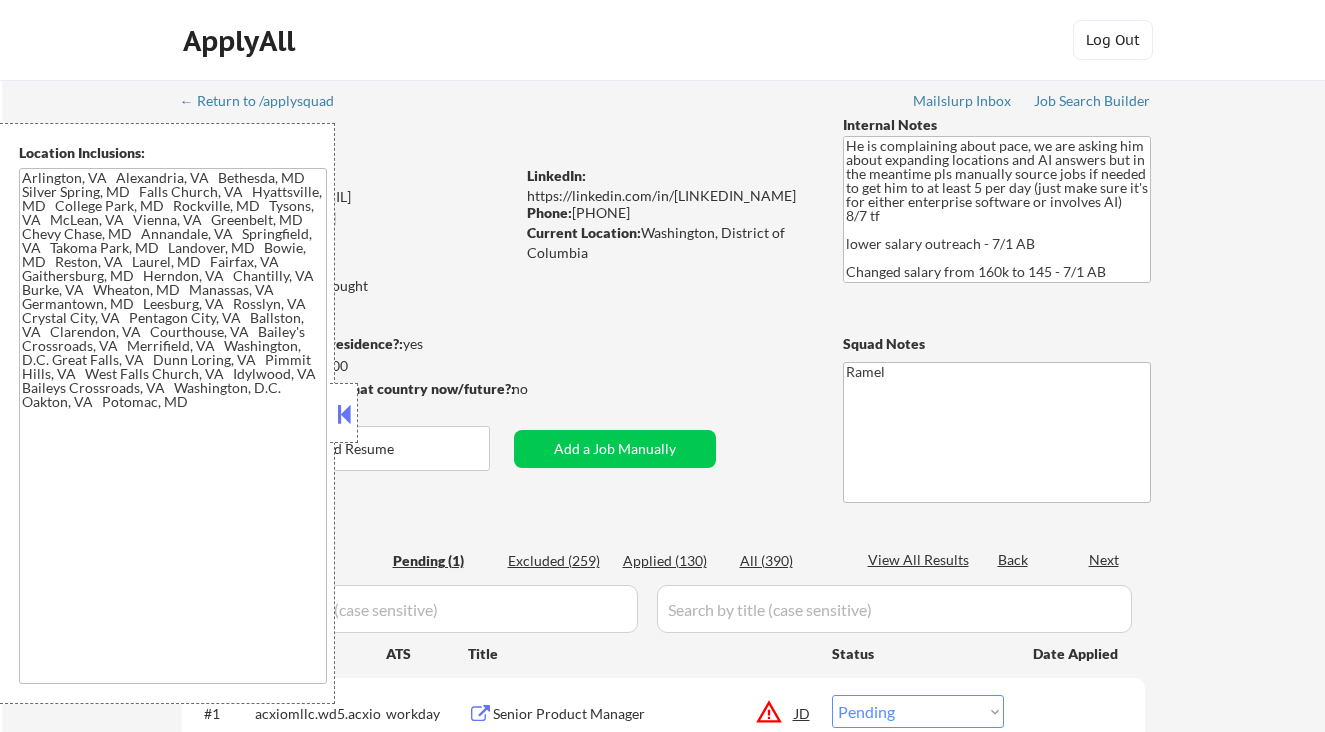 click at bounding box center (344, 414) 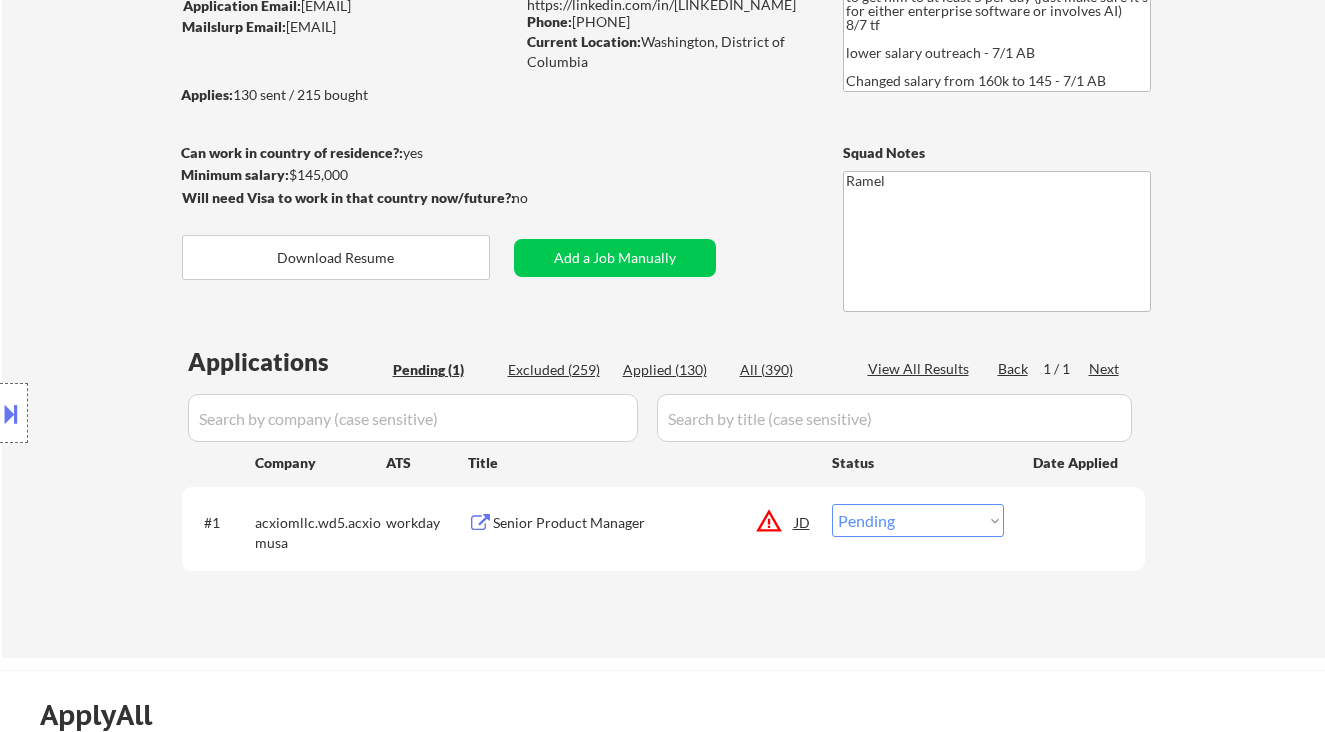 scroll, scrollTop: 266, scrollLeft: 0, axis: vertical 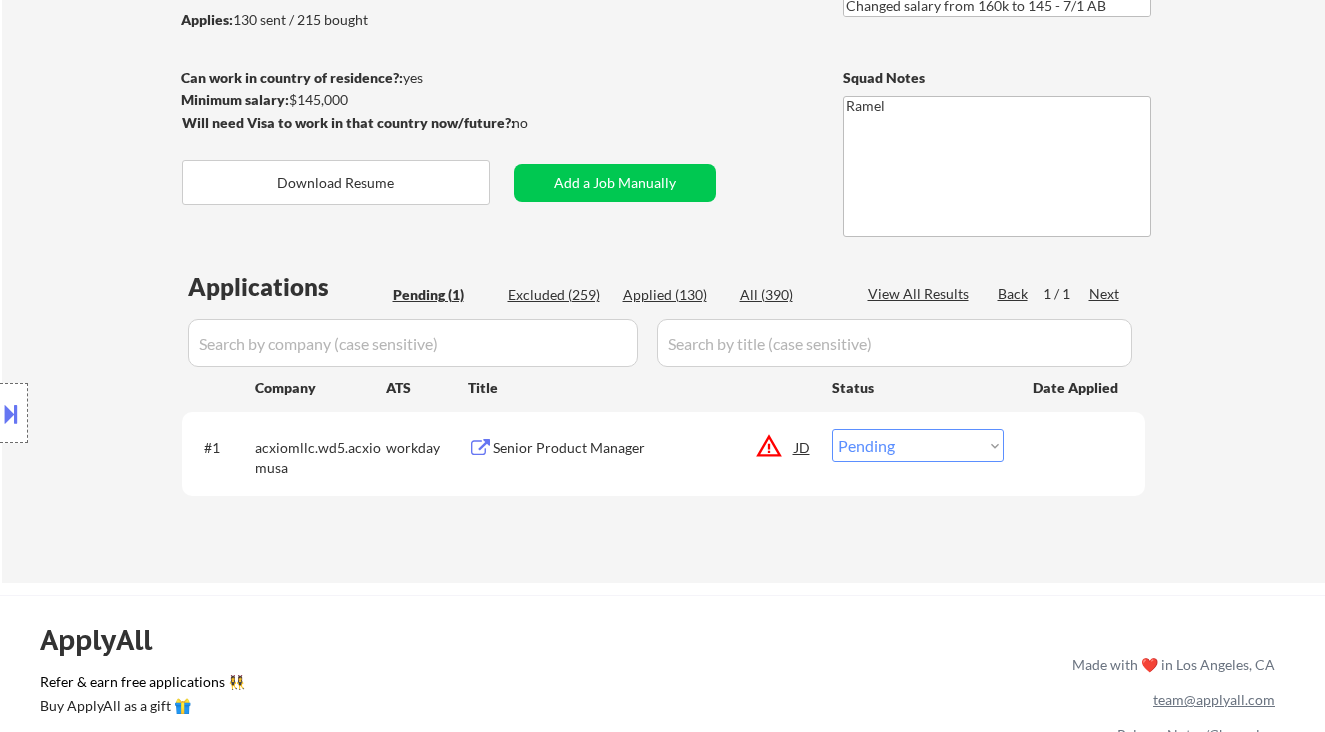 click on "Senior Product Manager" at bounding box center [644, 448] 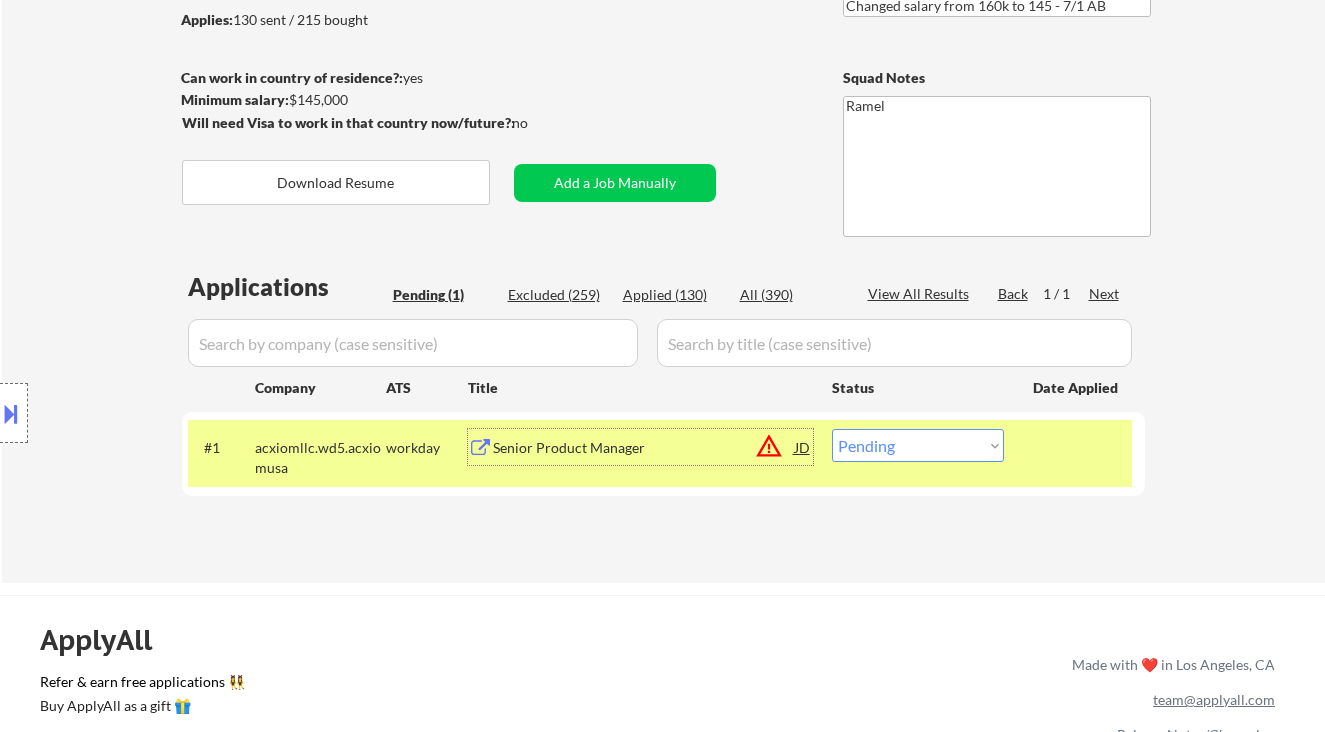 click on "JD" at bounding box center (803, 447) 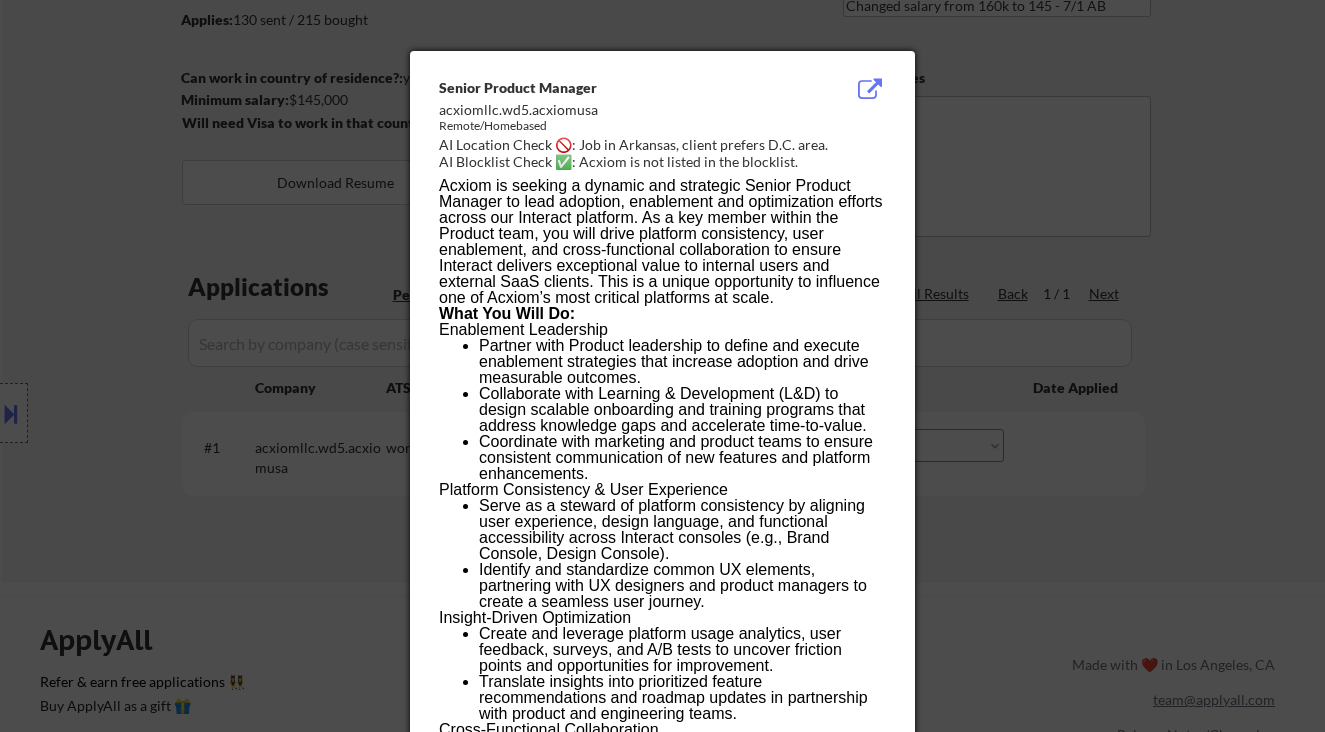 click at bounding box center [662, 366] 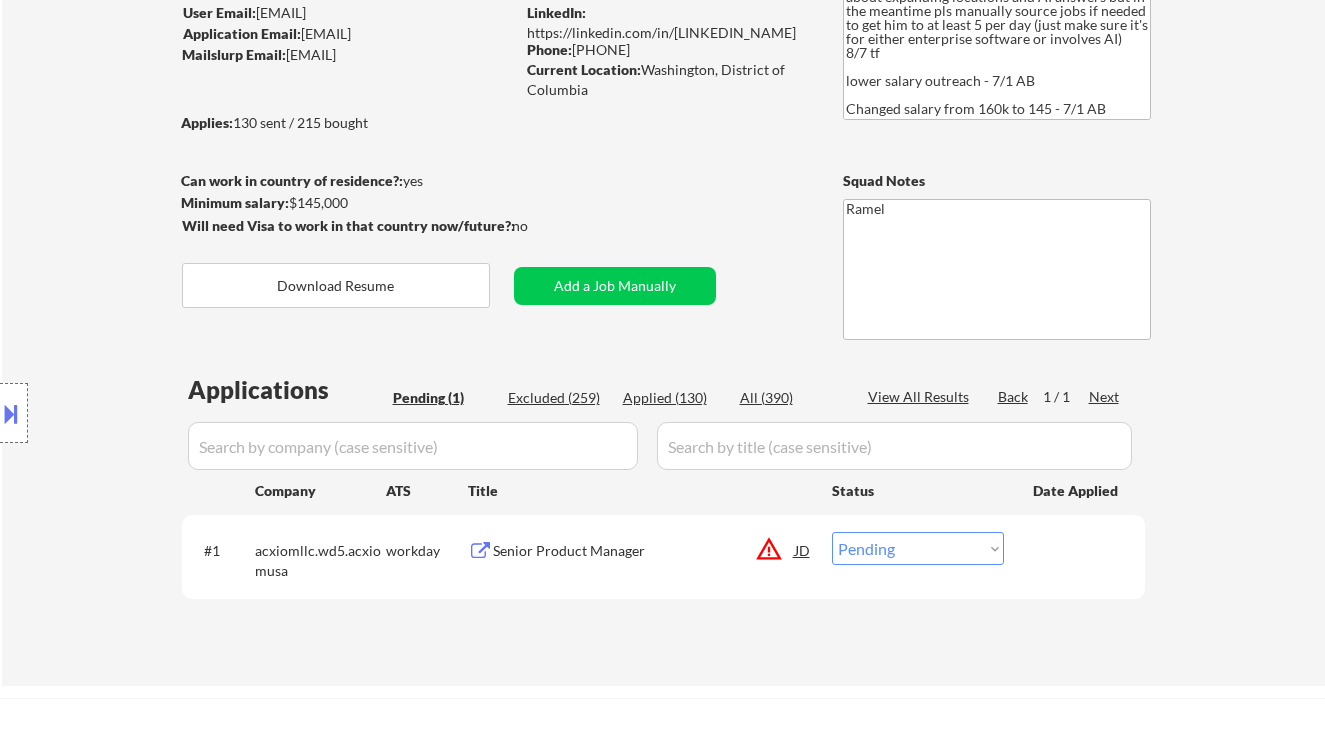 scroll, scrollTop: 133, scrollLeft: 0, axis: vertical 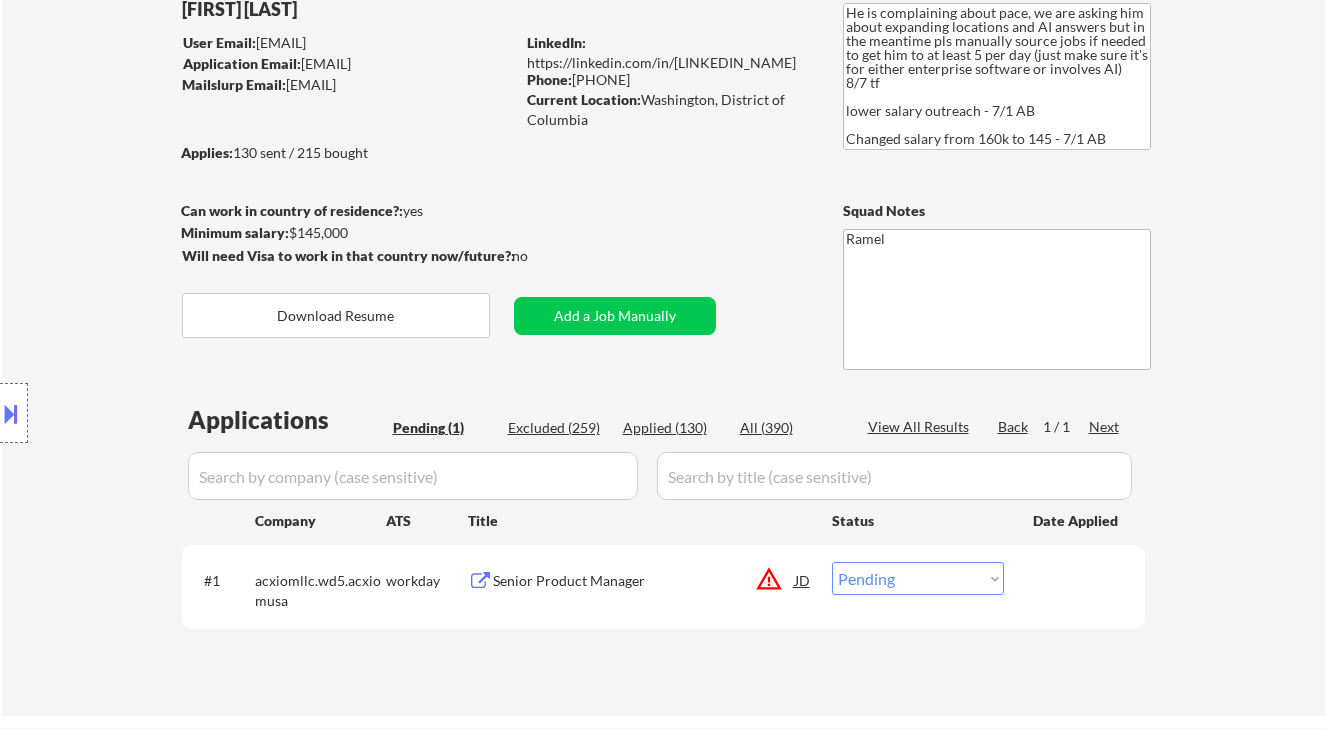 drag, startPoint x: 666, startPoint y: 82, endPoint x: 580, endPoint y: 77, distance: 86.145226 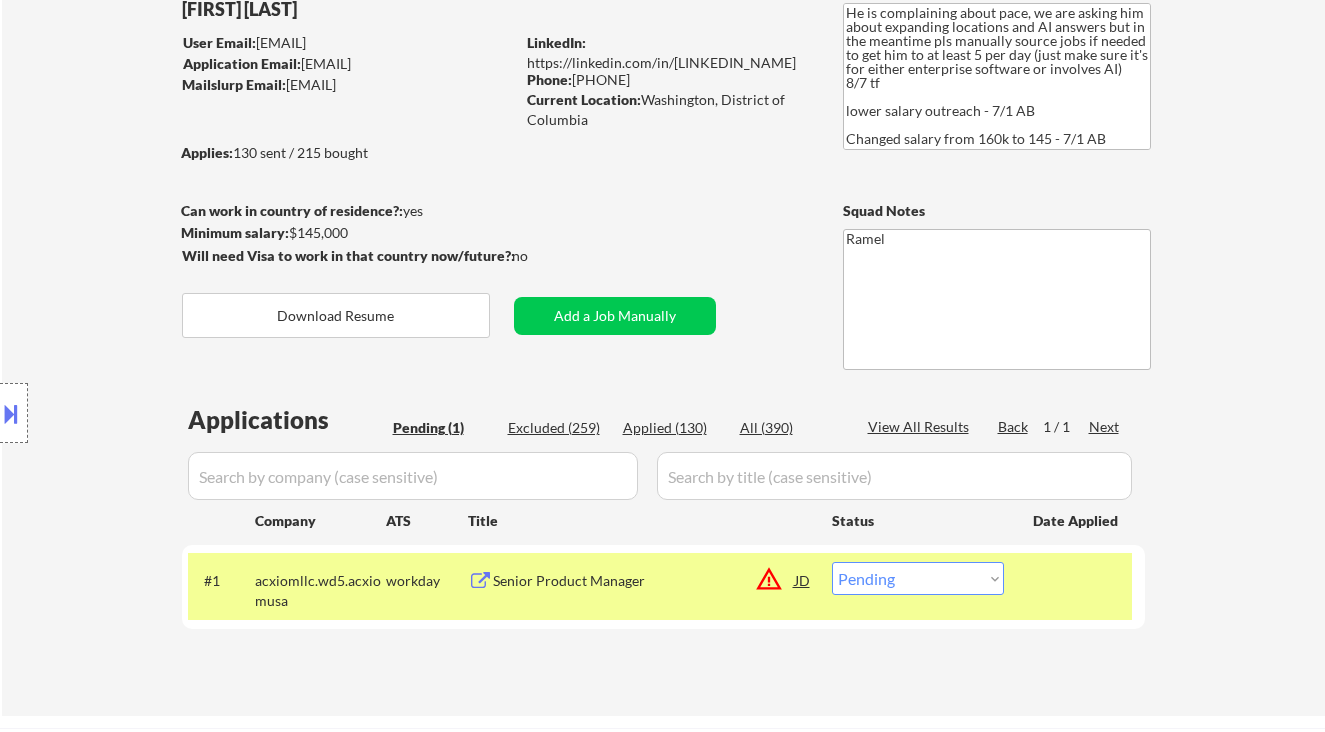 click on "Choose an option... Pending Applied Excluded (Questions) Excluded (Expired) Excluded (Location) Excluded (Bad Match) Excluded (Blocklist) Excluded (Salary) Excluded (Other)" at bounding box center (918, 578) 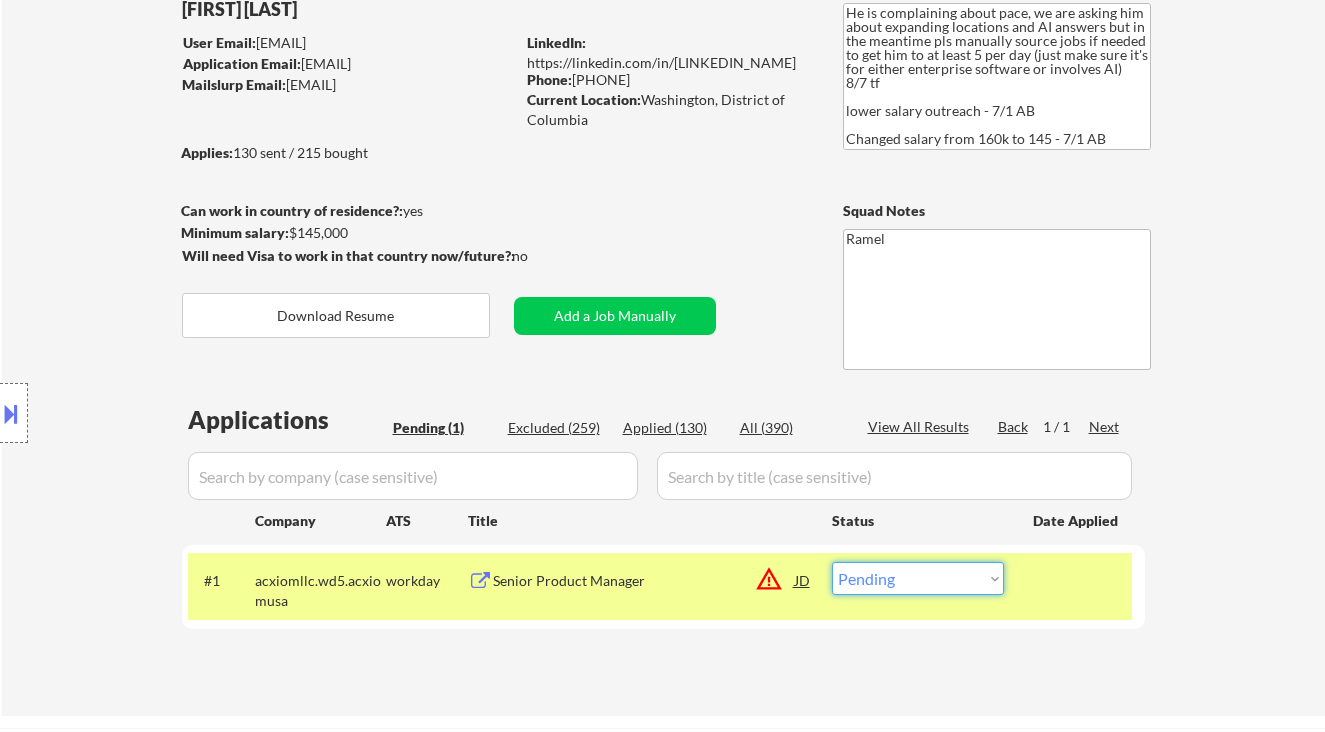 select on ""applied"" 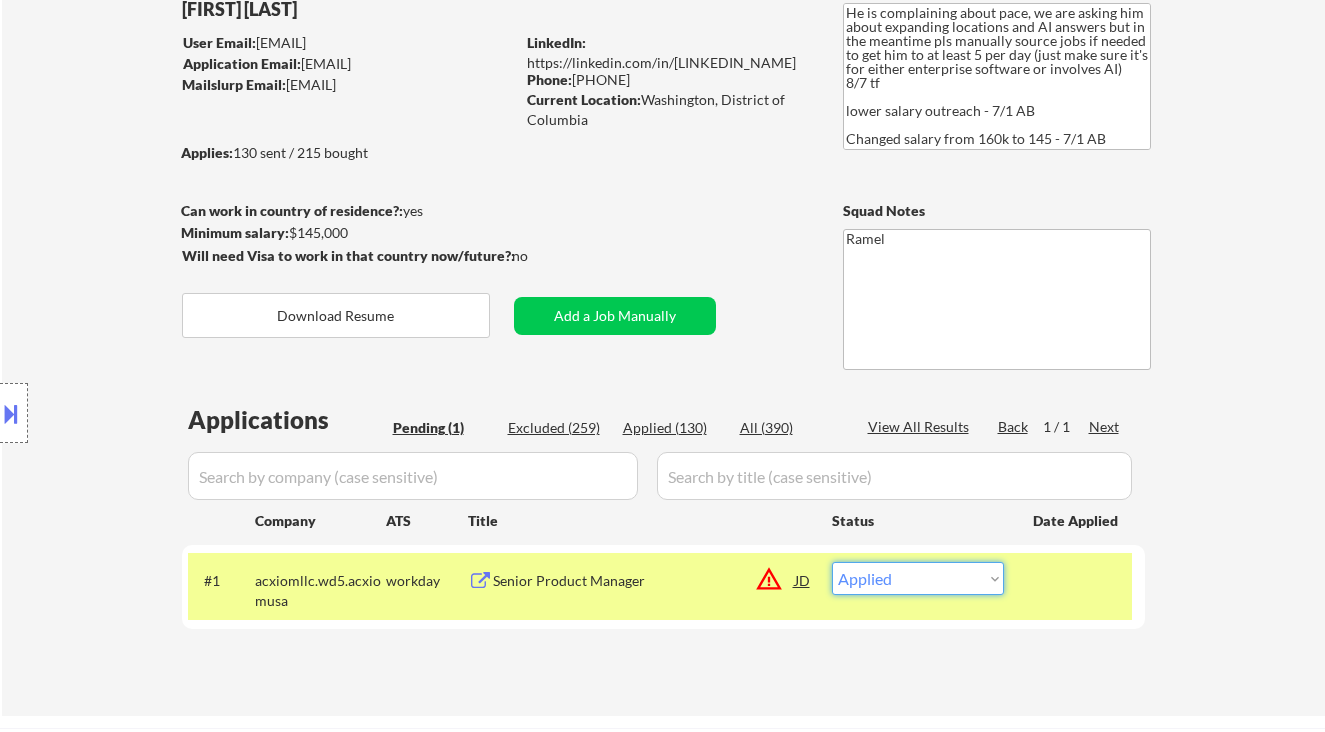 click on "Choose an option... Pending Applied Excluded (Questions) Excluded (Expired) Excluded (Location) Excluded (Bad Match) Excluded (Blocklist) Excluded (Salary) Excluded (Other)" at bounding box center [918, 578] 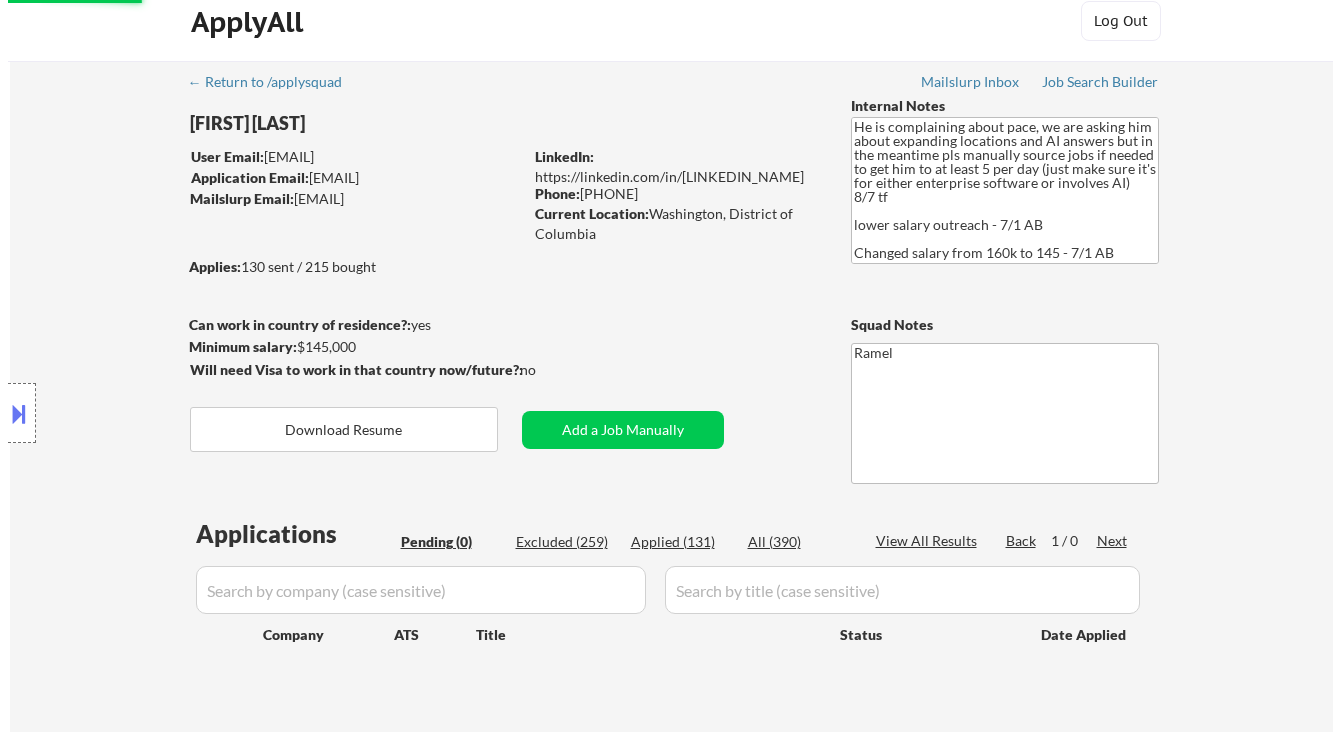 scroll, scrollTop: 0, scrollLeft: 0, axis: both 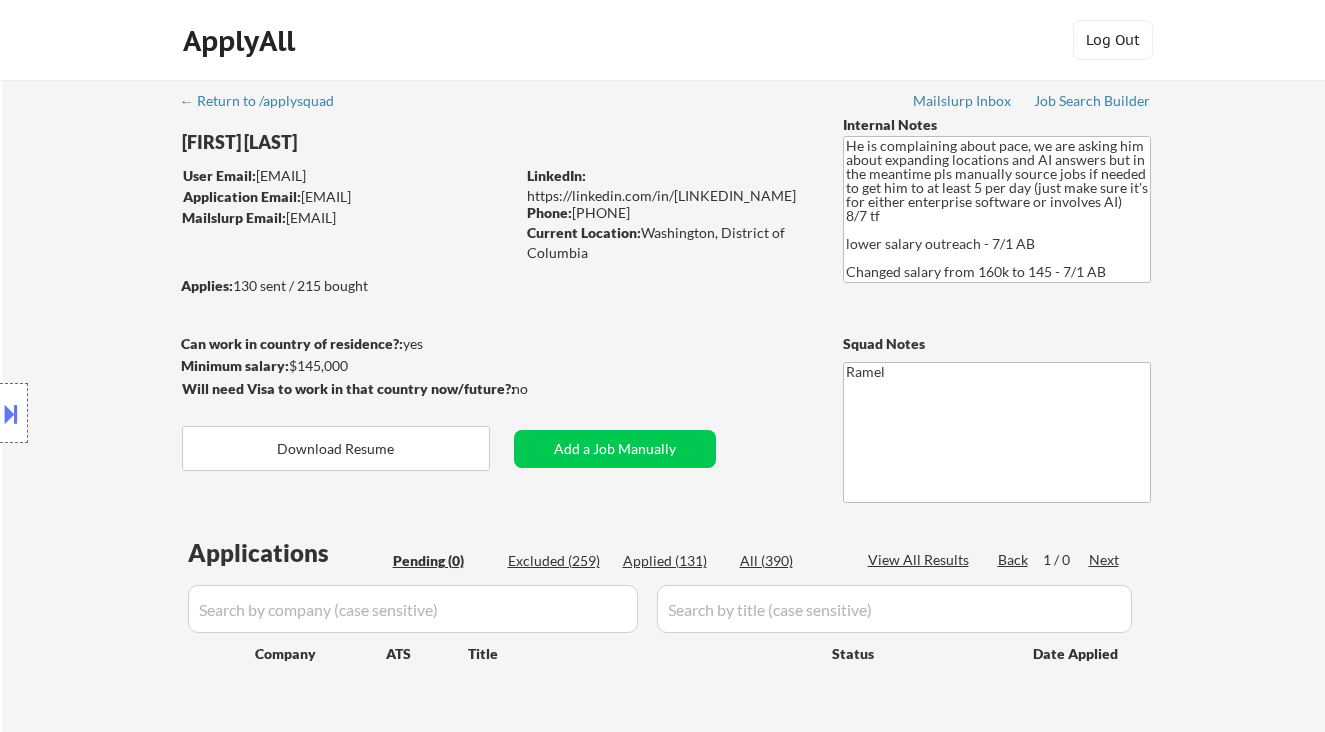drag, startPoint x: 645, startPoint y: 235, endPoint x: 643, endPoint y: 259, distance: 24.083189 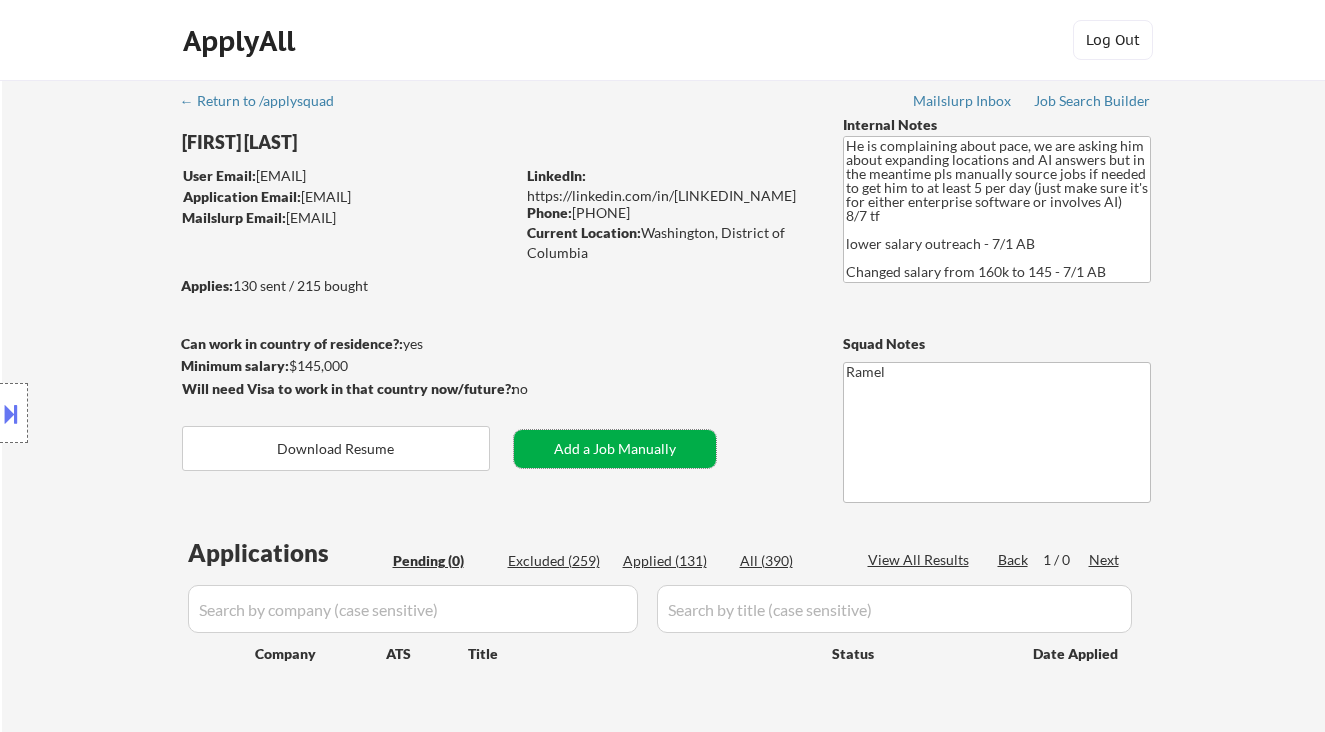 click on "Add a Job Manually" at bounding box center [615, 449] 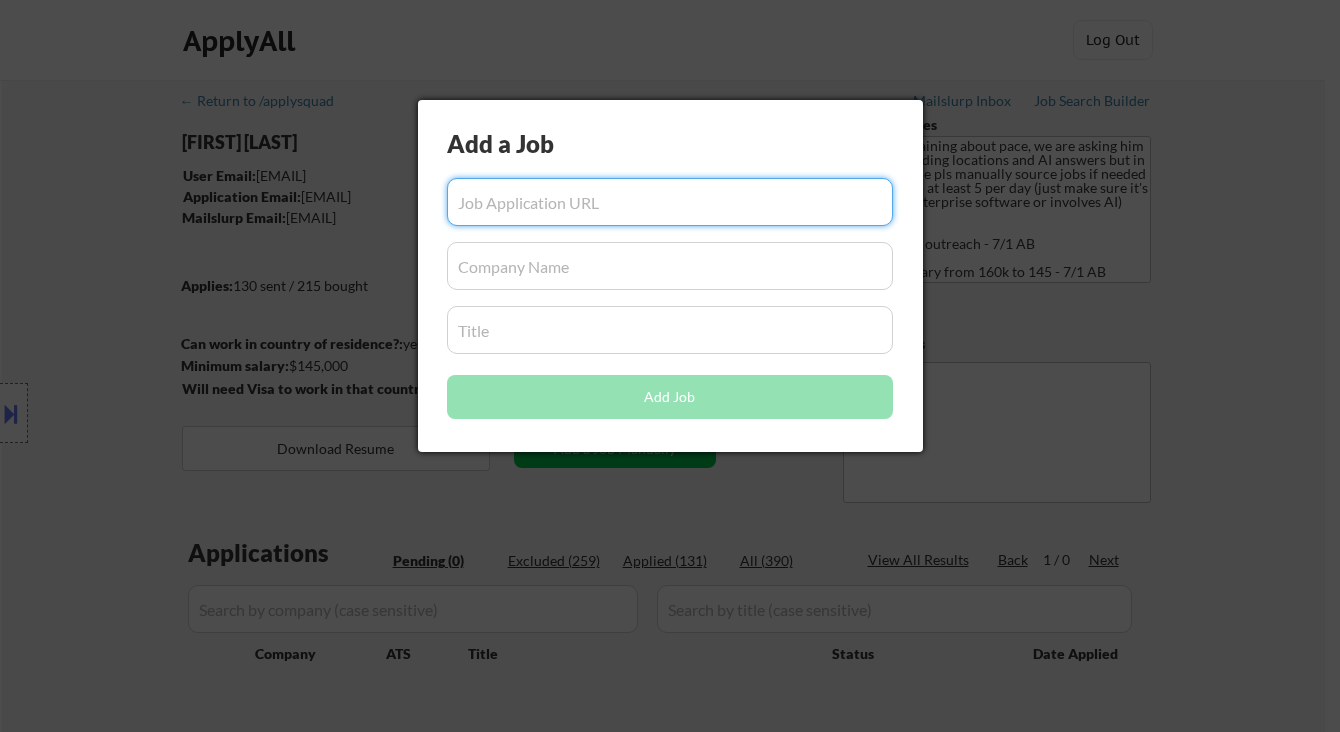 paste on "https://www.simplyhired.com/job/03Va1u67iFT58JyBUooEKfZ7BDGdWCi6rXjp2plbw_EPlvPD04K5MA" 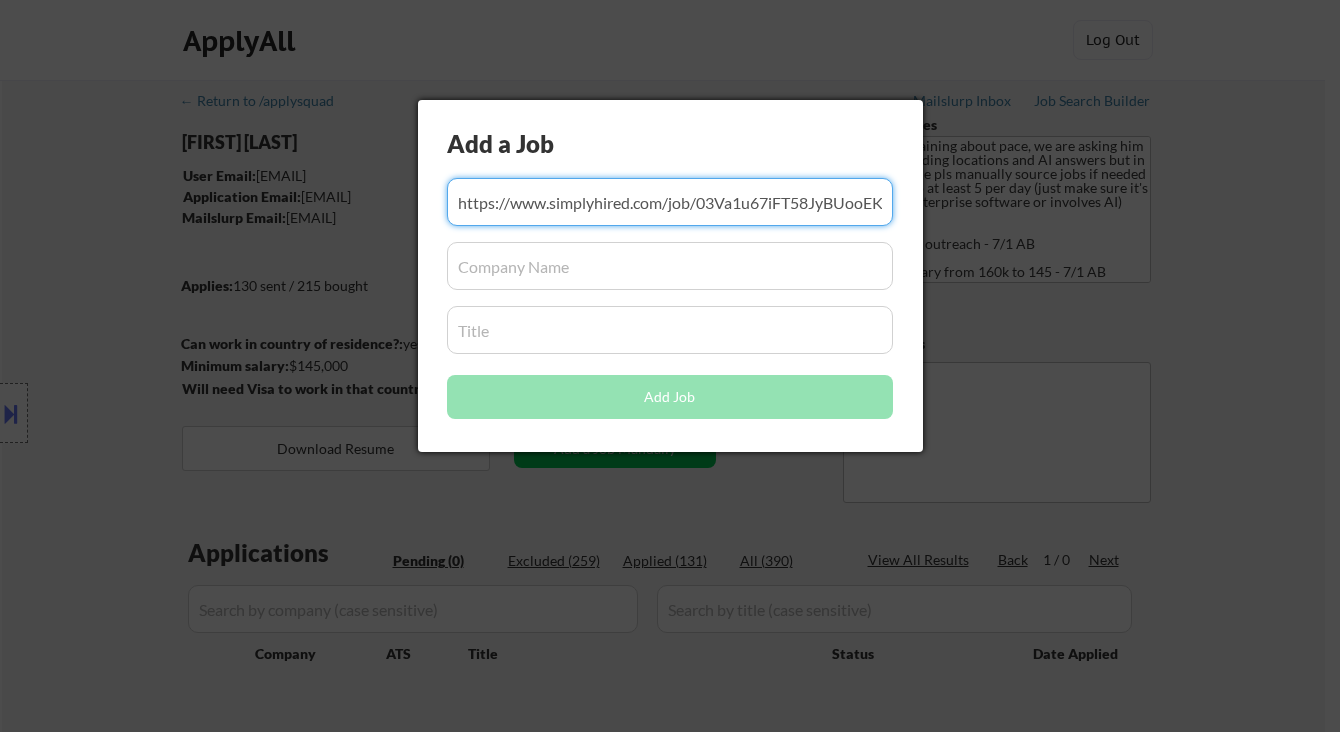 scroll, scrollTop: 0, scrollLeft: 310, axis: horizontal 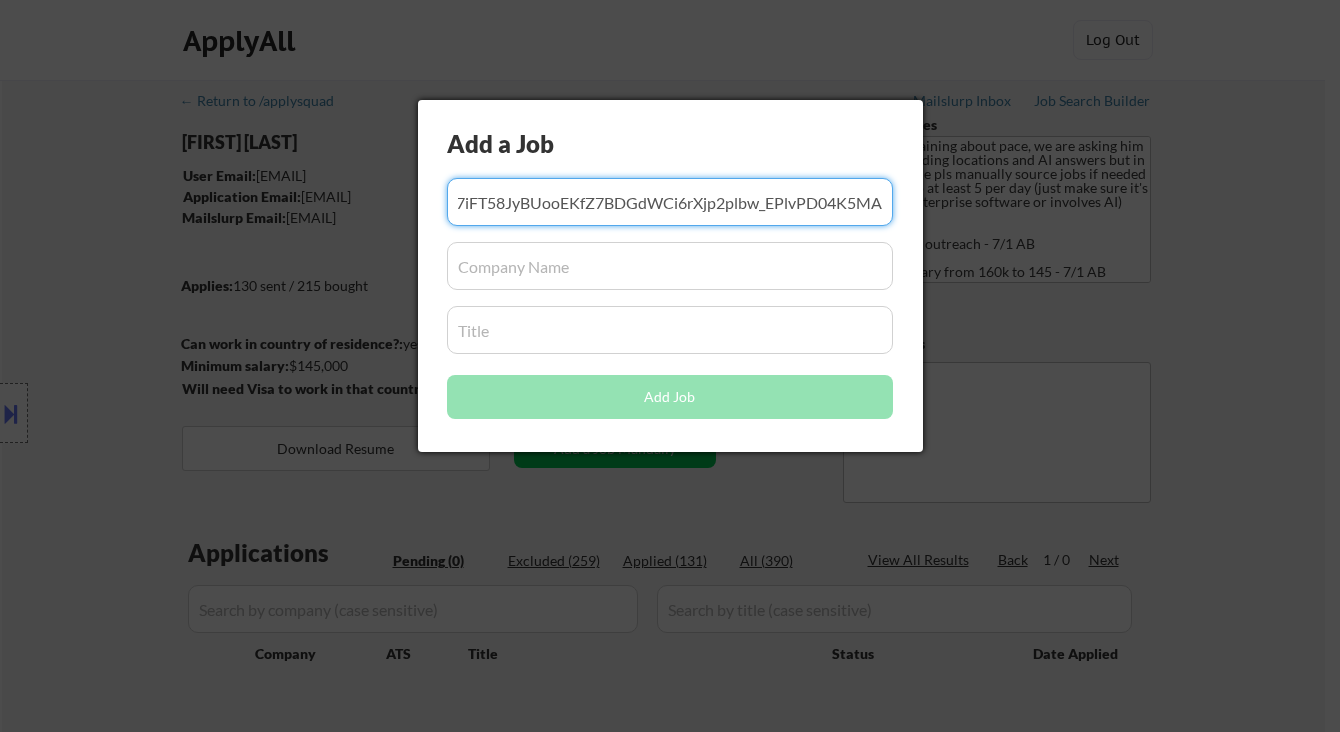 type on "https://www.simplyhired.com/job/03Va1u67iFT58JyBUooEKfZ7BDGdWCi6rXjp2plbw_EPlvPD04K5MA" 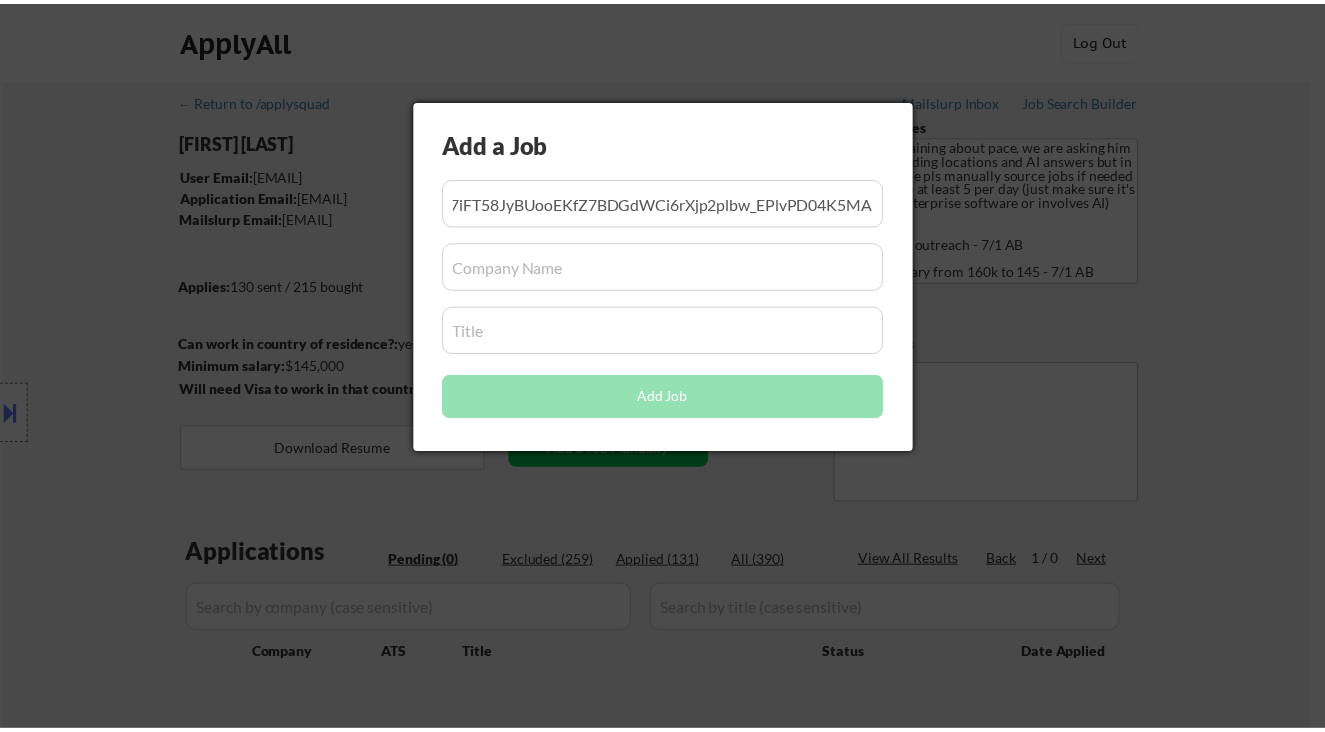 scroll, scrollTop: 0, scrollLeft: 0, axis: both 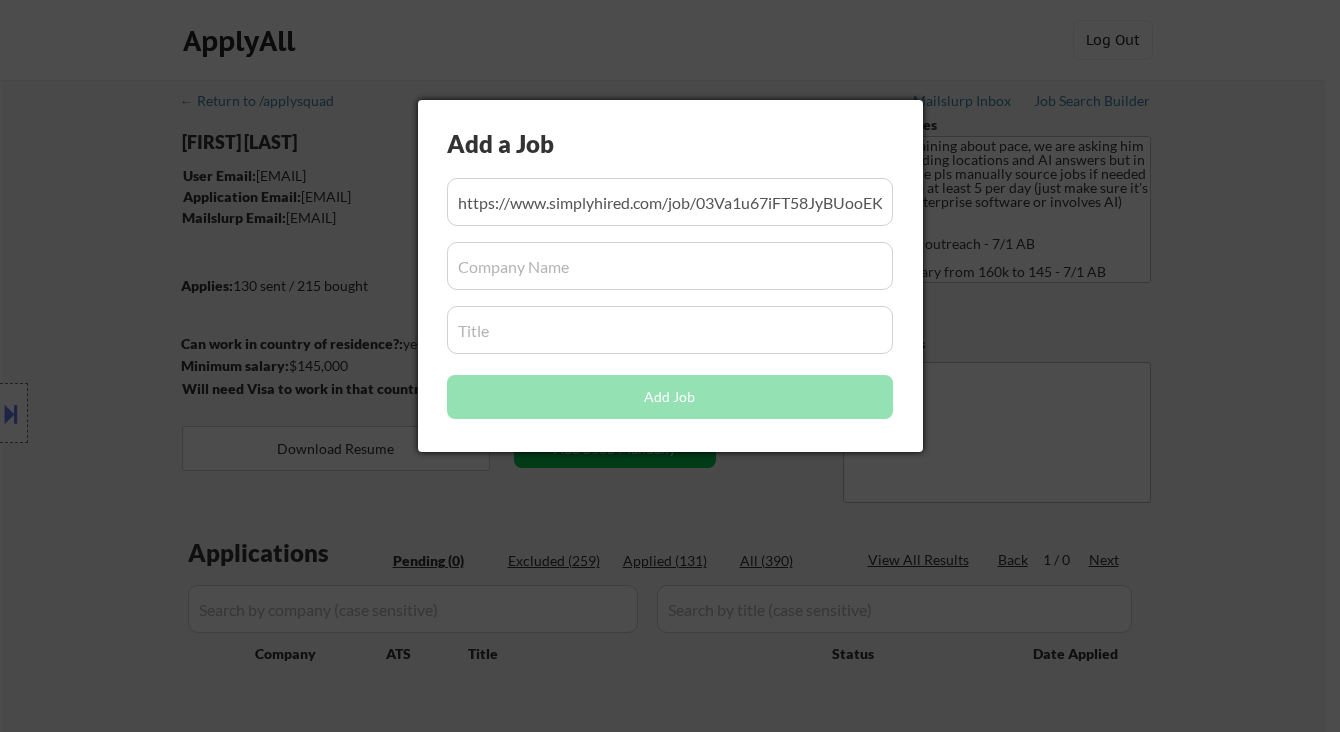 click at bounding box center [670, 266] 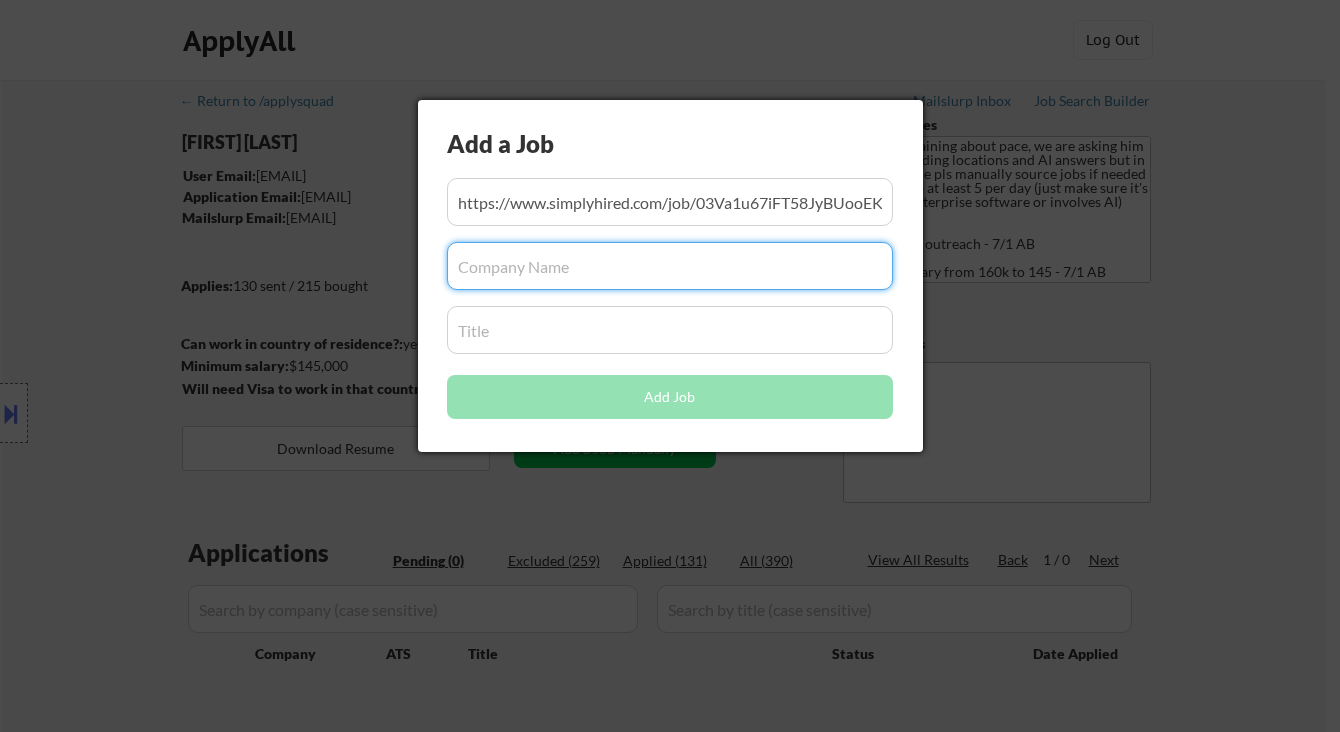 paste on "Outcomes Operating Inc" 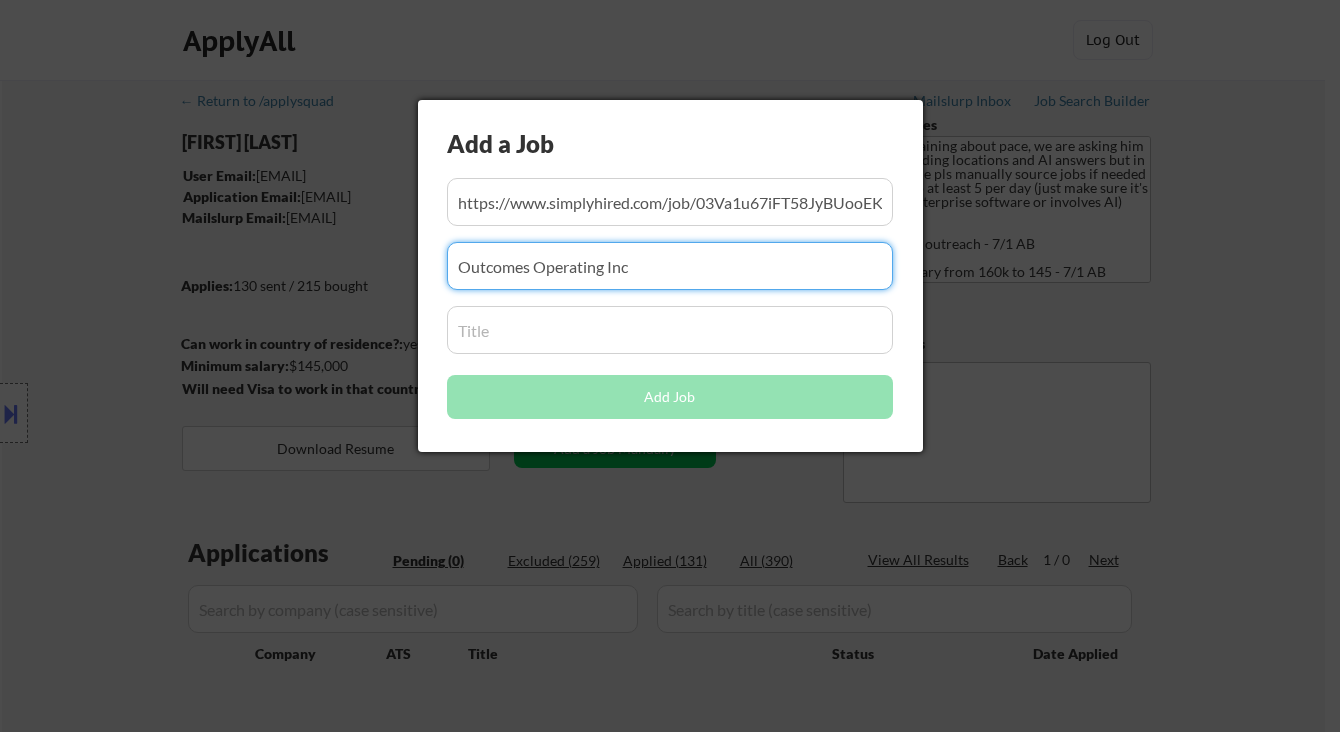 type on "Outcomes Operating Inc" 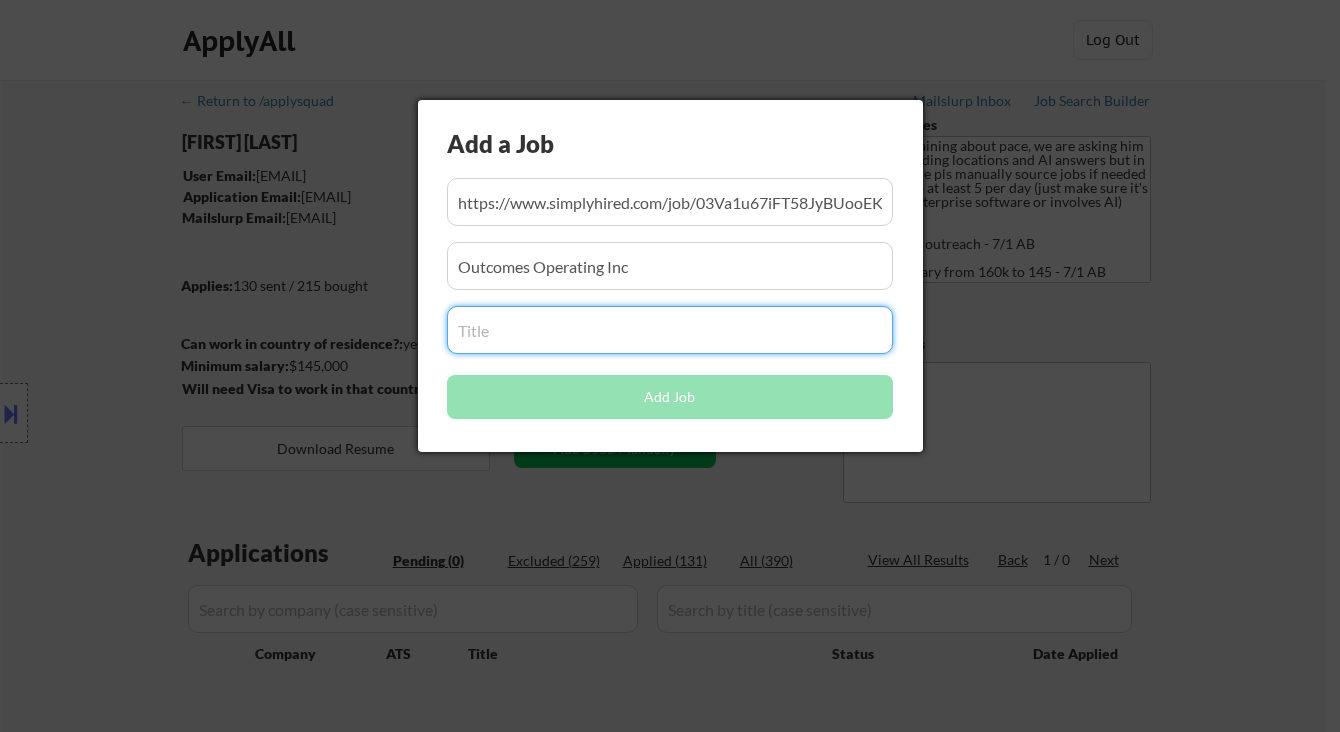 click at bounding box center [670, 330] 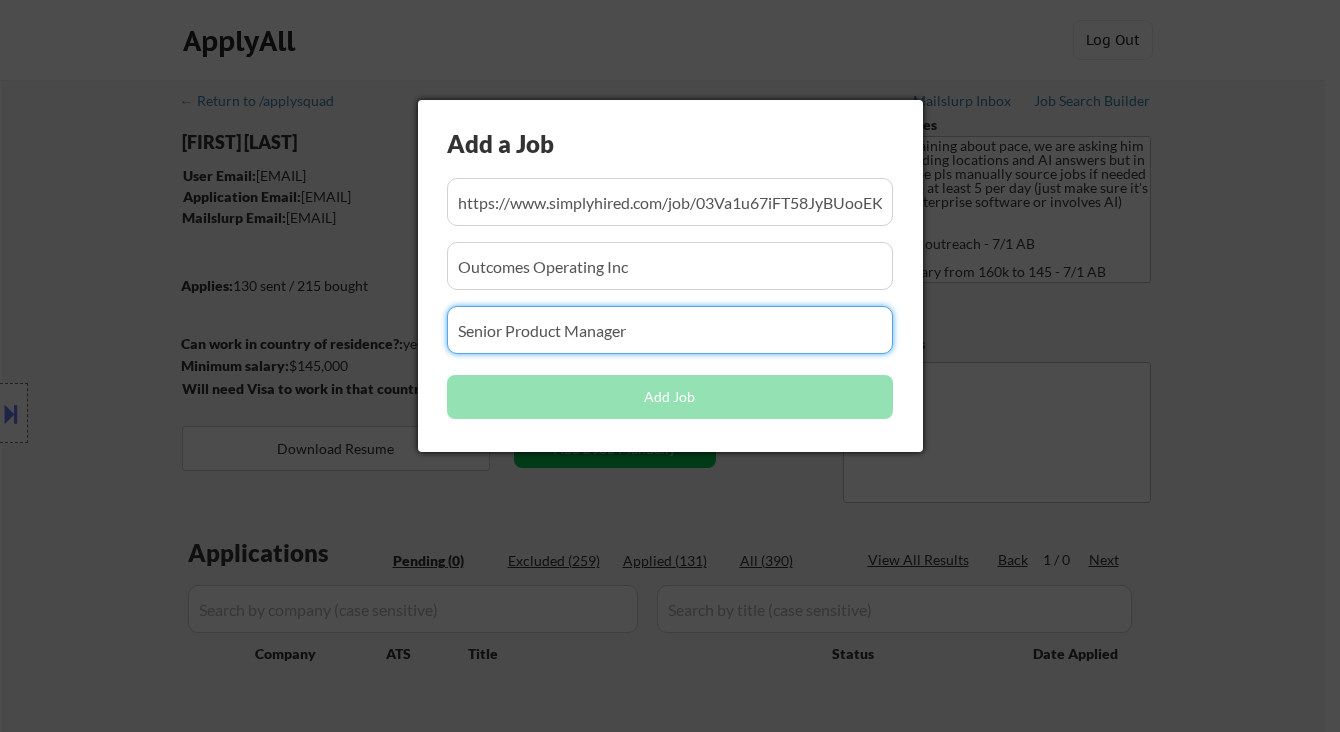 type on "Senior Product Manager" 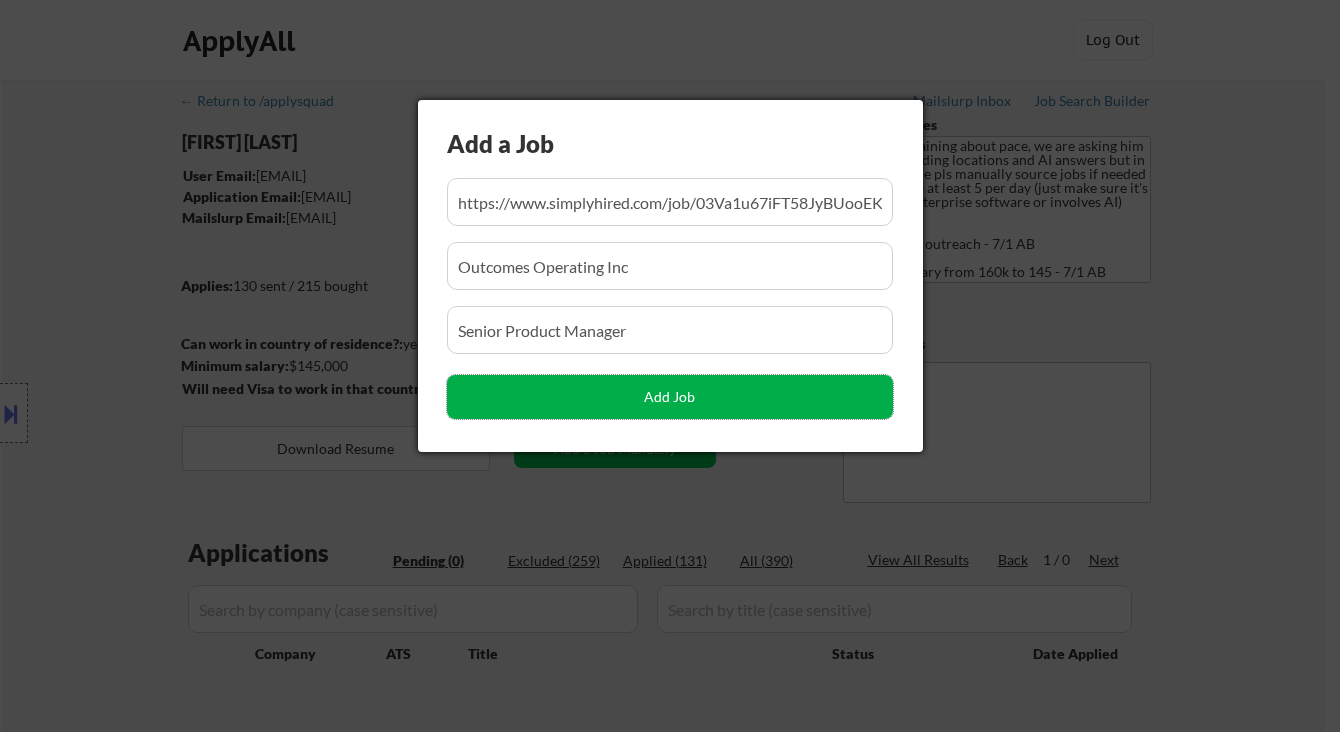 click on "Add Job" at bounding box center (670, 397) 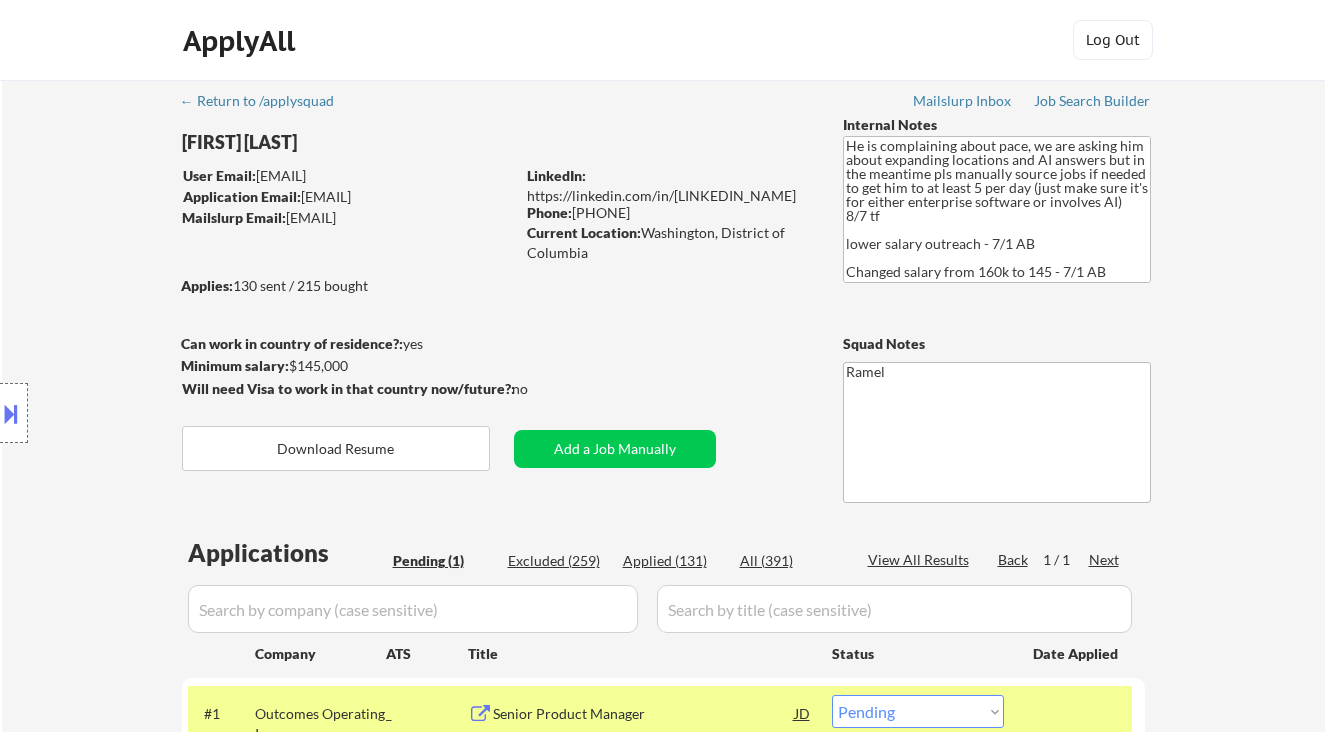 click on "Location Inclusions: Arlington, VA   Alexandria, VA   Bethesda, MD   Silver Spring, MD   Falls Church, VA   Hyattsville, MD   College Park, MD   Rockville, MD   Tysons, VA   McLean, VA   Vienna, VA   Greenbelt, MD   Chevy Chase, MD   Annandale, VA   Springfield, VA   Takoma Park, MD   Landover, MD   Bowie, MD   Reston, VA   Laurel, MD   Fairfax, VA   Gaithersburg, MD   Herndon, VA   Chantilly, VA   Burke, VA   Wheaton, MD   Manassas, VA   Germantown, MD   Leesburg, VA   Rosslyn, VA   Crystal City, VA   Pentagon City, VA   Ballston, VA   Clarendon, VA   Courthouse, VA   Bailey's Crossroads, VA   Merrifield, VA   Washington, D.C. Great Falls, VA   Dunn Loring, VA   Pimmit Hills, VA   West Falls Church, VA   Idylwood, VA   Baileys Crossroads, VA   Washington, D.C.   Oakton, VA   Potomac, MD" at bounding box center [179, 413] 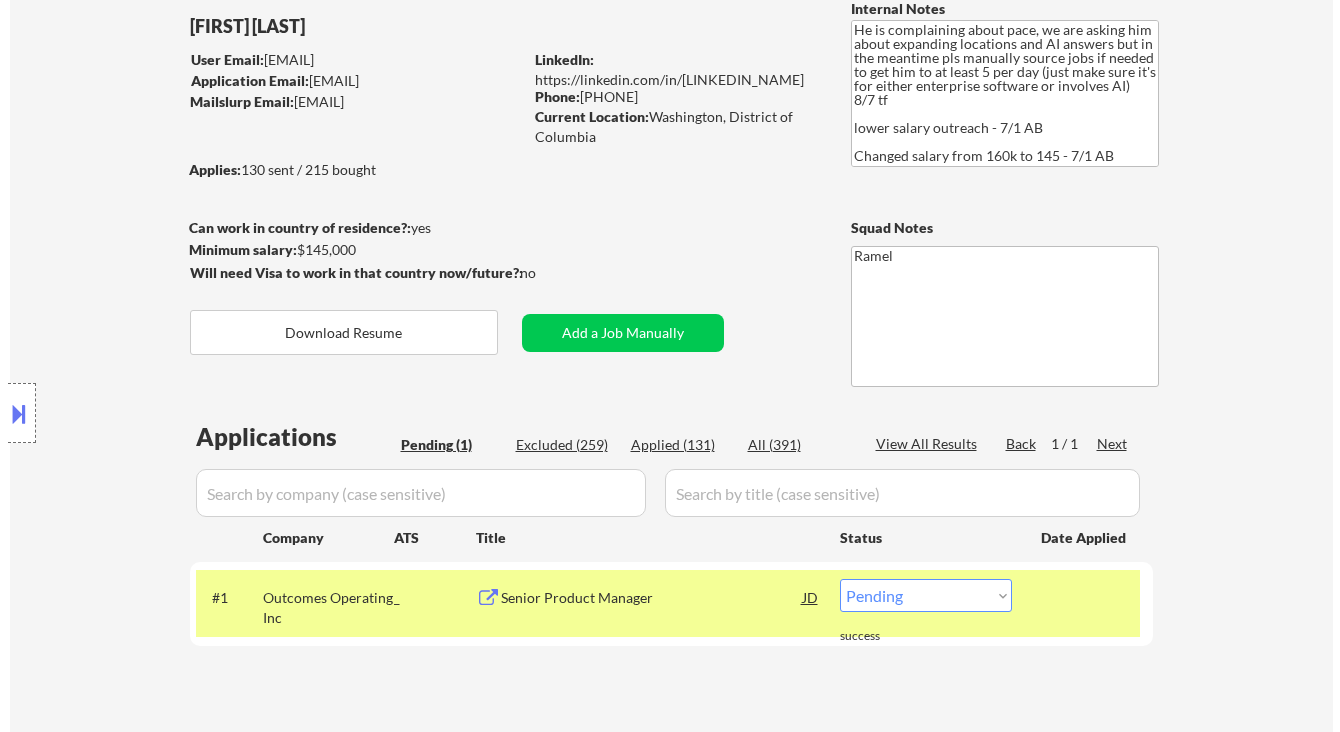 scroll, scrollTop: 266, scrollLeft: 0, axis: vertical 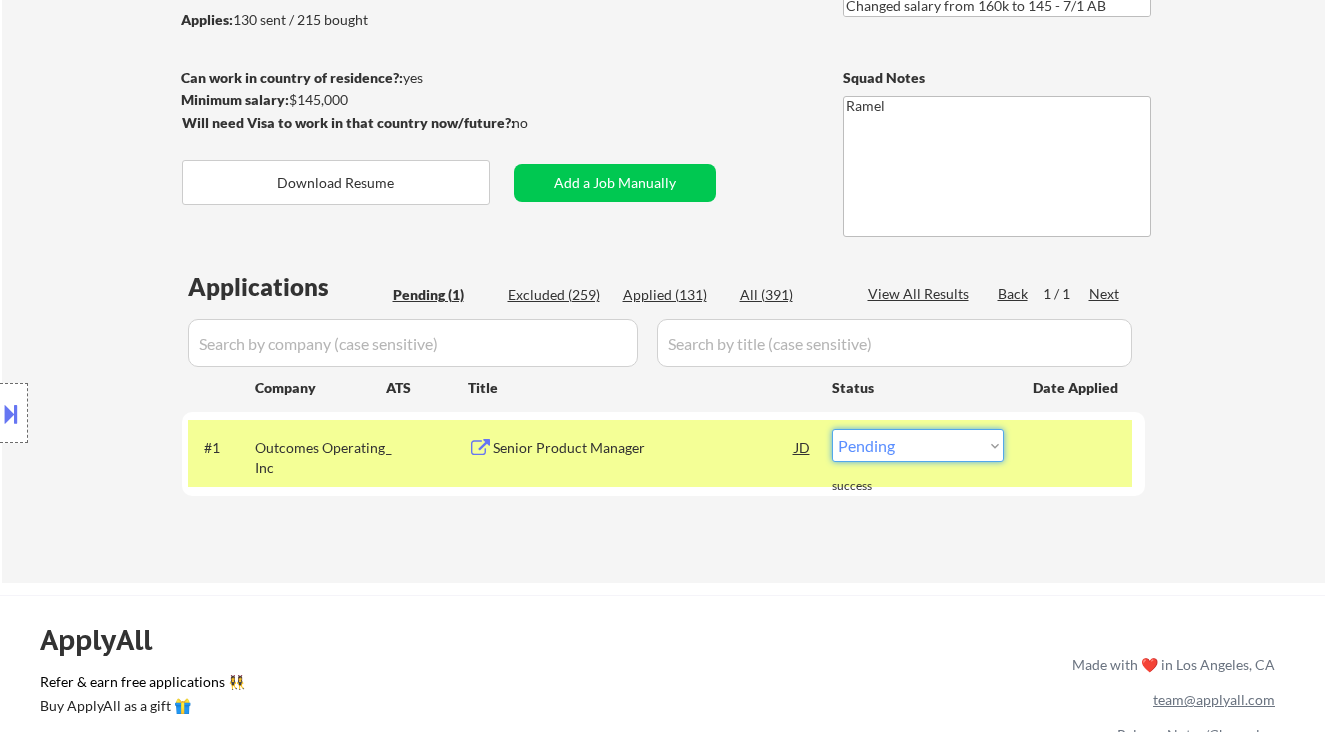 click on "Choose an option... Pending Applied Excluded (Questions) Excluded (Expired) Excluded (Location) Excluded (Bad Match) Excluded (Blocklist) Excluded (Salary) Excluded (Other)" at bounding box center (918, 445) 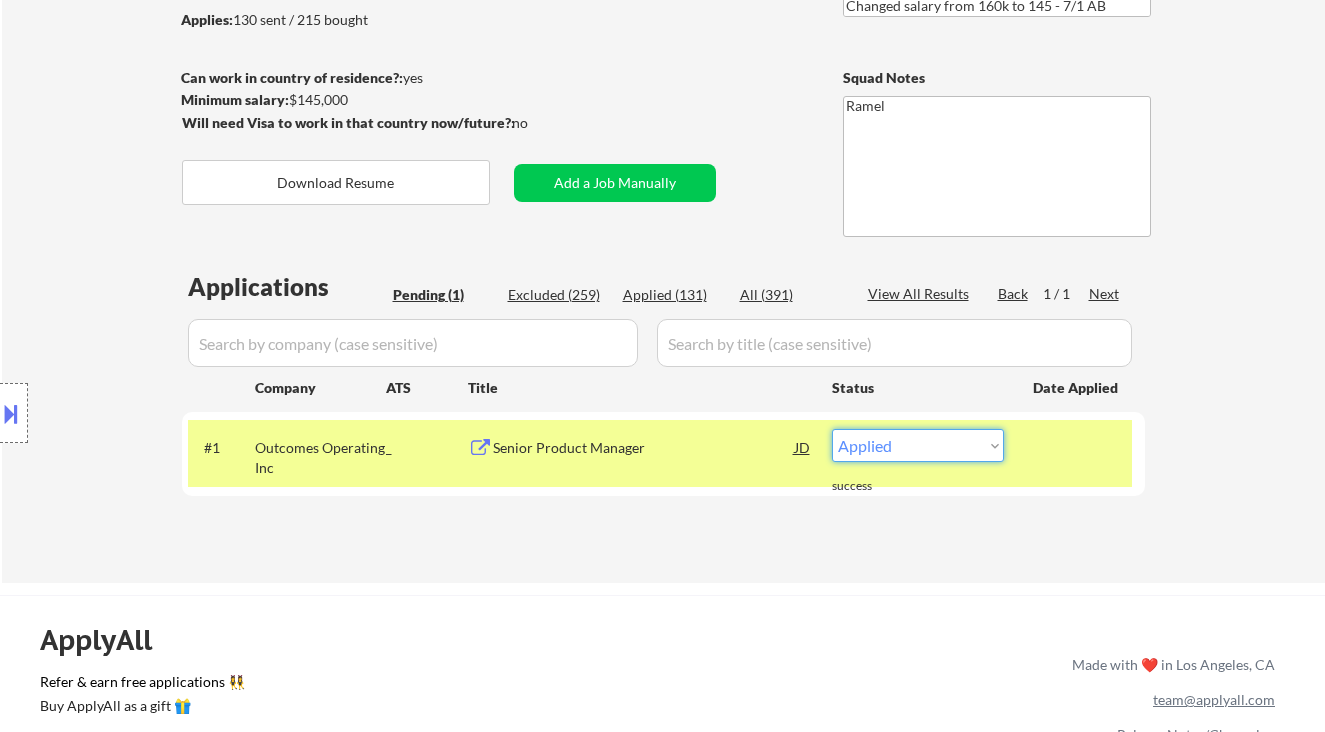 click on "Choose an option... Pending Applied Excluded (Questions) Excluded (Expired) Excluded (Location) Excluded (Bad Match) Excluded (Blocklist) Excluded (Salary) Excluded (Other)" at bounding box center [918, 445] 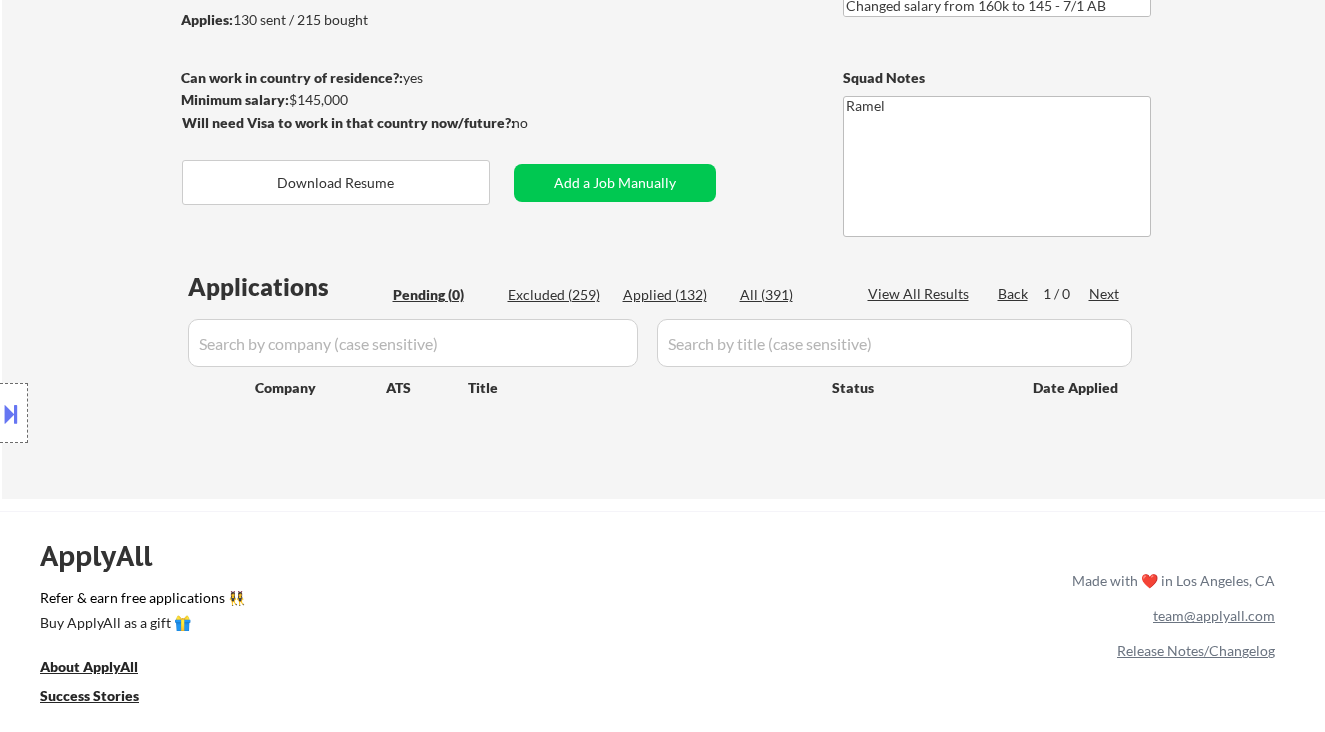 click on "← Return to /applysquad Mailslurp Inbox Job Search Builder Alex Jerome User Email:  alexejerome+applyall@gmail.com Application Email:  AlexEJerome@gmail.com Mailslurp Email:  alex.jerome@mailflux.com LinkedIn:   https://linkedin.com/in/AlexEJerome
Phone:  (410) 916-2343 Current Location:  Washington, District of Columbia Applies:  130 sent / 215 bought Internal Notes He is complaining about pace, we are asking him about expanding locations and AI answers but in the meantime pls manually source jobs if needed to get him to at least 5 per day (just make sure it's for either enterprise software or involves AI)  8/7 tf
lower salary outreach - 7/1 AB
Changed salary from 160k to 145 - 7/1 AB
+10 more jobs due to delay - 8/8 AB Can work in country of residence?:  yes Squad Notes Minimum salary:  $145,000 Will need Visa to work in that country now/future?:   no Download Resume Add a Job Manually Ramel Applications Pending (0) Excluded (259) Applied (132) All (391) View All Results Back 1 / 0
Next Company ATS" at bounding box center [664, 148] 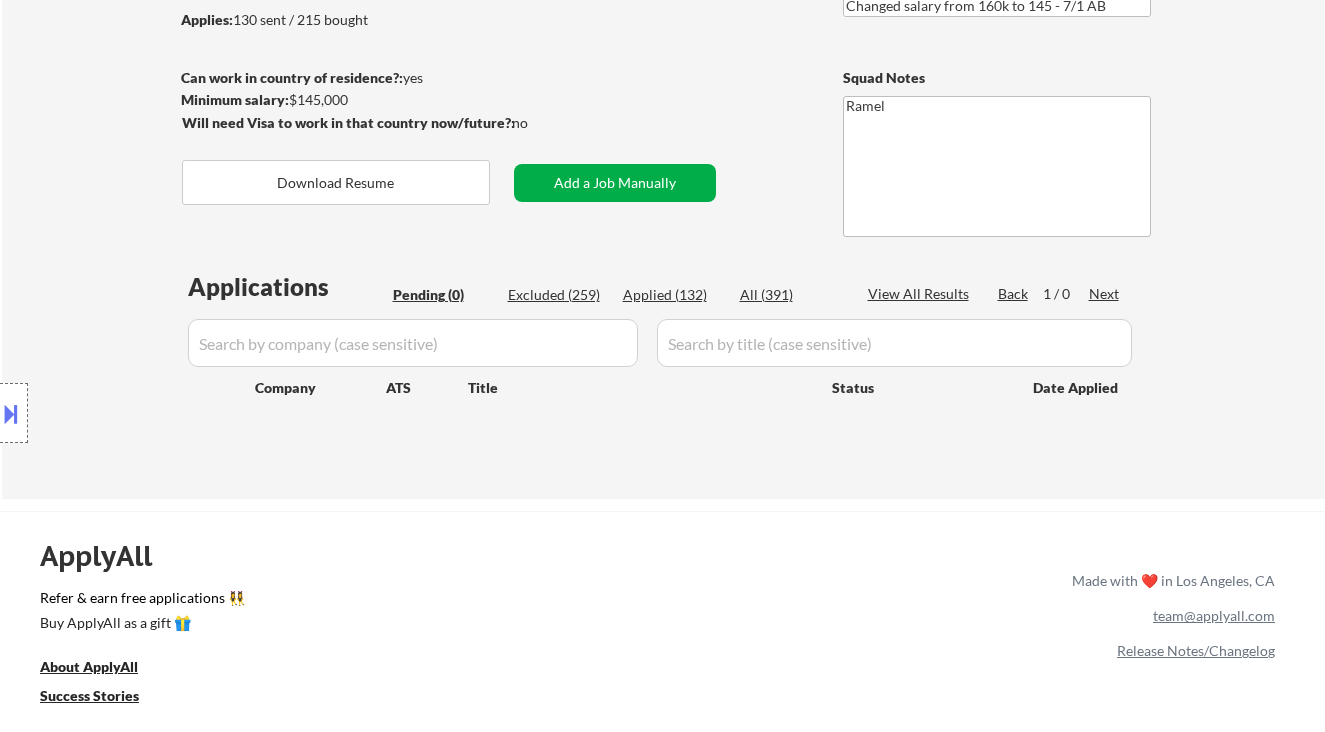 click on "Add a Job Manually" at bounding box center (615, 183) 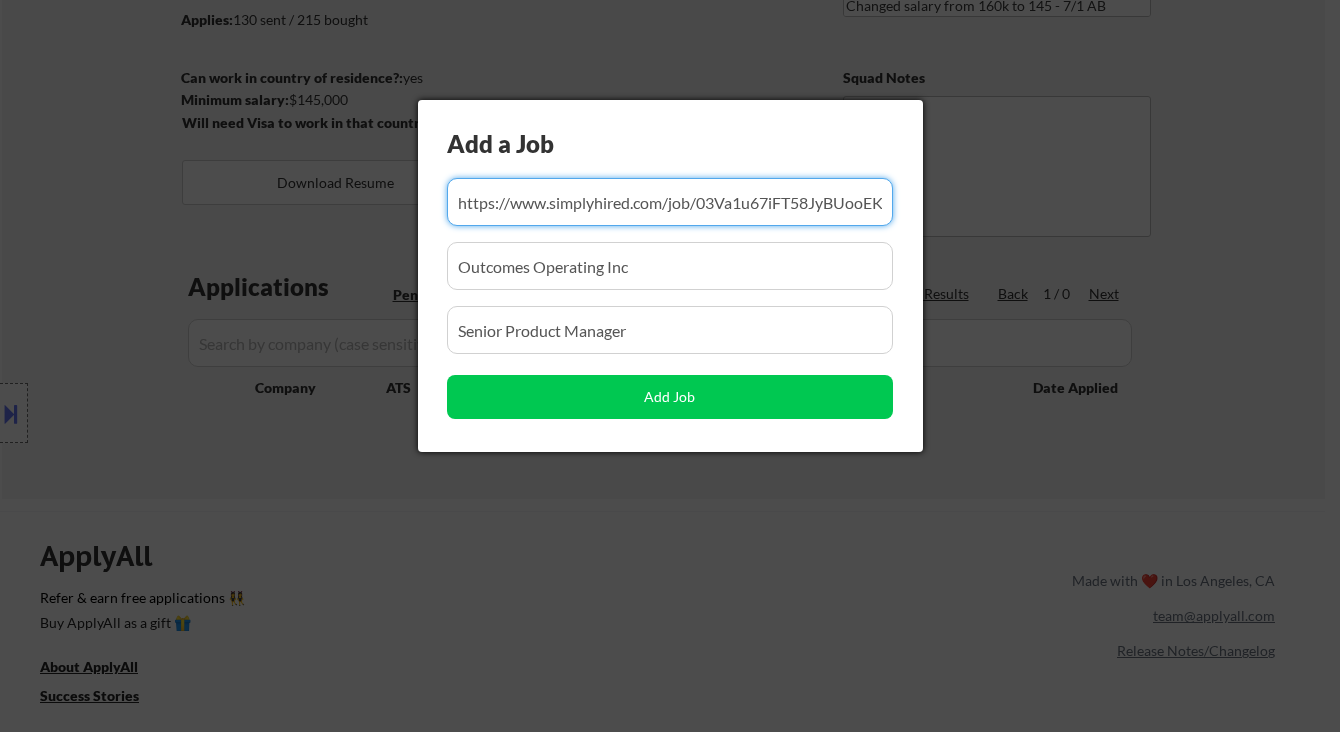scroll, scrollTop: 0, scrollLeft: 310, axis: horizontal 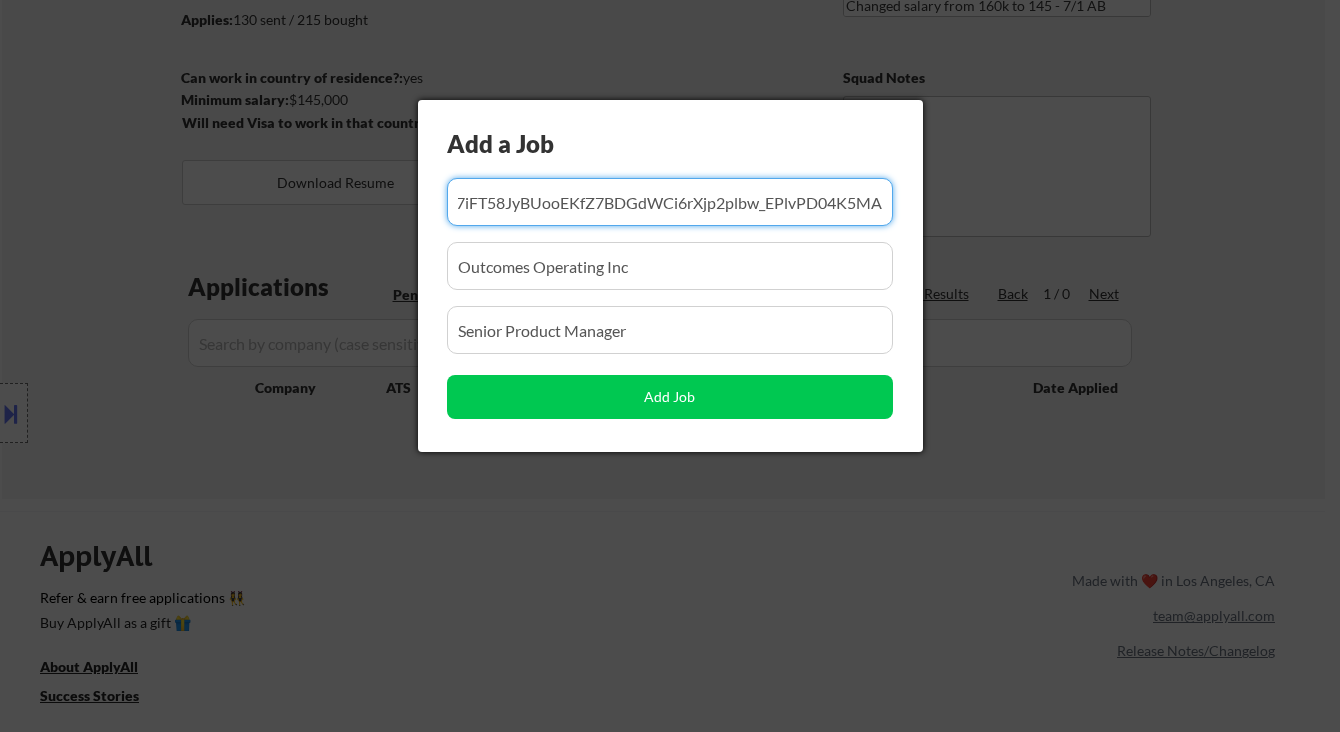 click at bounding box center [670, 202] 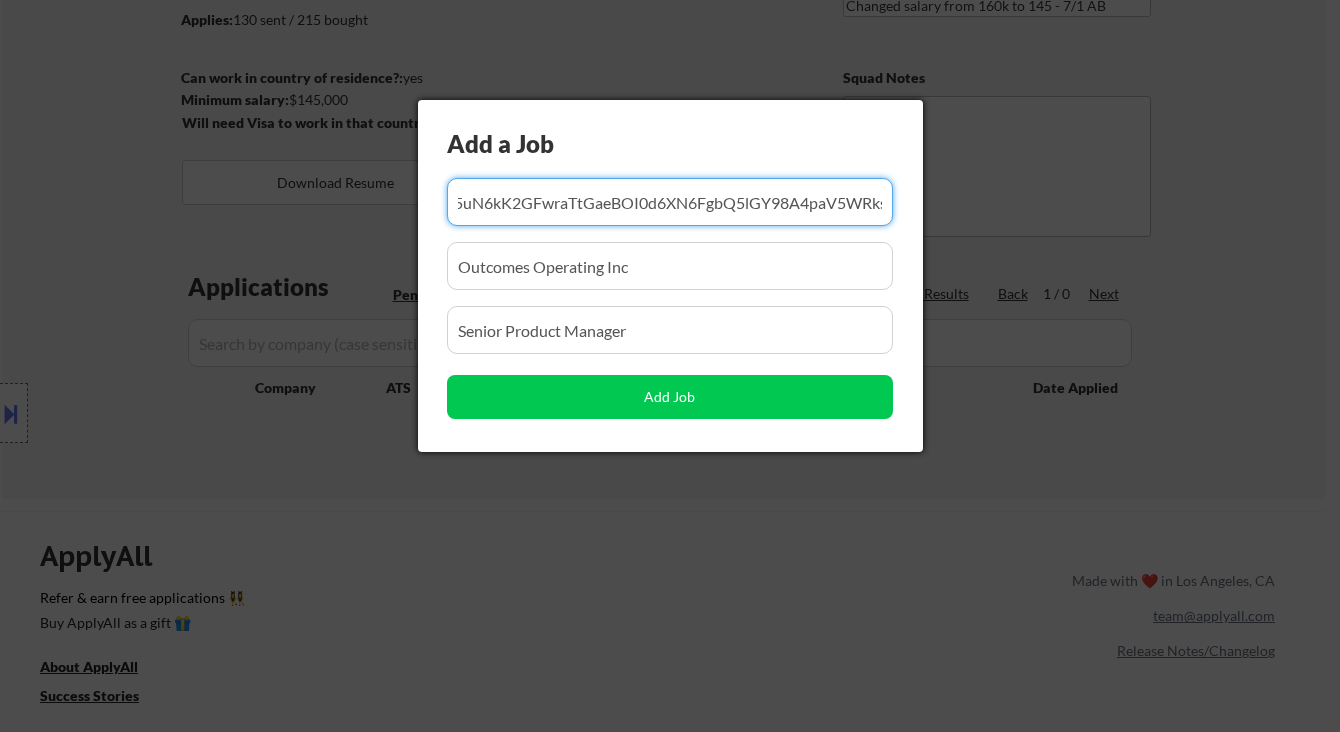 scroll, scrollTop: 0, scrollLeft: 338, axis: horizontal 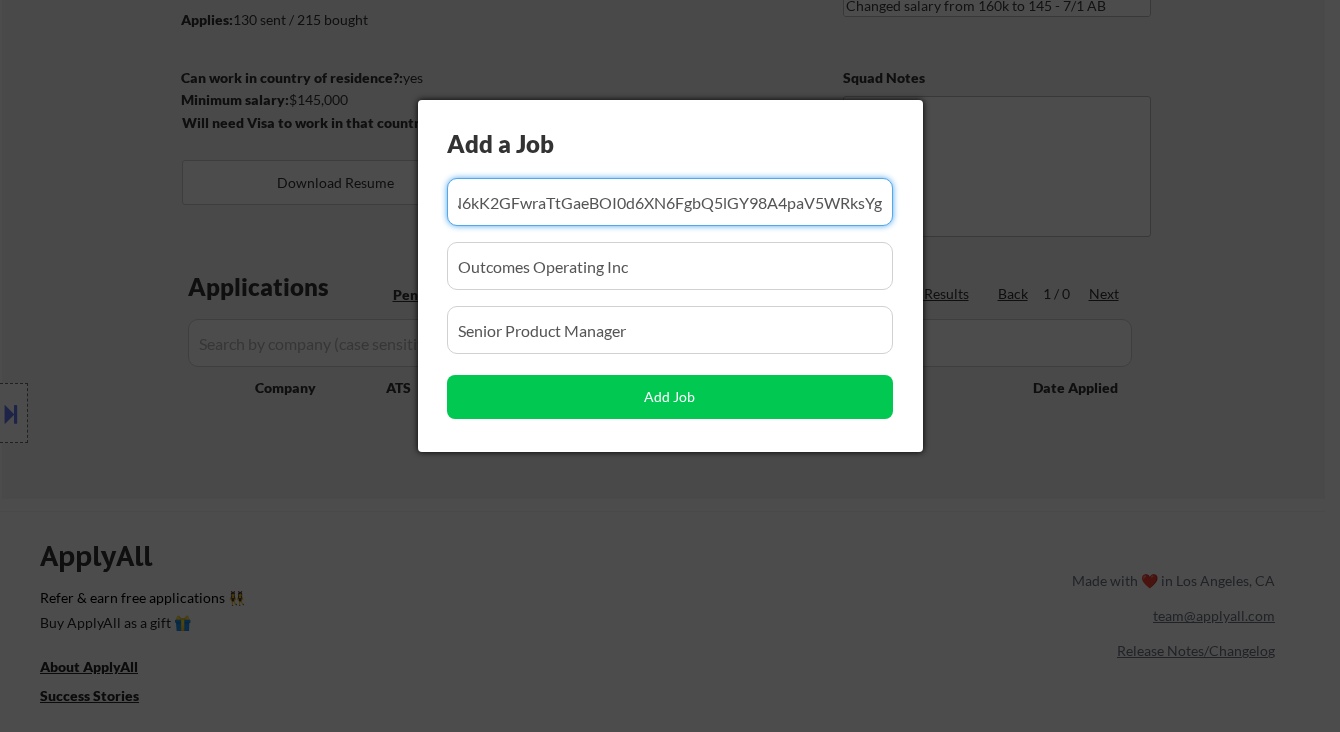 type on "https://www.simplyhired.com/job/OWVYoX5uN6kK2GFwraTtGaeBOI0d6XN6FgbQ5lGY98A4paV5WRksYg" 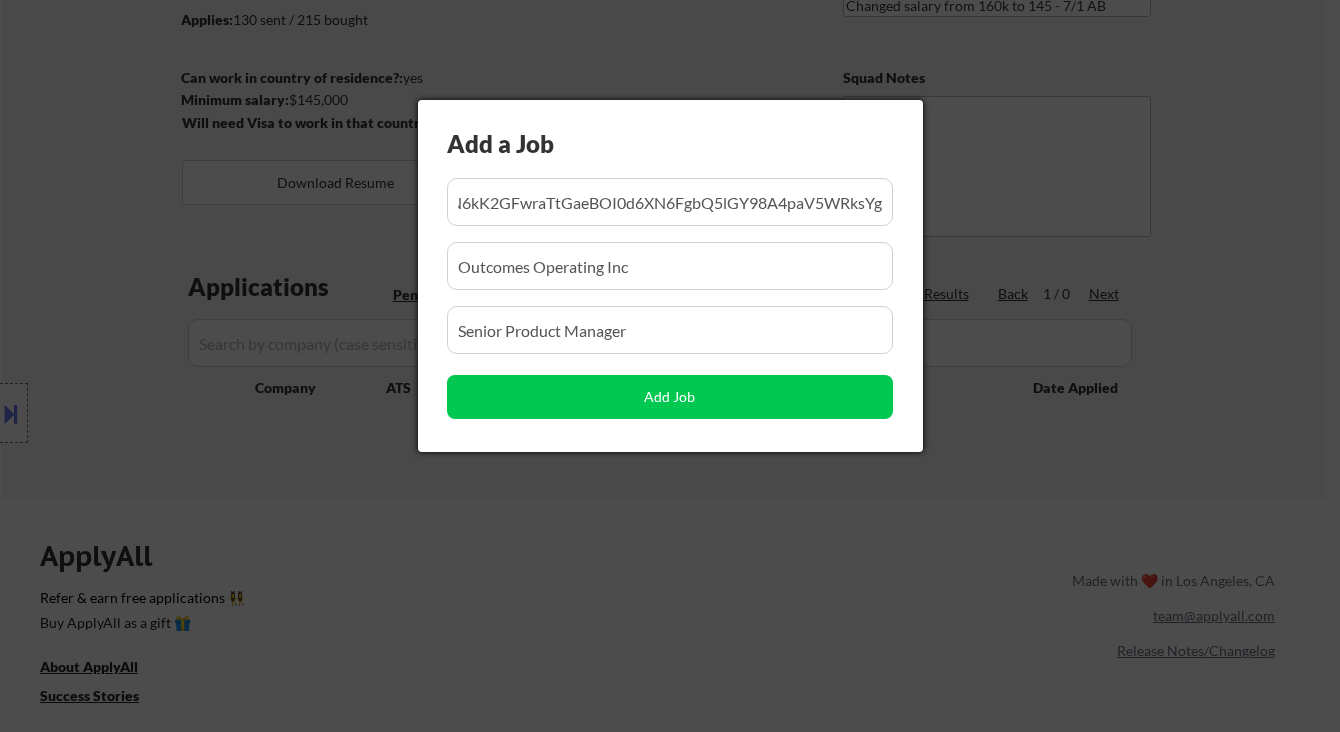 scroll, scrollTop: 0, scrollLeft: 0, axis: both 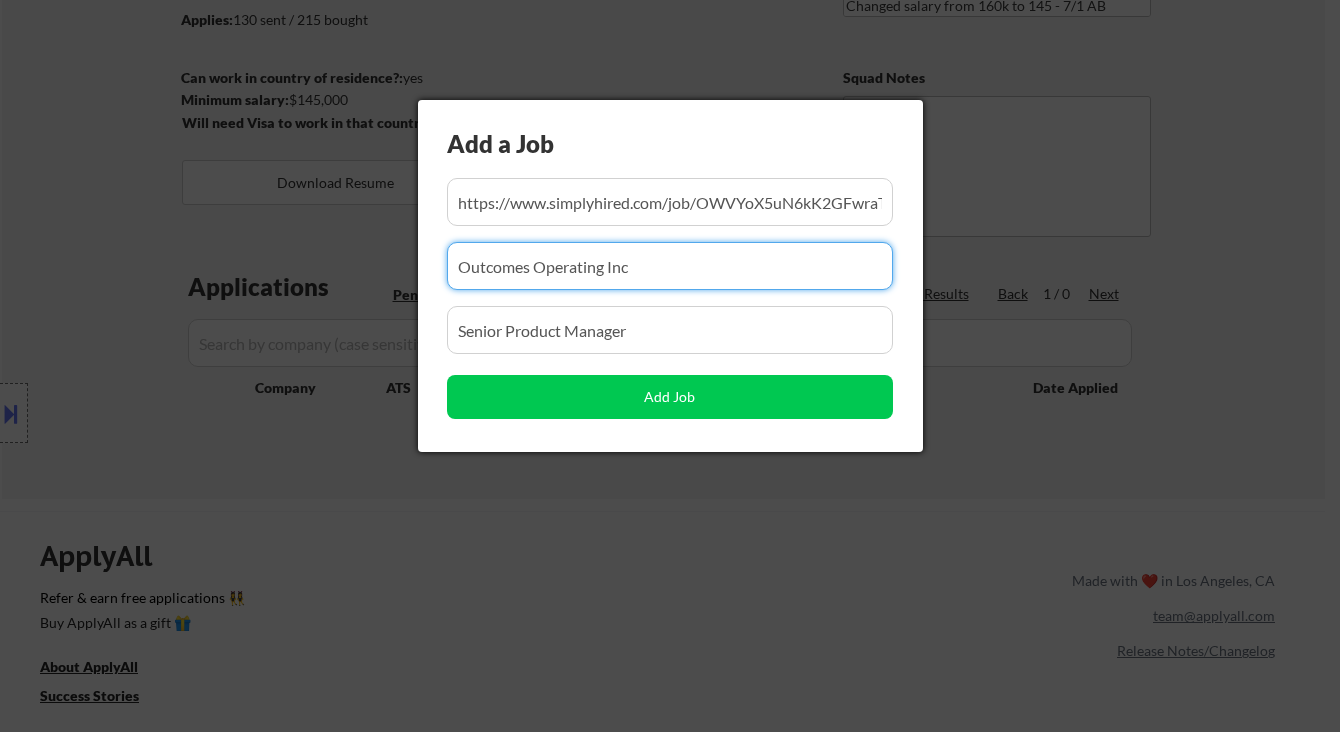 drag, startPoint x: 655, startPoint y: 258, endPoint x: 393, endPoint y: 259, distance: 262.00192 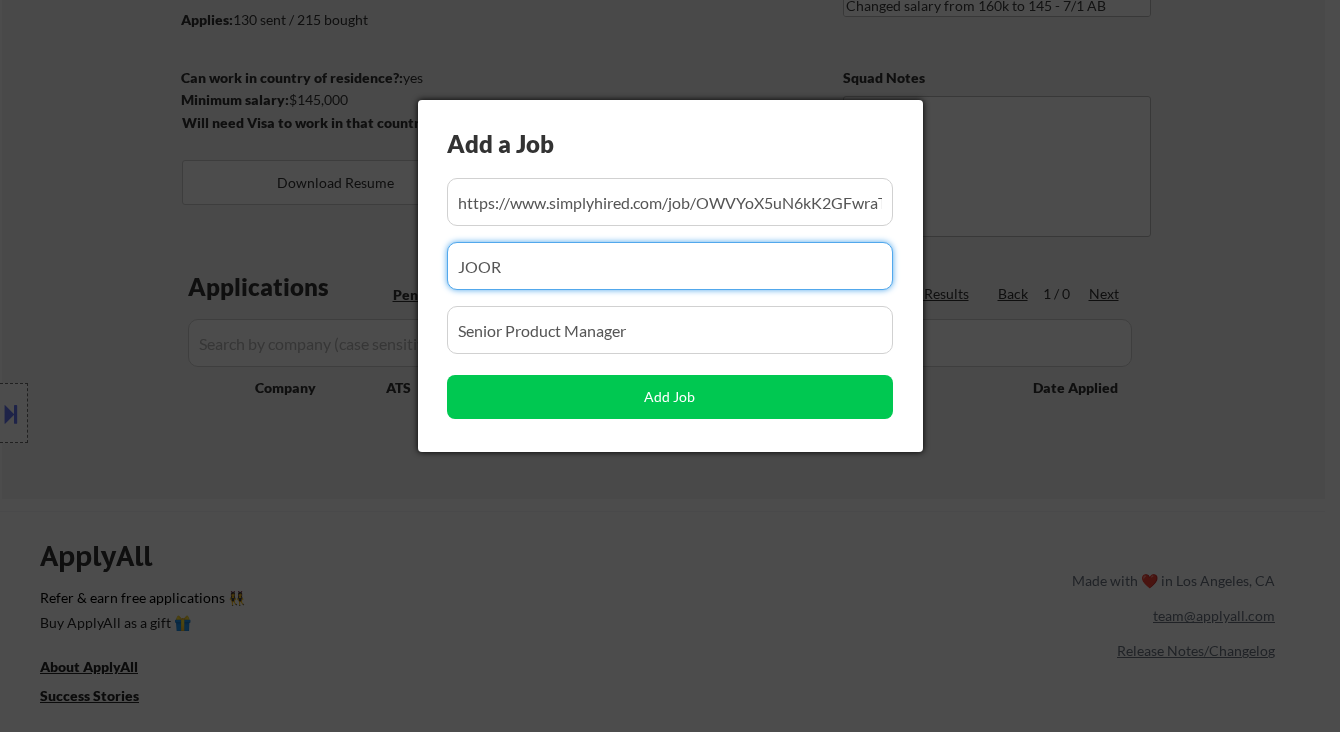 type on "JOOR" 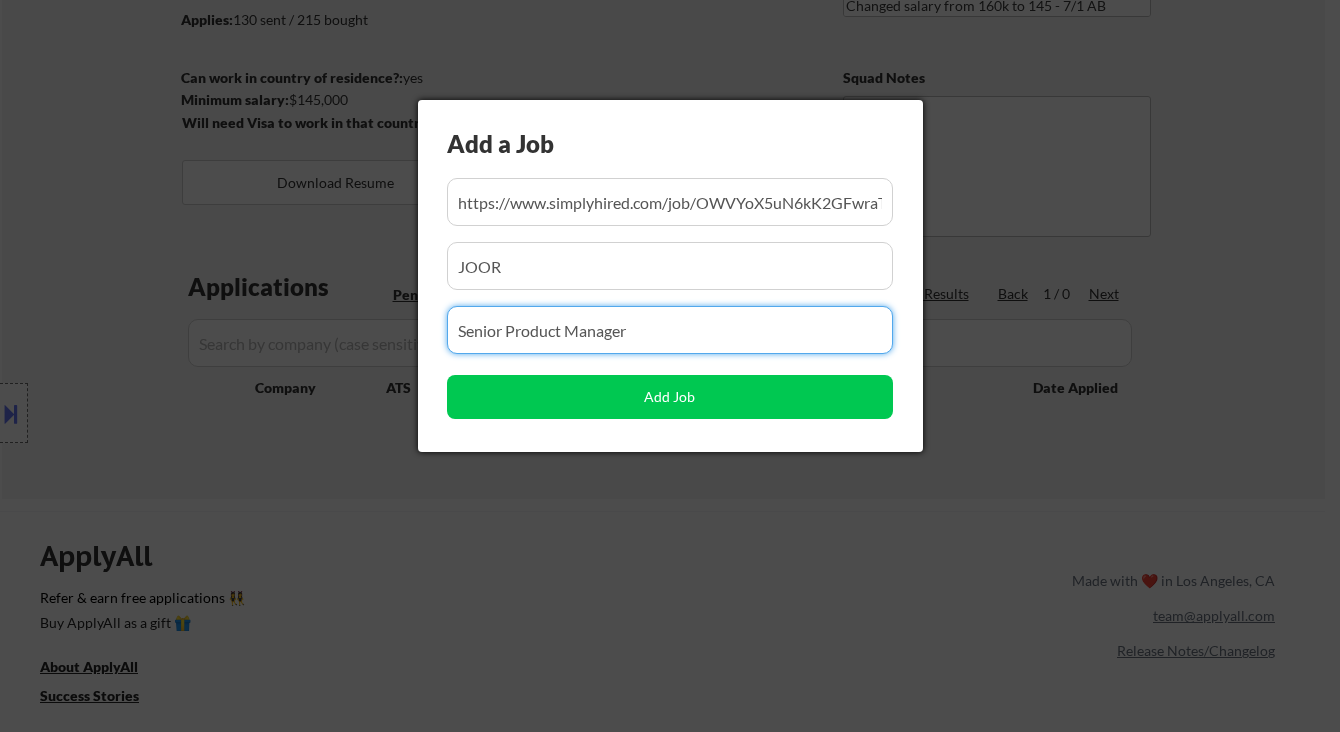 drag, startPoint x: 643, startPoint y: 333, endPoint x: 373, endPoint y: 319, distance: 270.36273 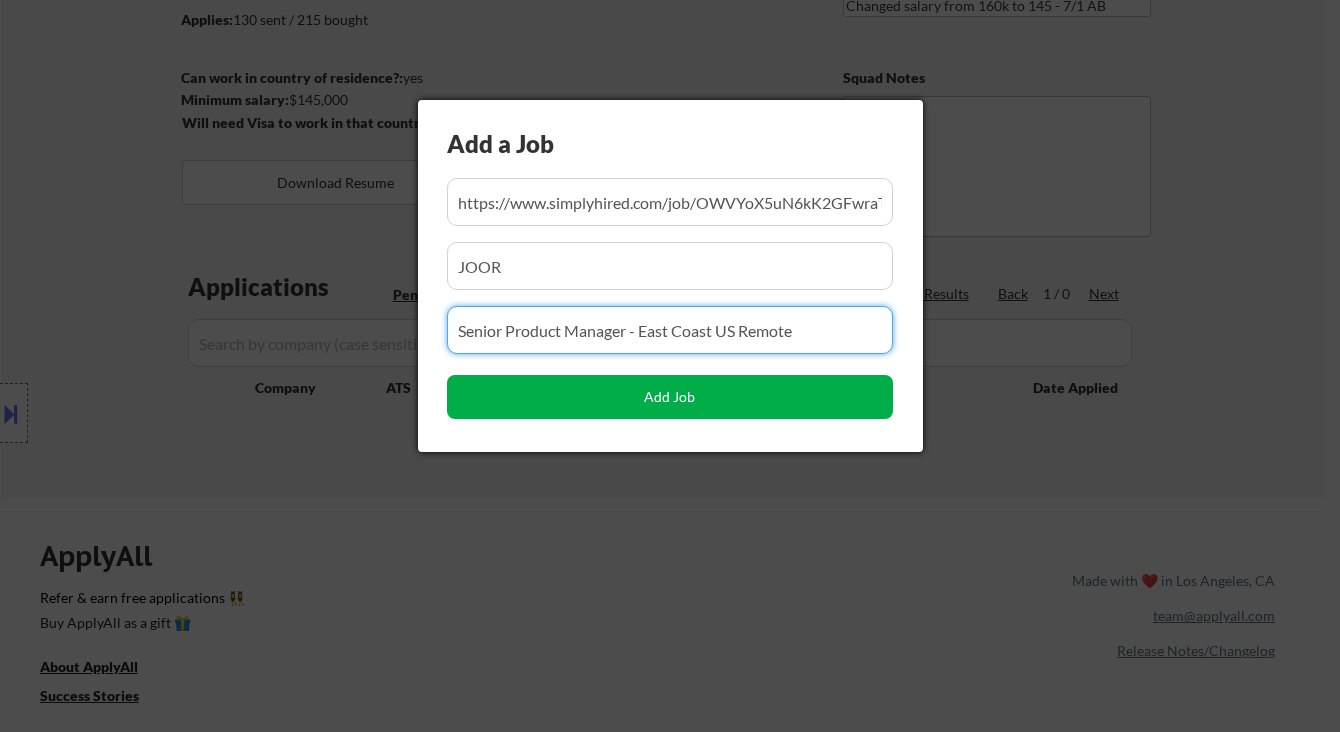 type on "Senior Product Manager - East Coast US Remote" 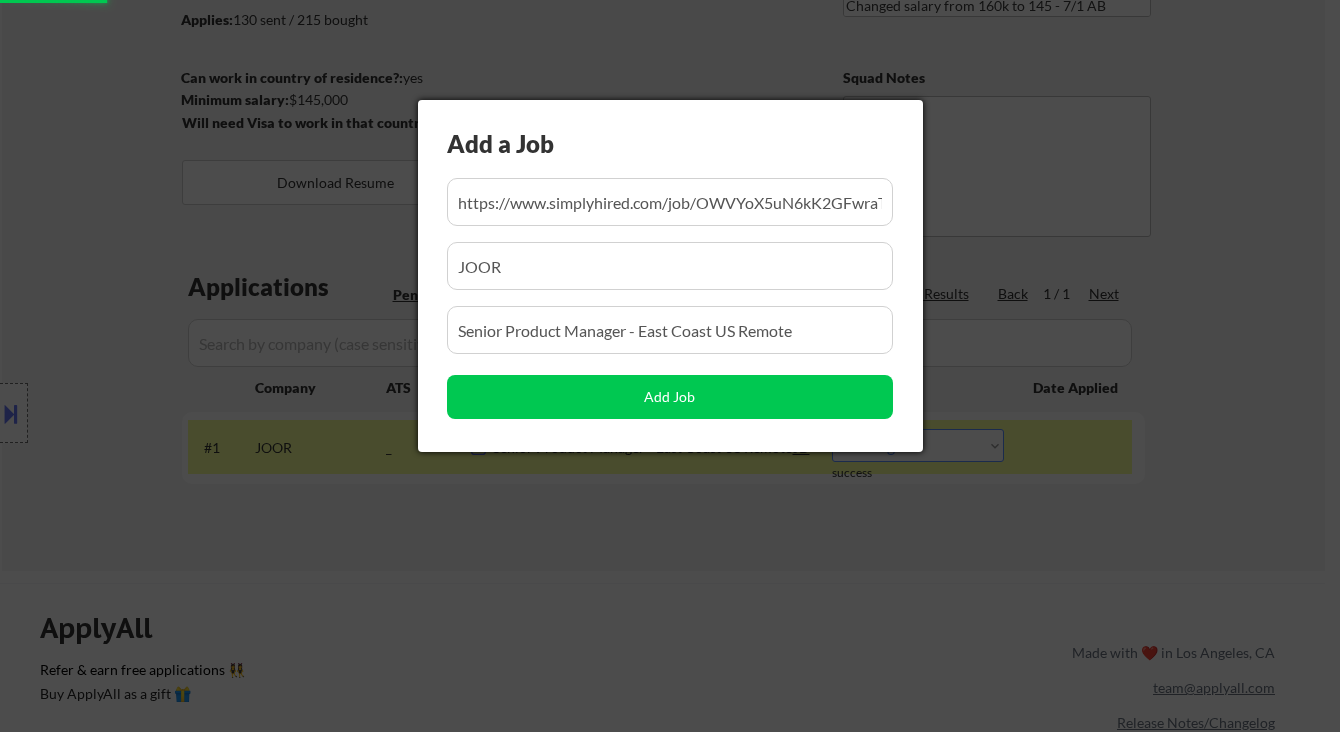 click at bounding box center [670, 366] 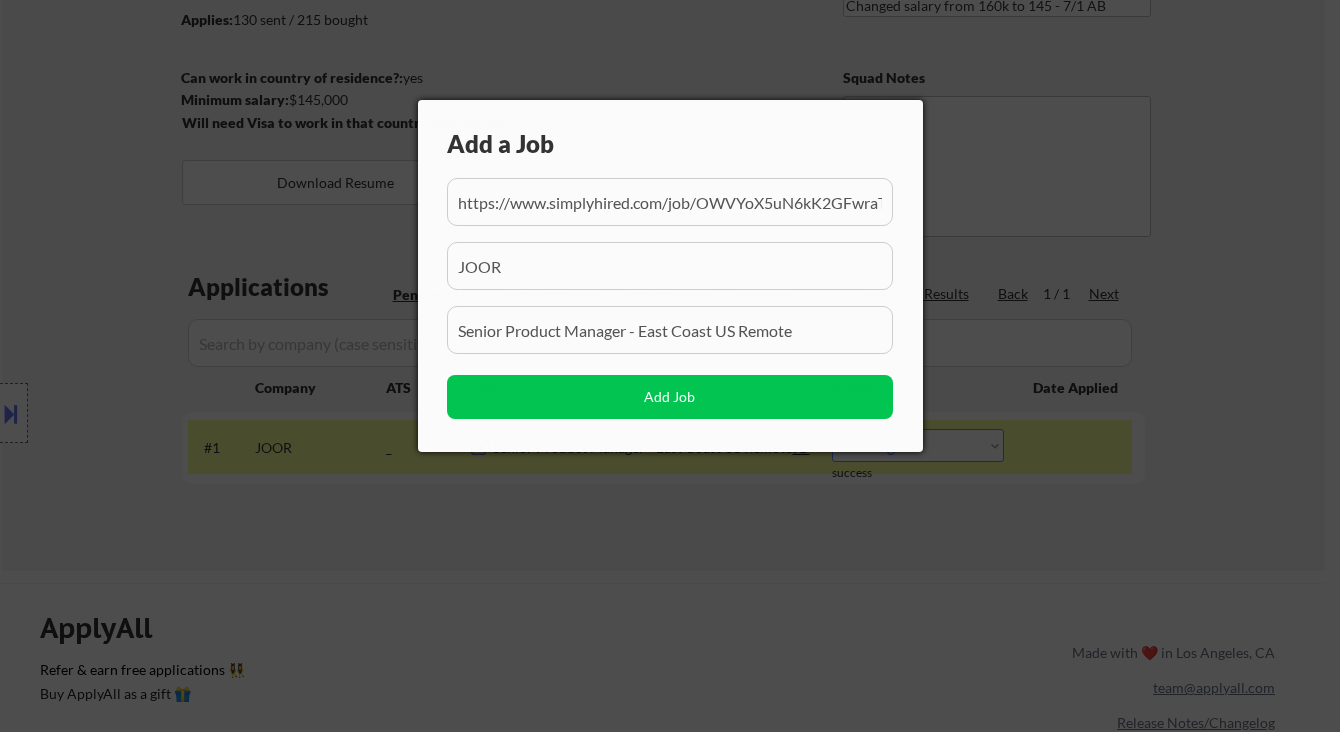 scroll, scrollTop: 0, scrollLeft: 338, axis: horizontal 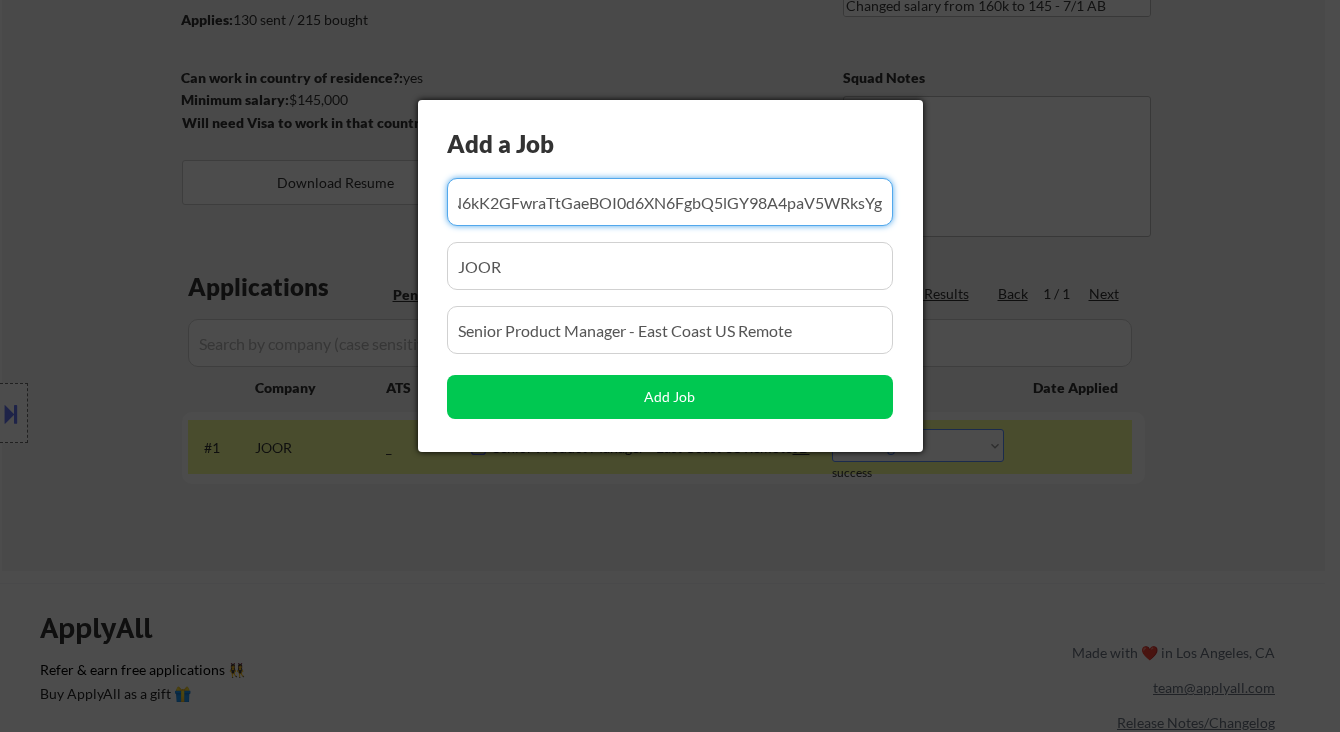 click at bounding box center [670, 366] 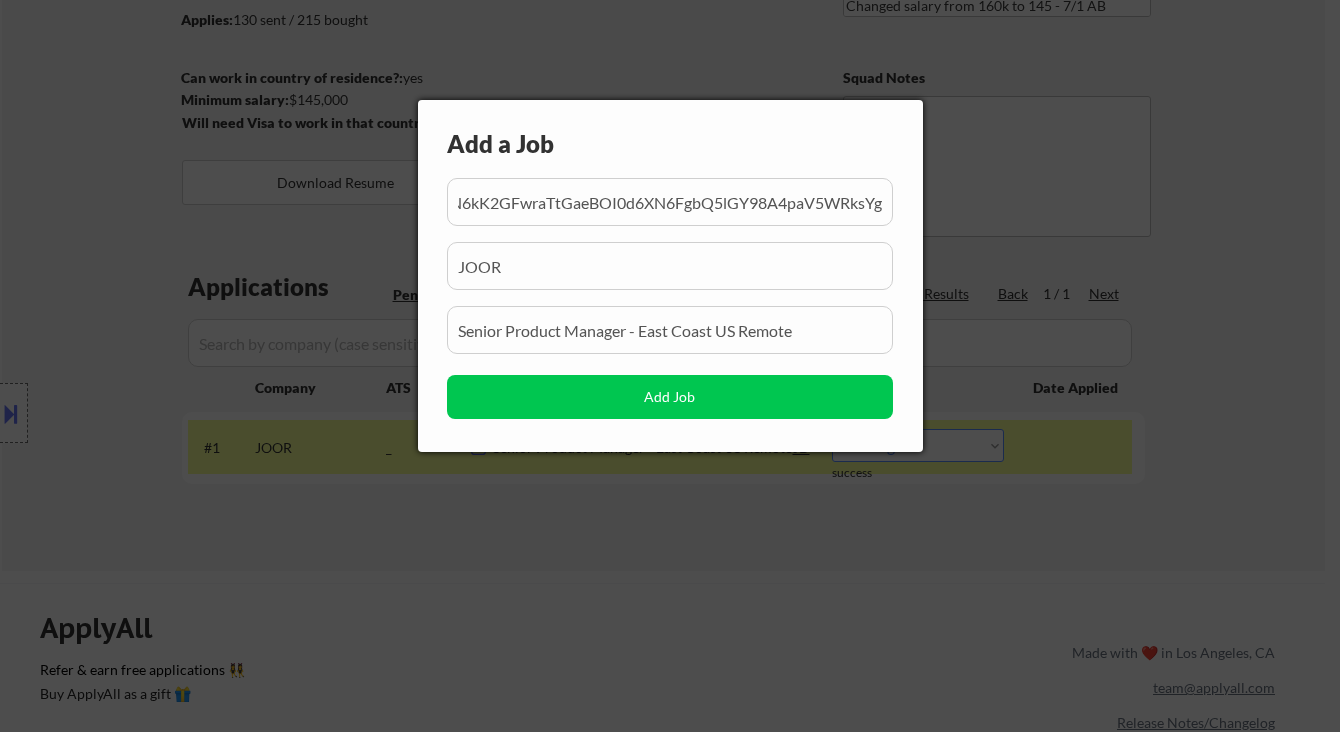 scroll, scrollTop: 0, scrollLeft: 0, axis: both 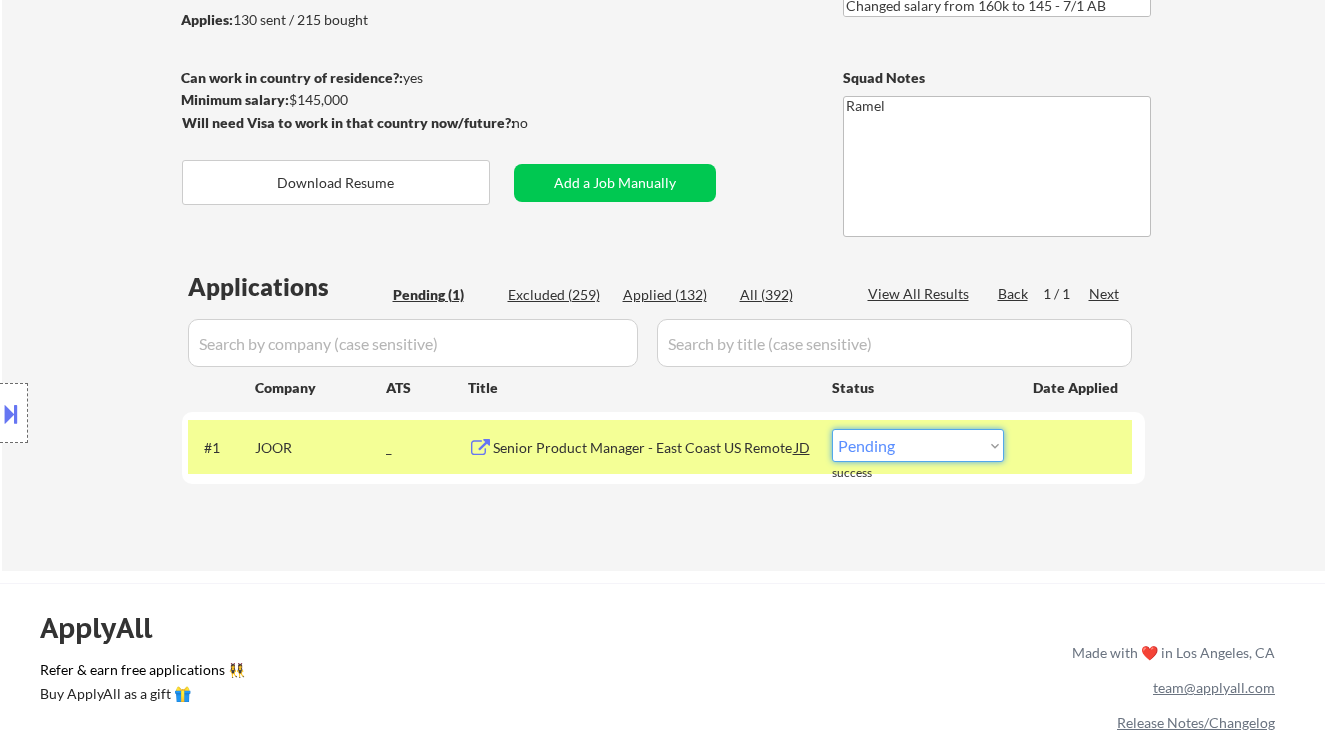 drag, startPoint x: 880, startPoint y: 447, endPoint x: 883, endPoint y: 461, distance: 14.3178215 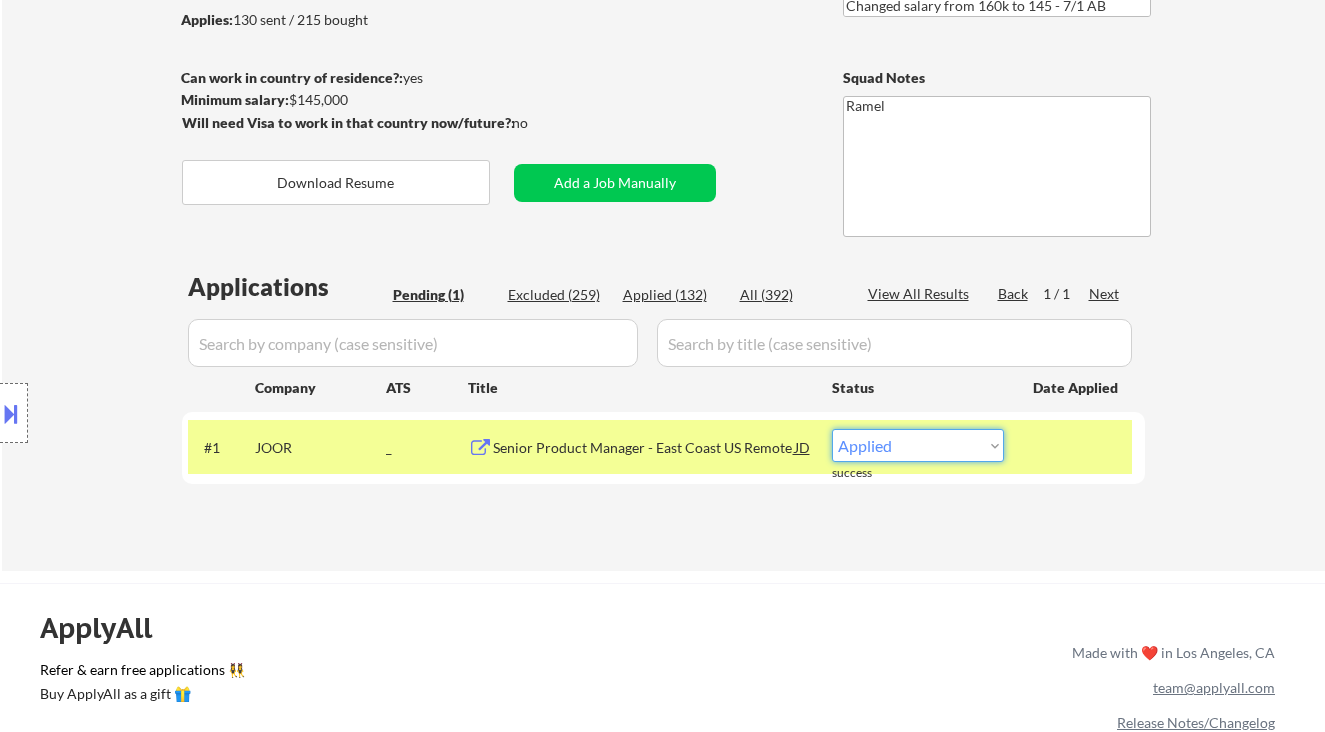 click on "Choose an option... Pending Applied Excluded (Questions) Excluded (Expired) Excluded (Location) Excluded (Bad Match) Excluded (Blocklist) Excluded (Salary) Excluded (Other)" at bounding box center (918, 445) 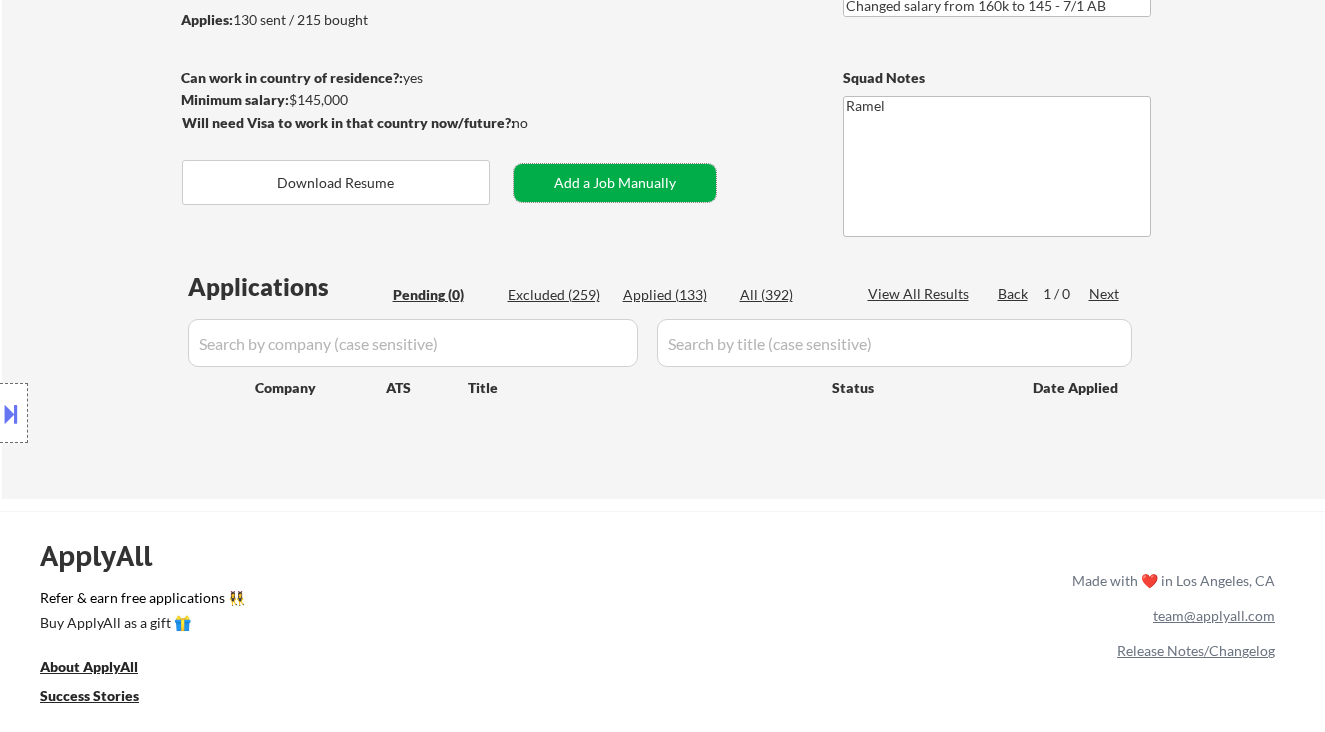 click on "Add a Job Manually" at bounding box center (615, 183) 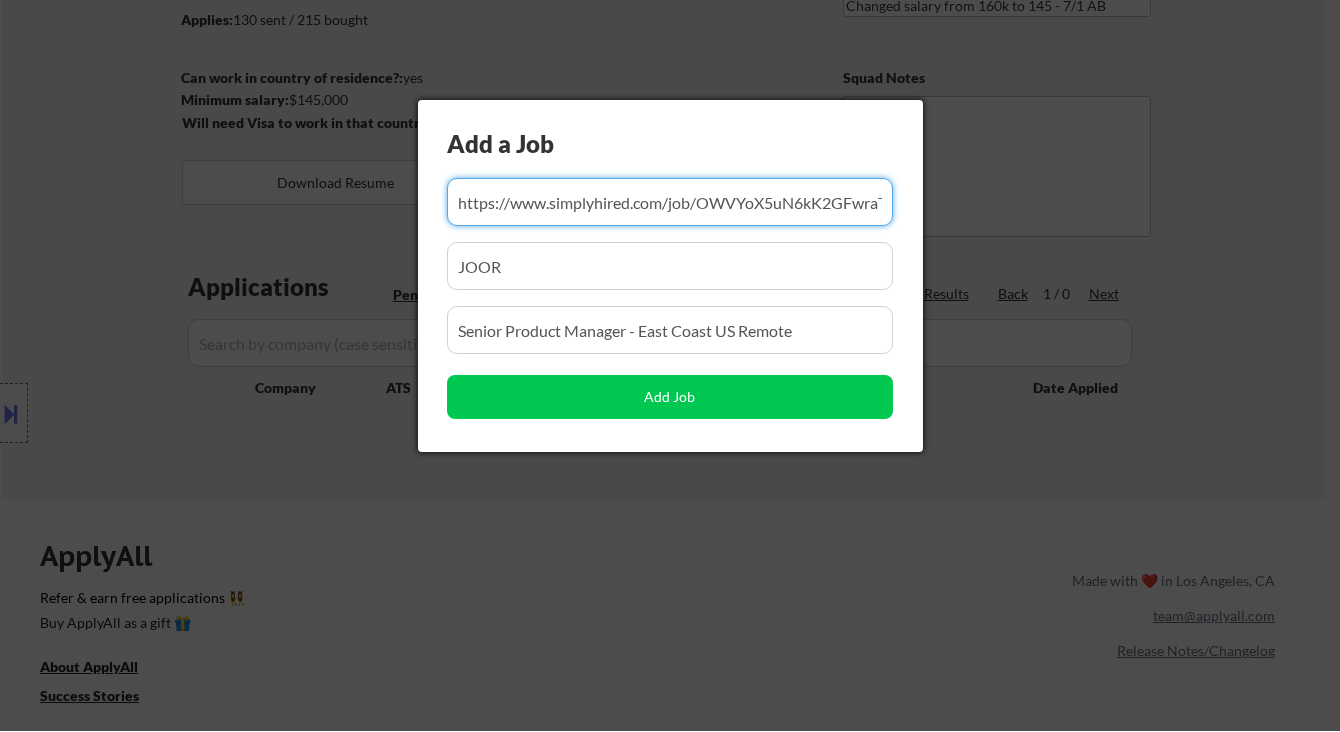 scroll, scrollTop: 0, scrollLeft: 338, axis: horizontal 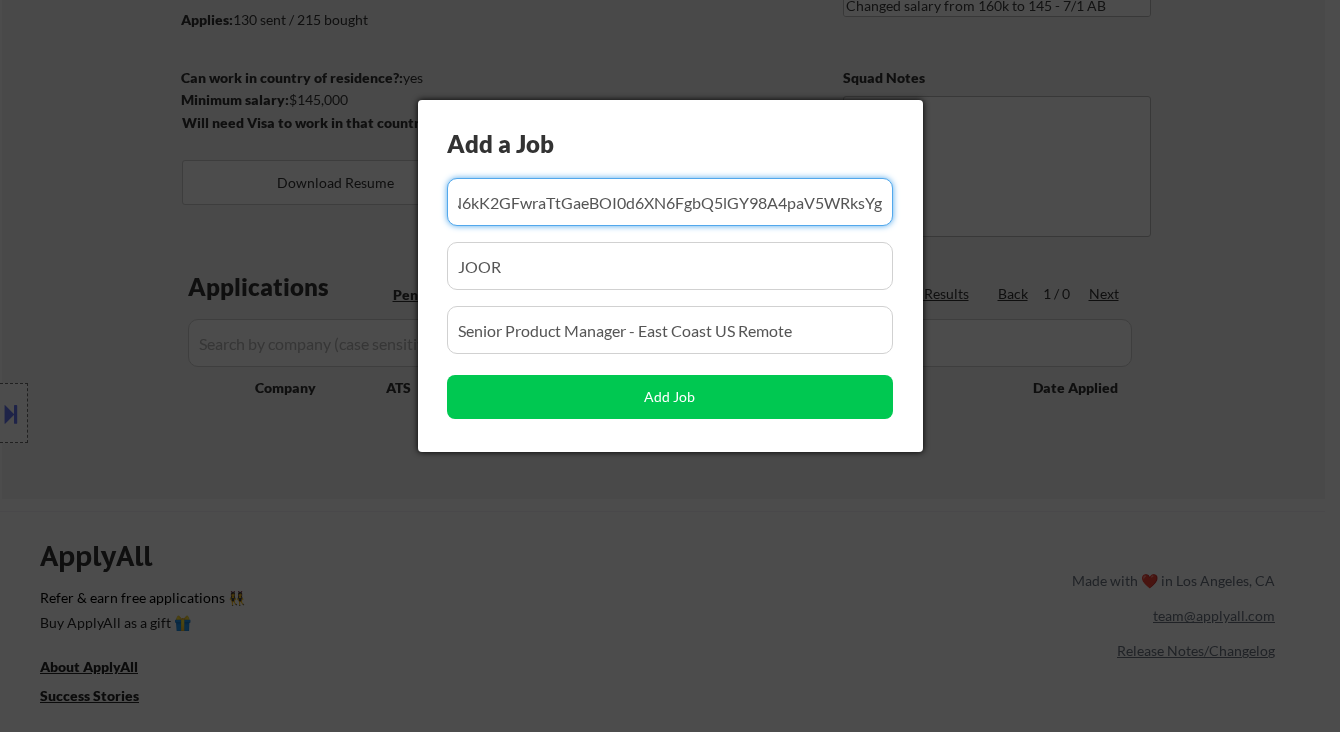 click at bounding box center [670, 202] 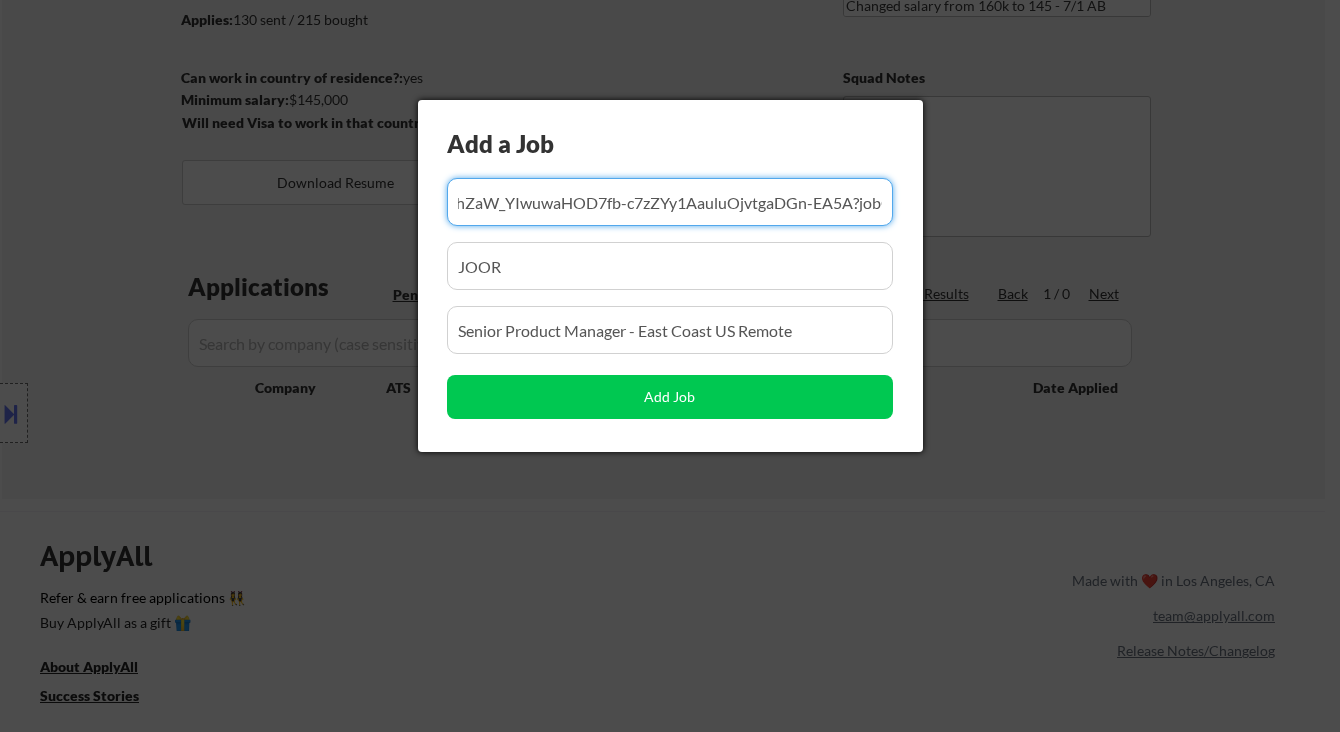 scroll, scrollTop: 0, scrollLeft: 1151, axis: horizontal 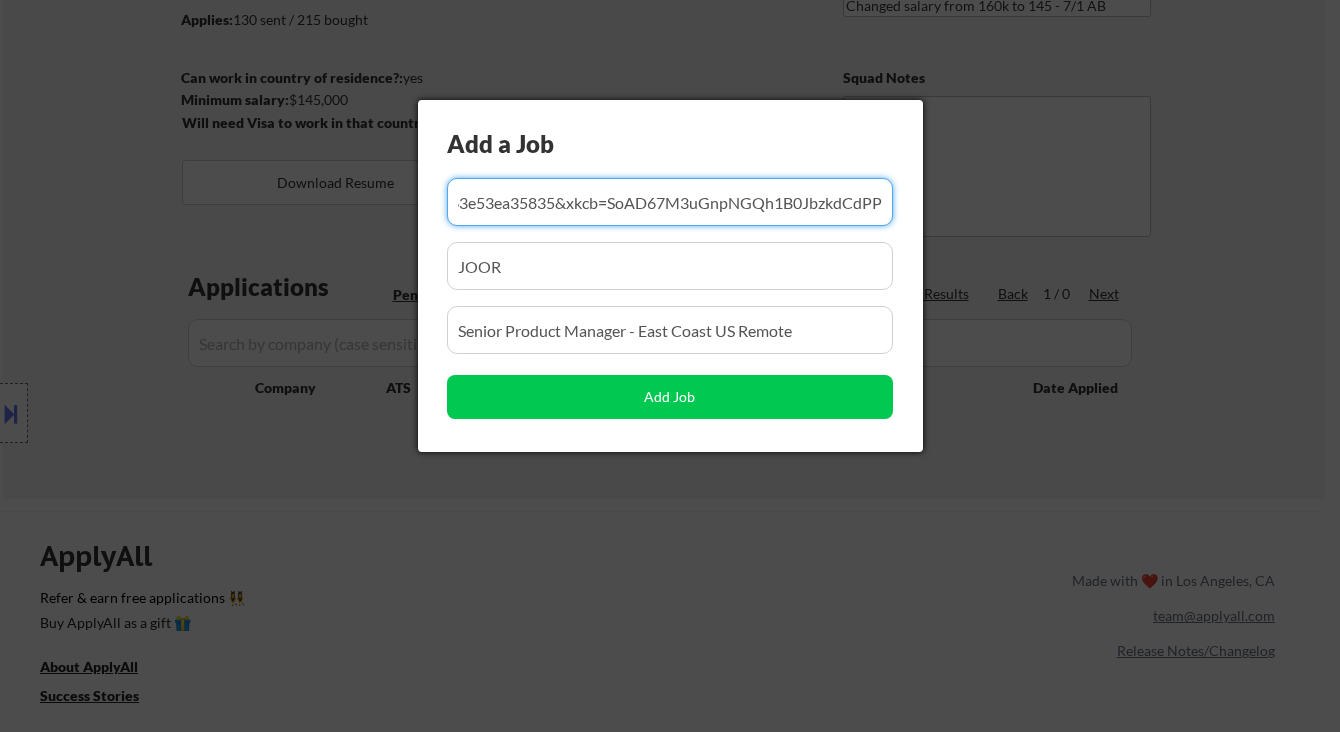 type on "https://www.simplyhired.com/job/_VC7JuWAhYhZaW_YIwuwaHOD7fb-c7zZYy1AauluOjvtgaDGn-EA5A?jobCardTrackingKey=5-pdx1-0-1j26npnbeiq6t800-9c1d63e53ea35835&xkcb=SoAD67M3uGnpNGQh1B0JbzkdCdPP" 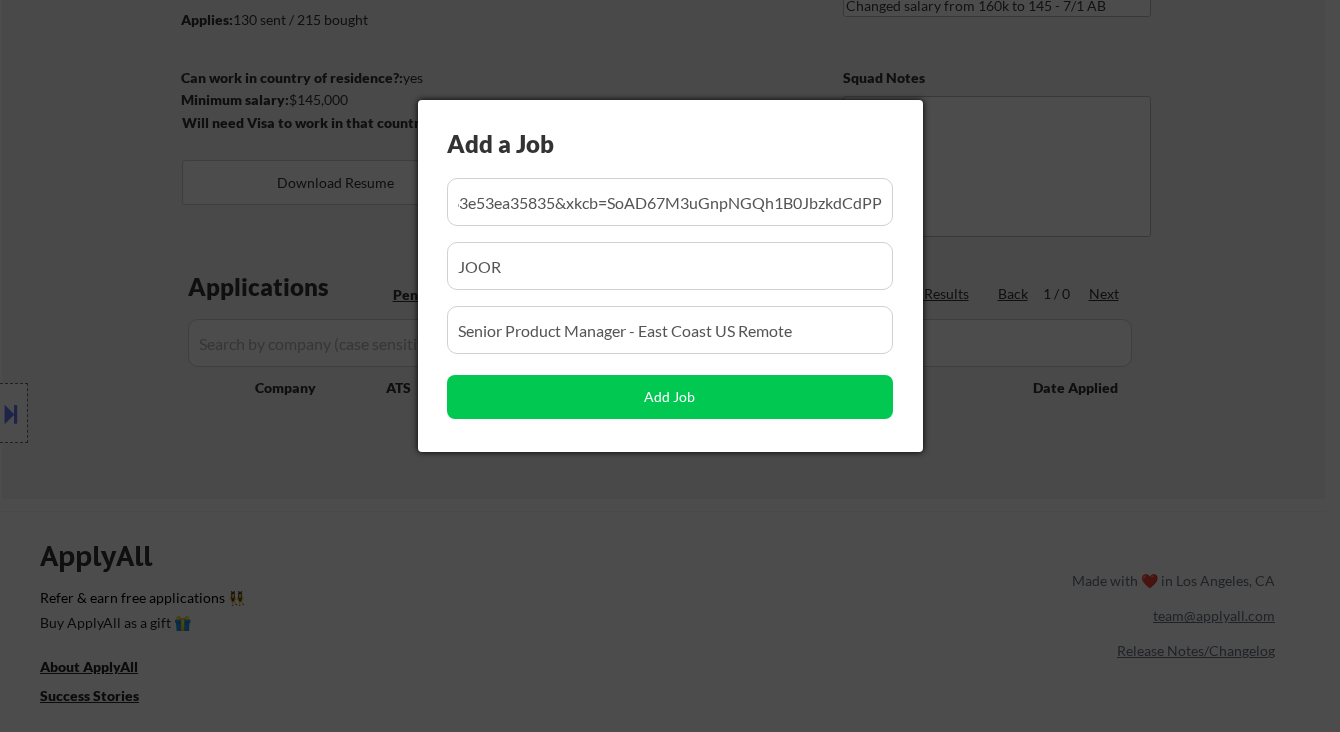 scroll, scrollTop: 0, scrollLeft: 0, axis: both 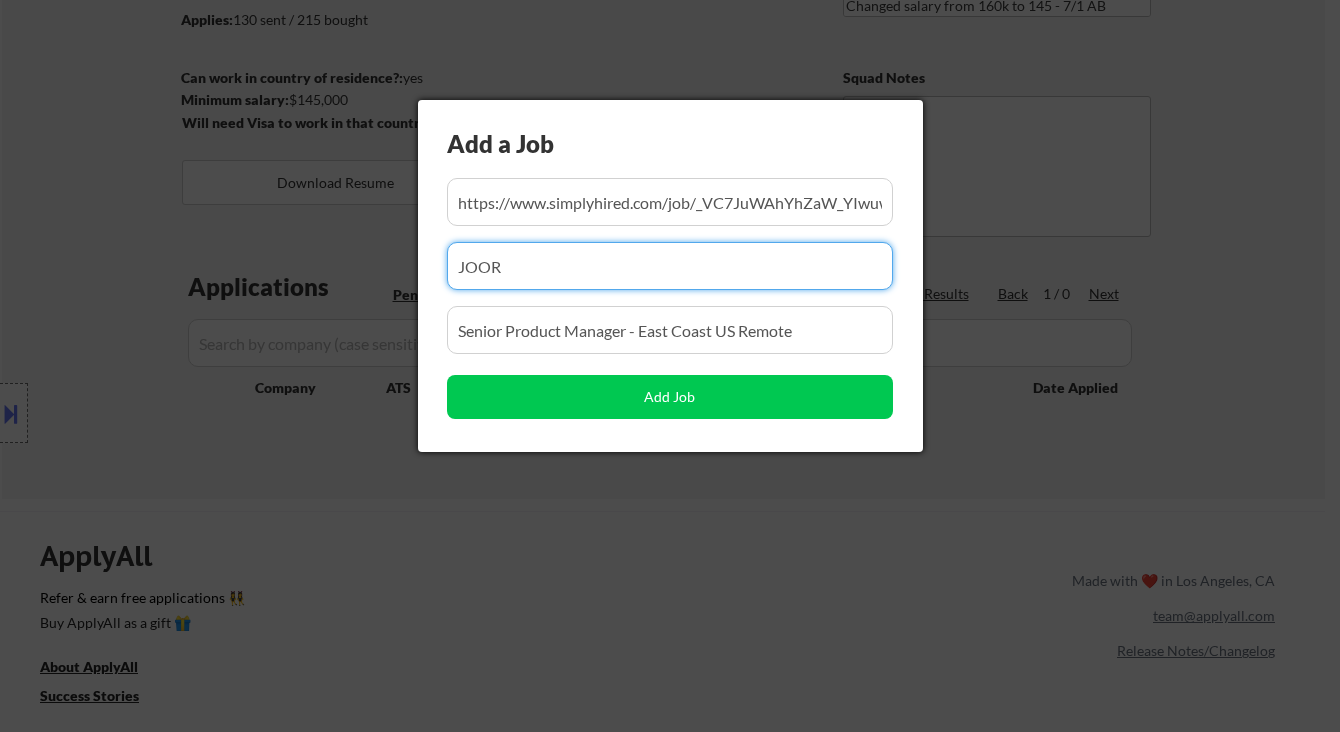 drag, startPoint x: 529, startPoint y: 256, endPoint x: 442, endPoint y: 254, distance: 87.02299 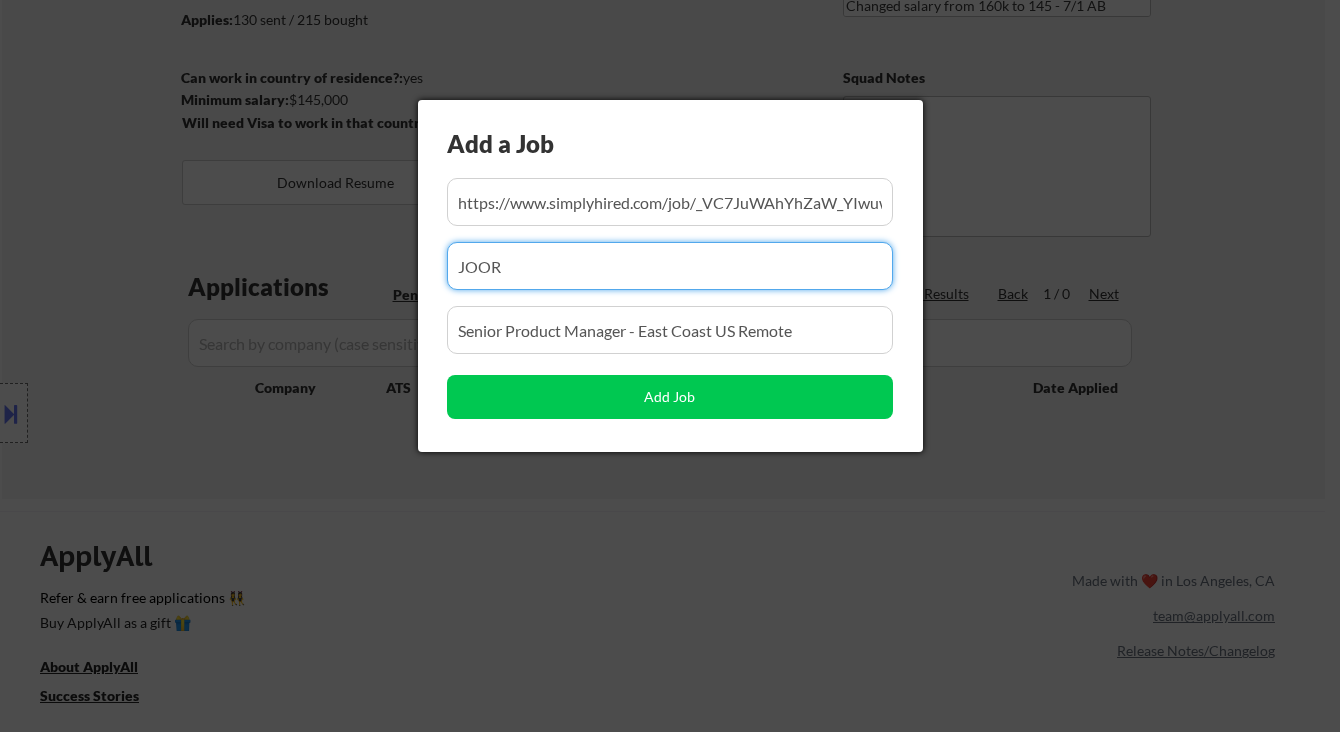 click on "Add a Job Add Job" at bounding box center (670, 276) 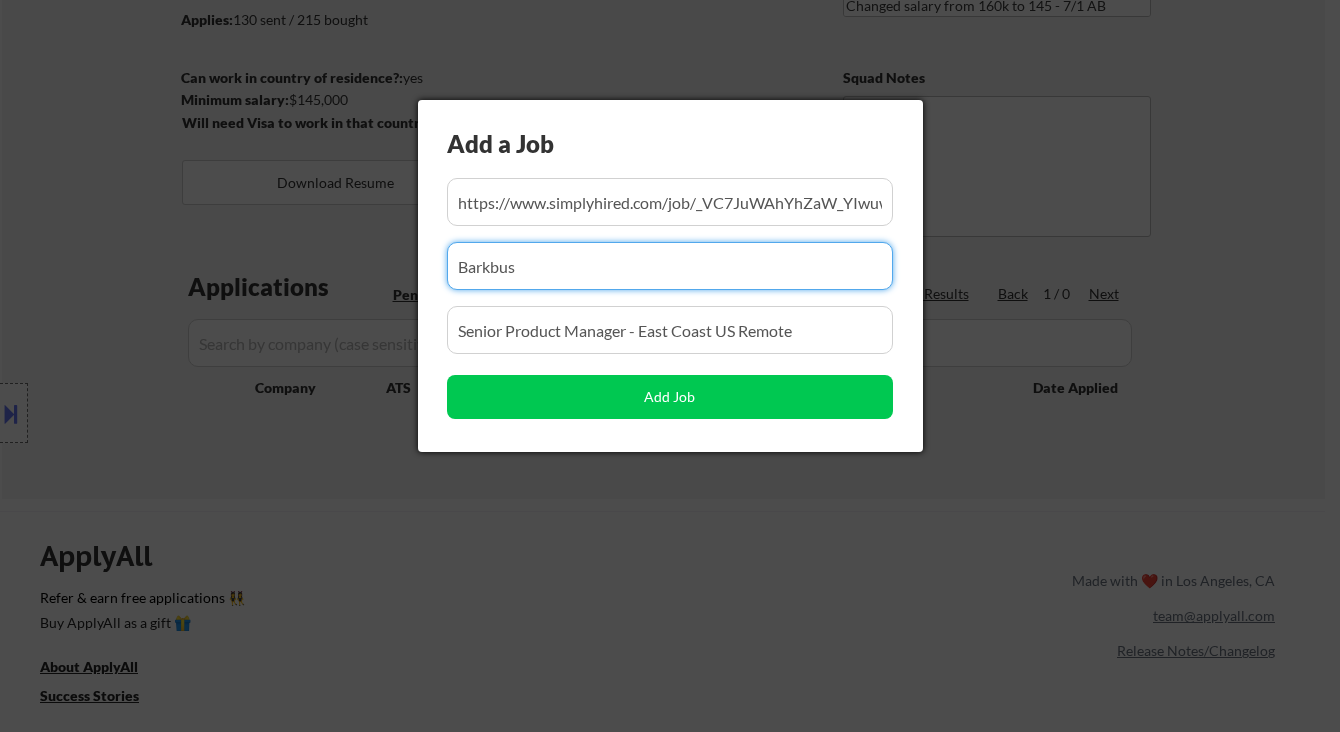 type on "Barkbus" 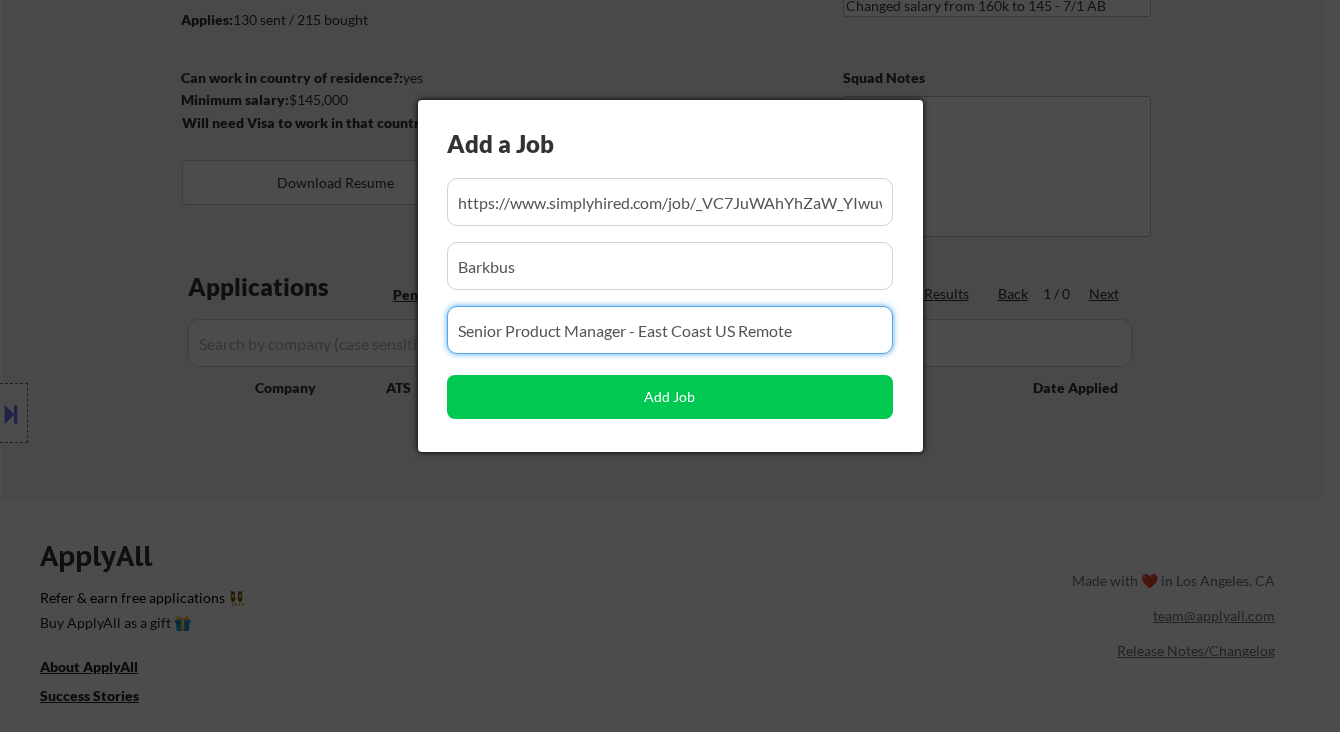 drag, startPoint x: 649, startPoint y: 322, endPoint x: 330, endPoint y: 318, distance: 319.0251 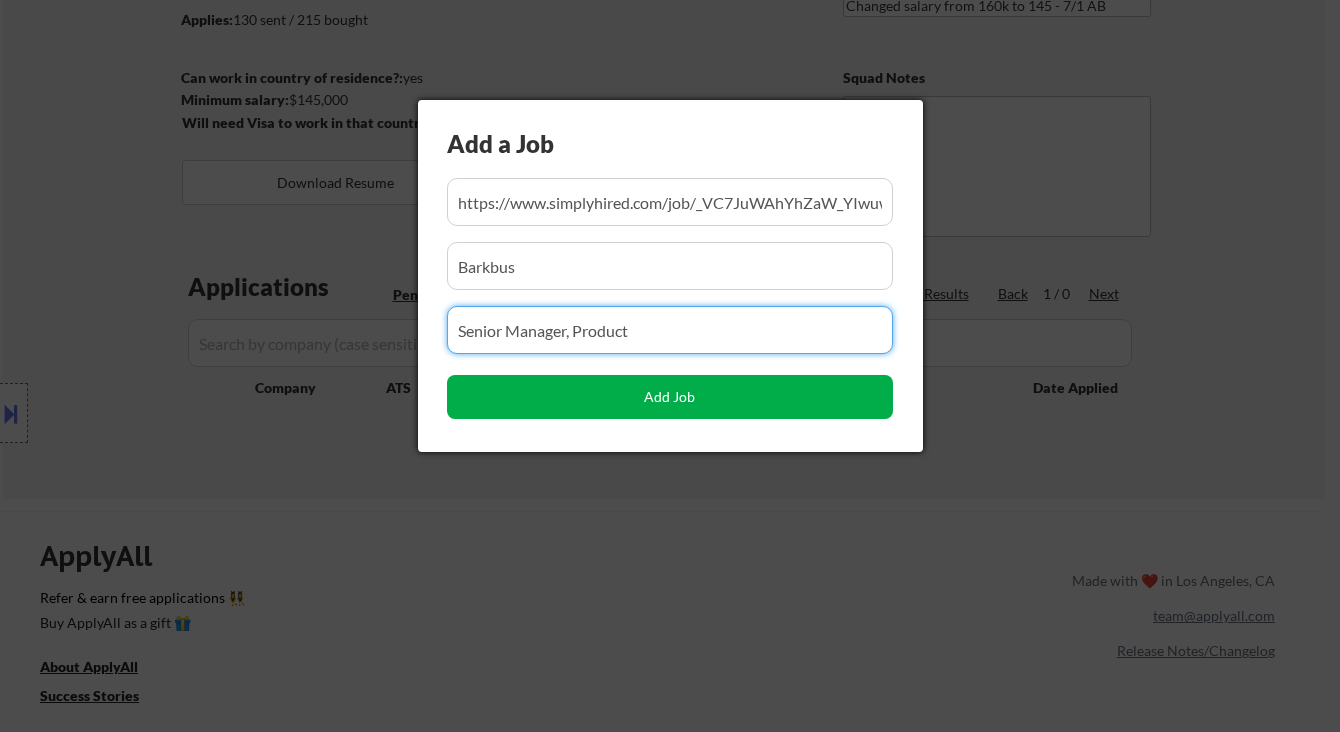 type on "Senior Manager, Product" 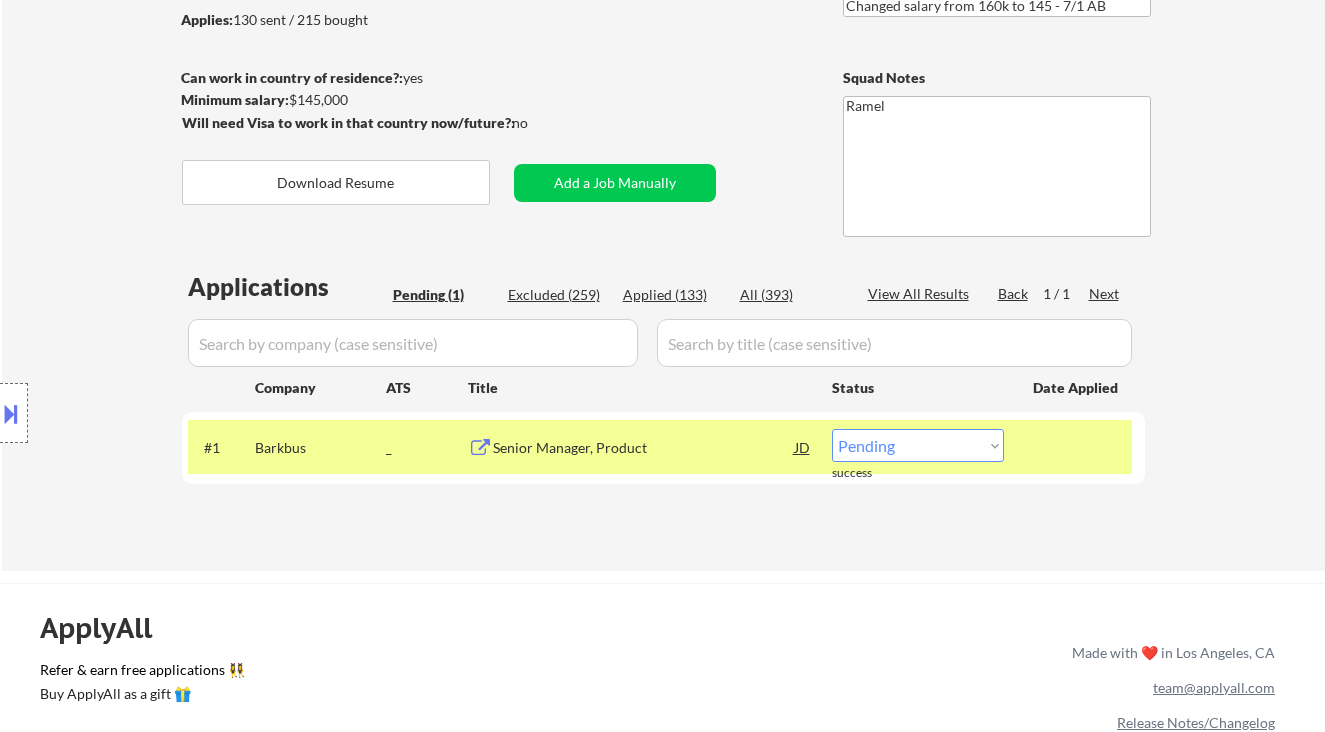click on "Location Inclusions: Arlington, VA   Alexandria, VA   Bethesda, MD   Silver Spring, MD   Falls Church, VA   Hyattsville, MD   College Park, MD   Rockville, MD   Tysons, VA   McLean, VA   Vienna, VA   Greenbelt, MD   Chevy Chase, MD   Annandale, VA   Springfield, VA   Takoma Park, MD   Landover, MD   Bowie, MD   Reston, VA   Laurel, MD   Fairfax, VA   Gaithersburg, MD   Herndon, VA   Chantilly, VA   Burke, VA   Wheaton, MD   Manassas, VA   Germantown, MD   Leesburg, VA   Rosslyn, VA   Crystal City, VA   Pentagon City, VA   Ballston, VA   Clarendon, VA   Courthouse, VA   Bailey's Crossroads, VA   Merrifield, VA   Washington, D.C. Great Falls, VA   Dunn Loring, VA   Pimmit Hills, VA   West Falls Church, VA   Idylwood, VA   Baileys Crossroads, VA   Washington, D.C.   Oakton, VA   Potomac, MD" at bounding box center (179, 413) 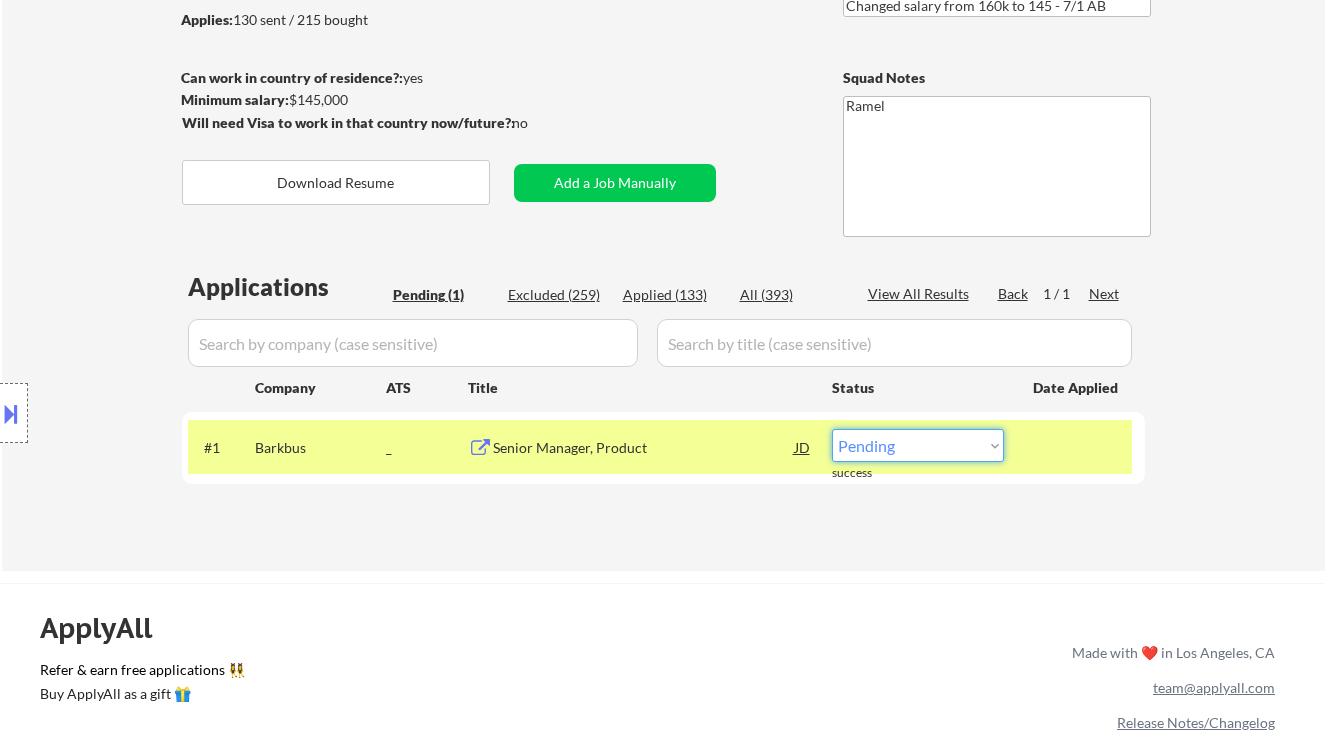 select on ""applied"" 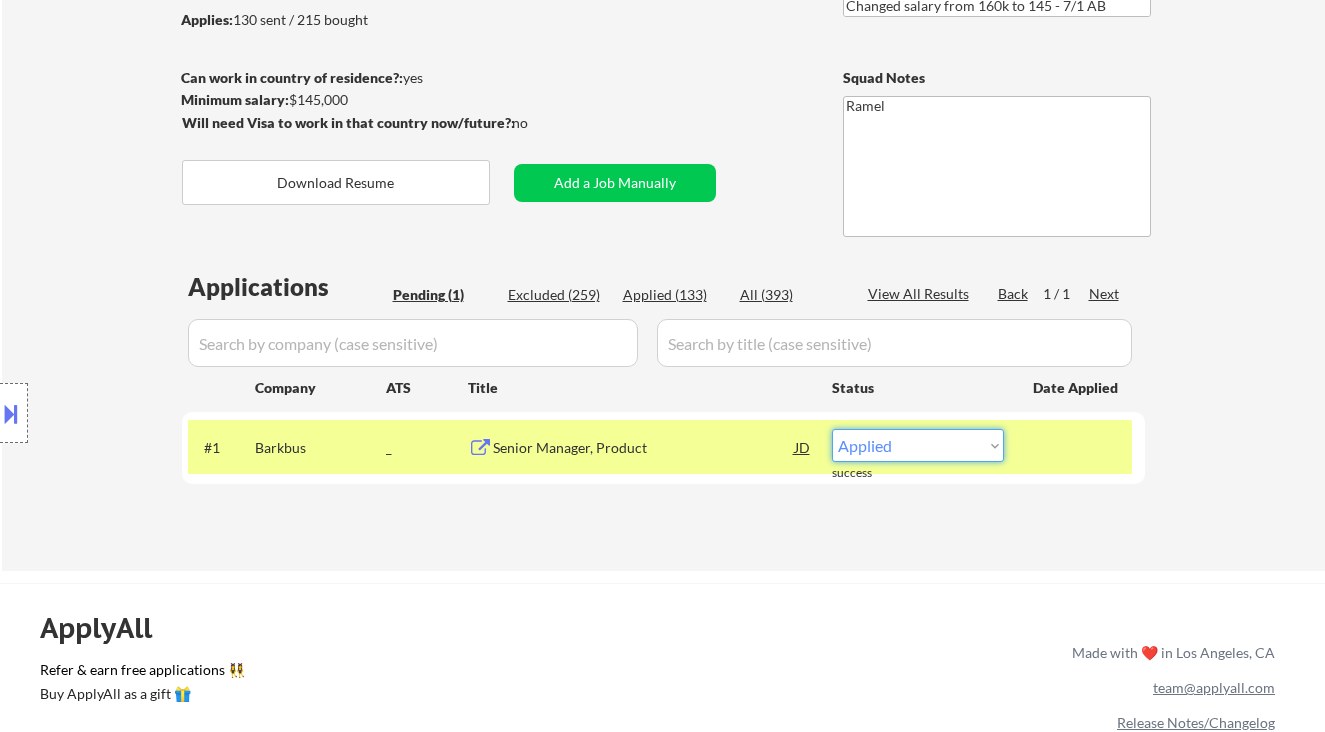 click on "Choose an option... Pending Applied Excluded (Questions) Excluded (Expired) Excluded (Location) Excluded (Bad Match) Excluded (Blocklist) Excluded (Salary) Excluded (Other)" at bounding box center [918, 445] 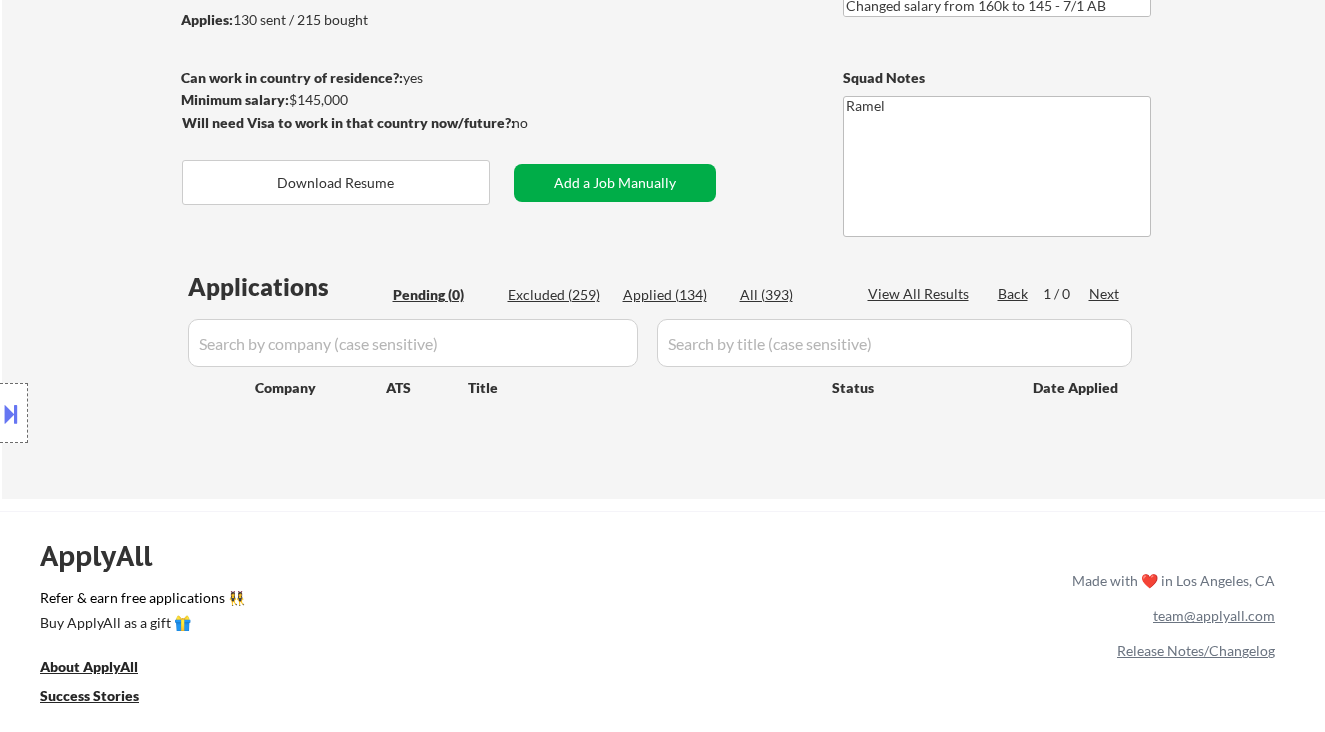 click on "Add a Job Manually" at bounding box center (615, 183) 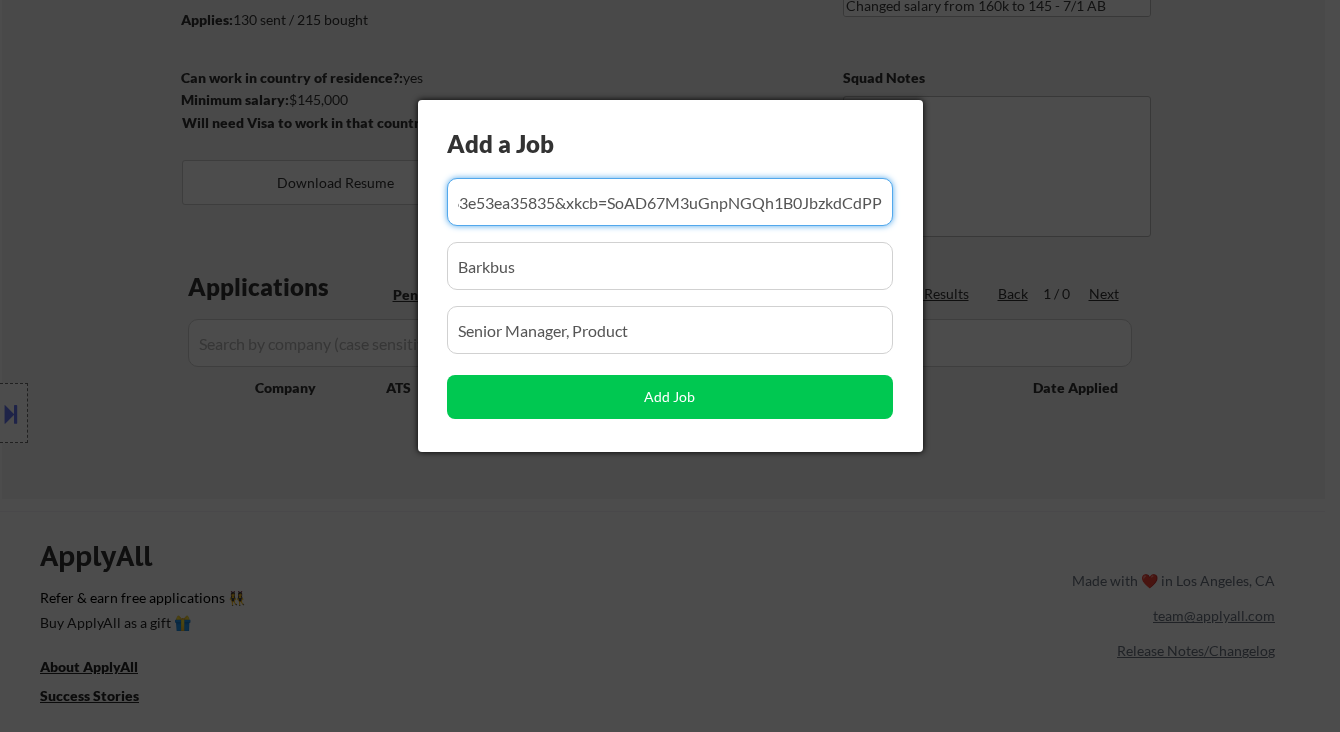 click at bounding box center (670, 202) 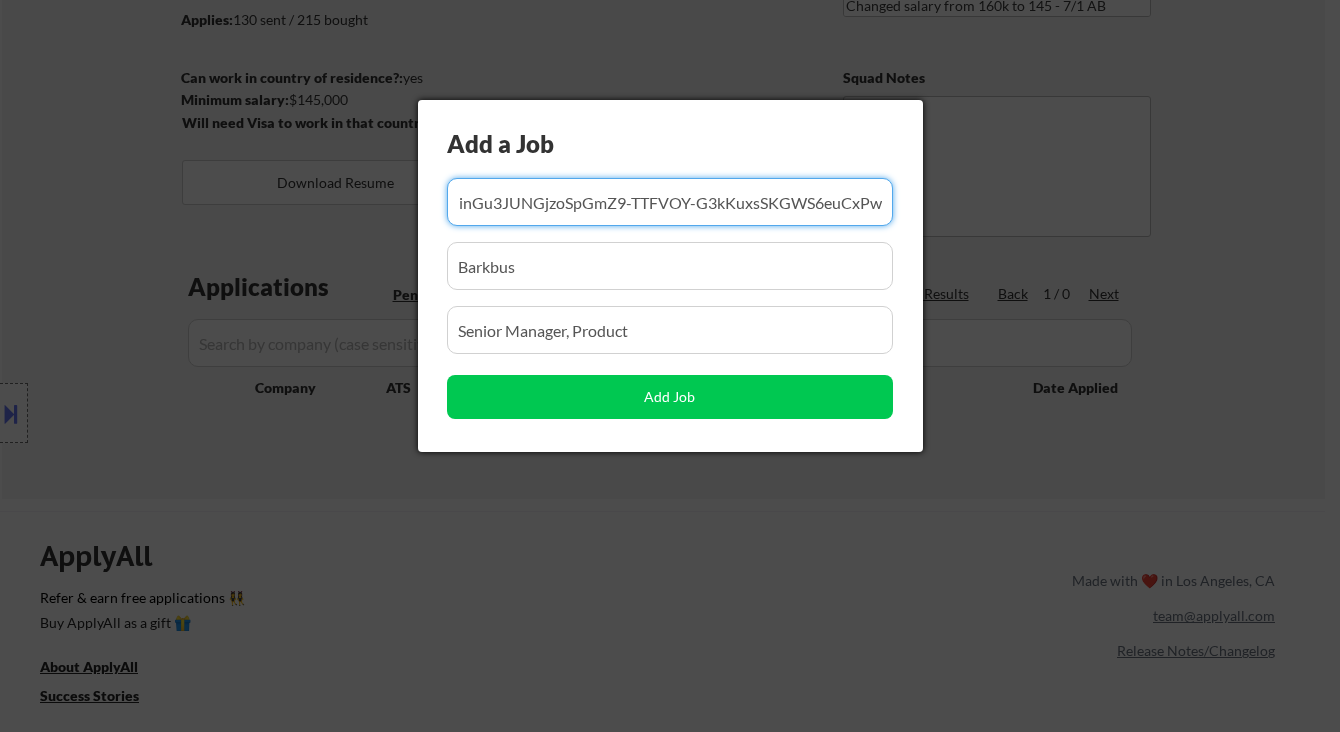 scroll, scrollTop: 0, scrollLeft: 315, axis: horizontal 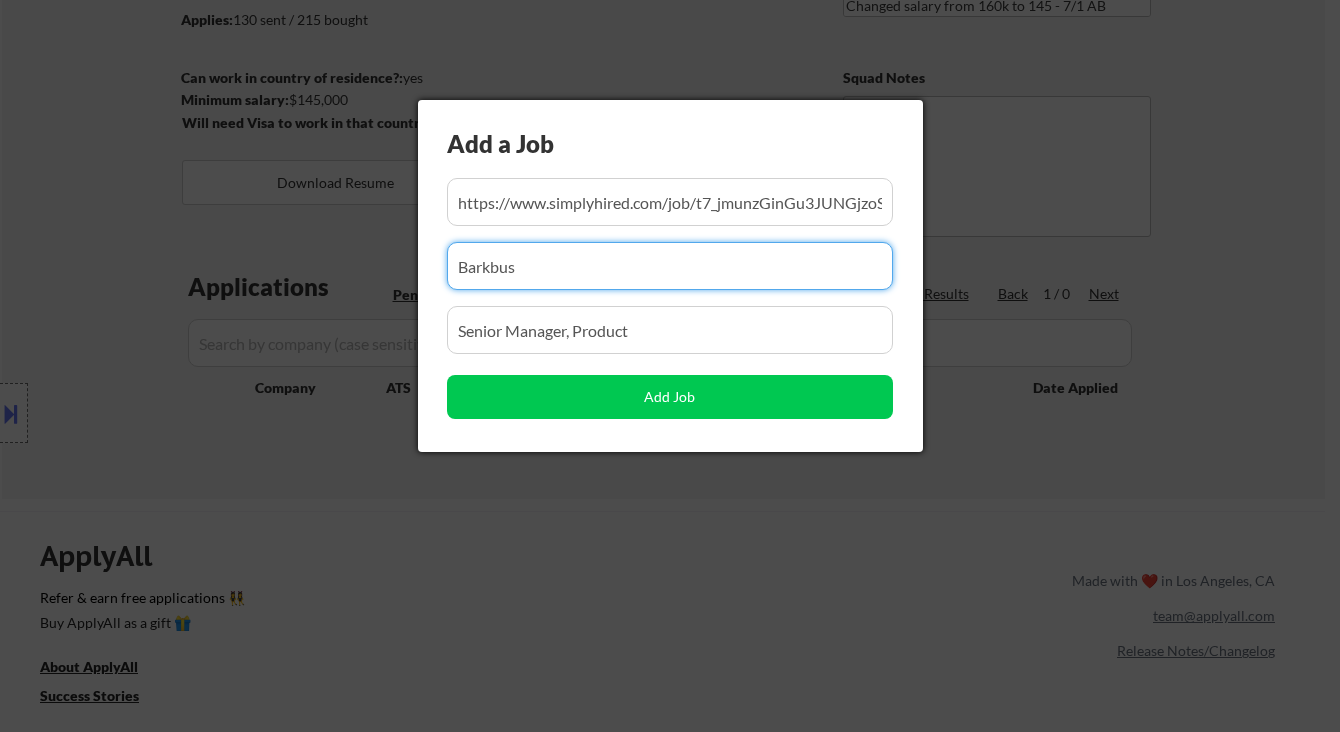 drag, startPoint x: 652, startPoint y: 263, endPoint x: 444, endPoint y: 266, distance: 208.02164 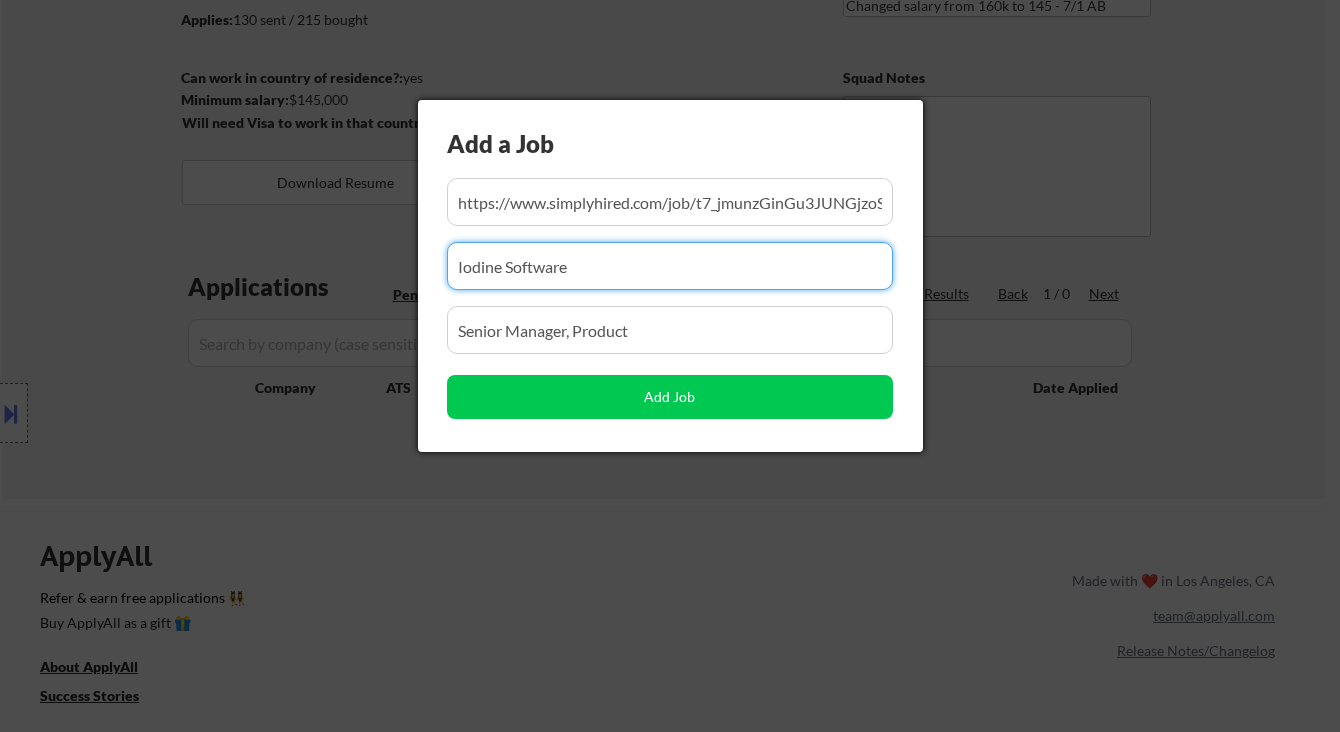 type on "Iodine Software" 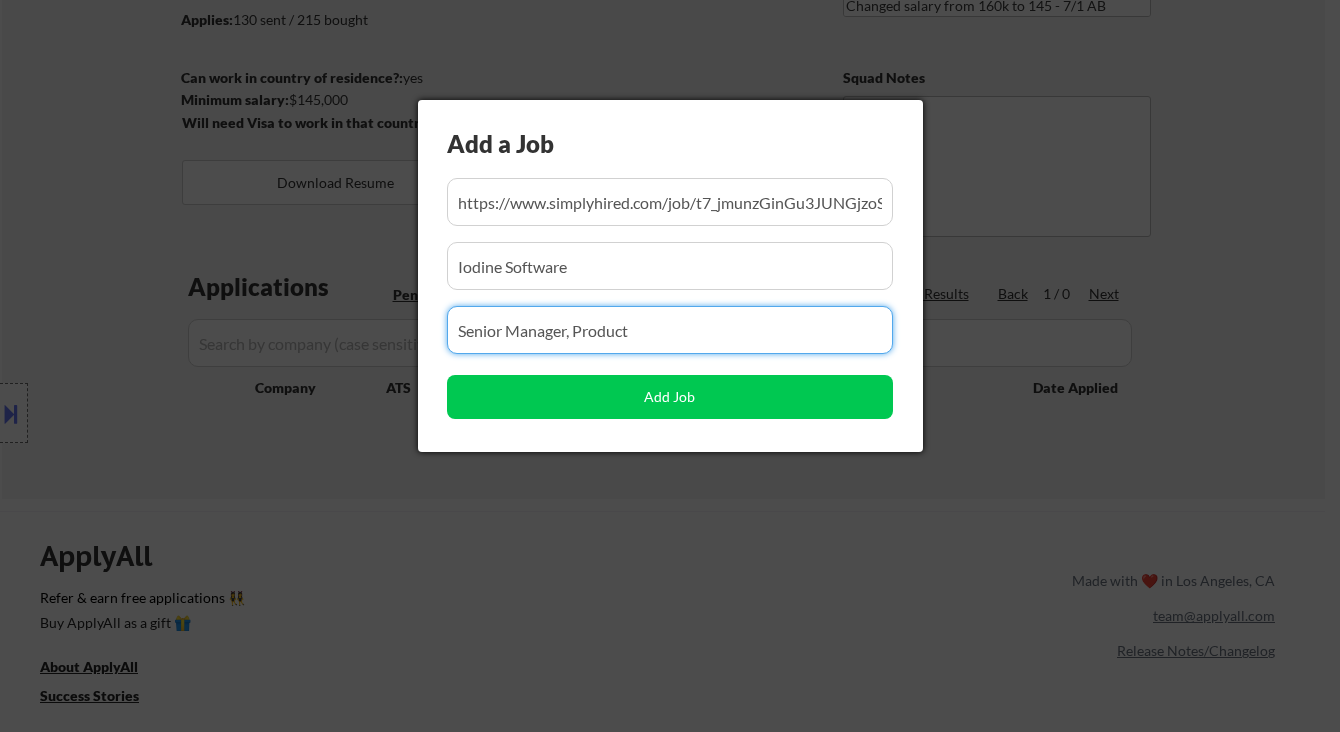 drag, startPoint x: 646, startPoint y: 336, endPoint x: 422, endPoint y: 338, distance: 224.00893 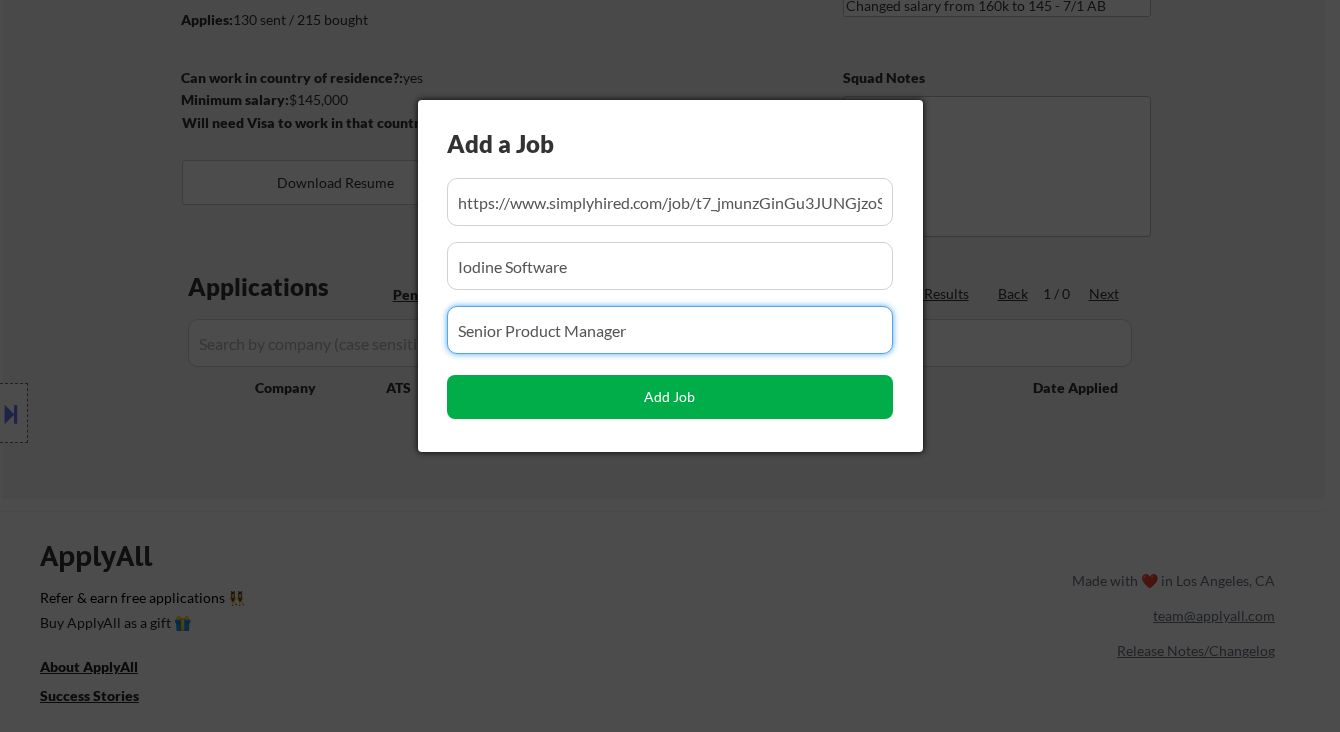 type on "Senior Product Manager" 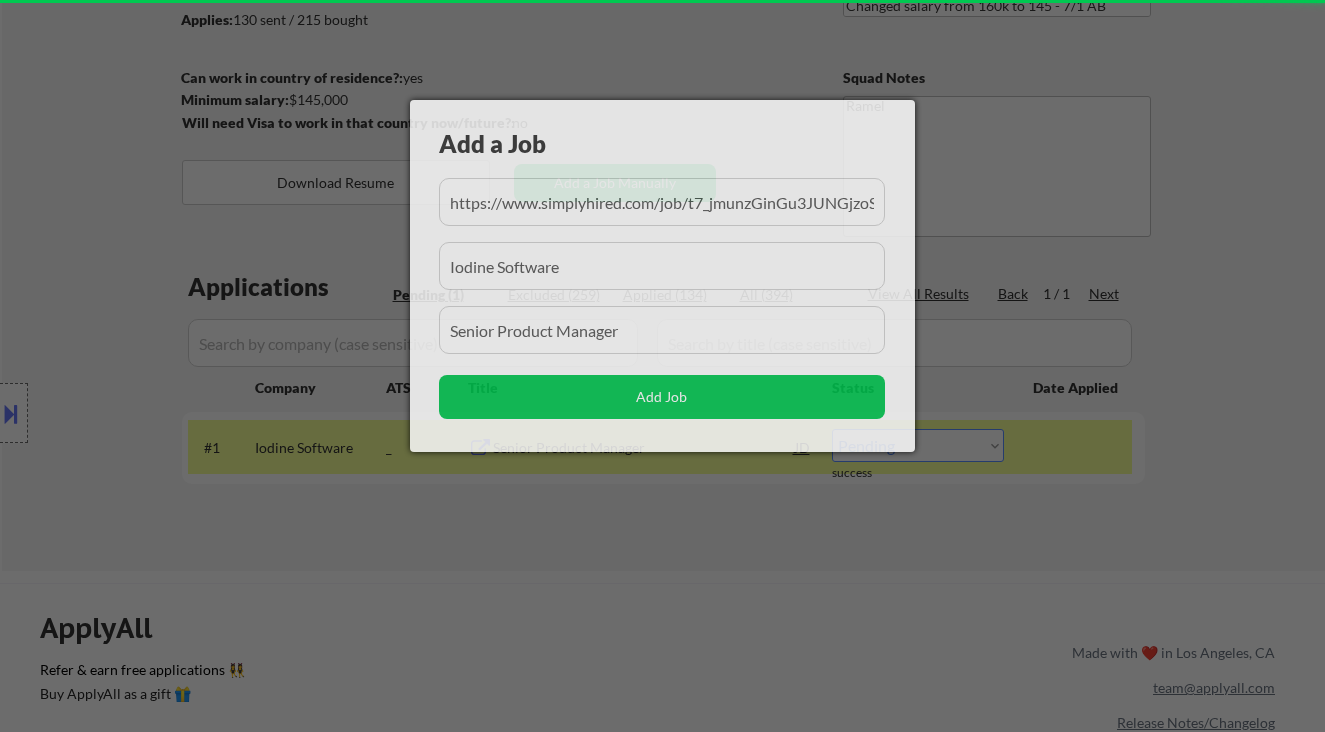 drag, startPoint x: 539, startPoint y: 540, endPoint x: 670, endPoint y: 564, distance: 133.18033 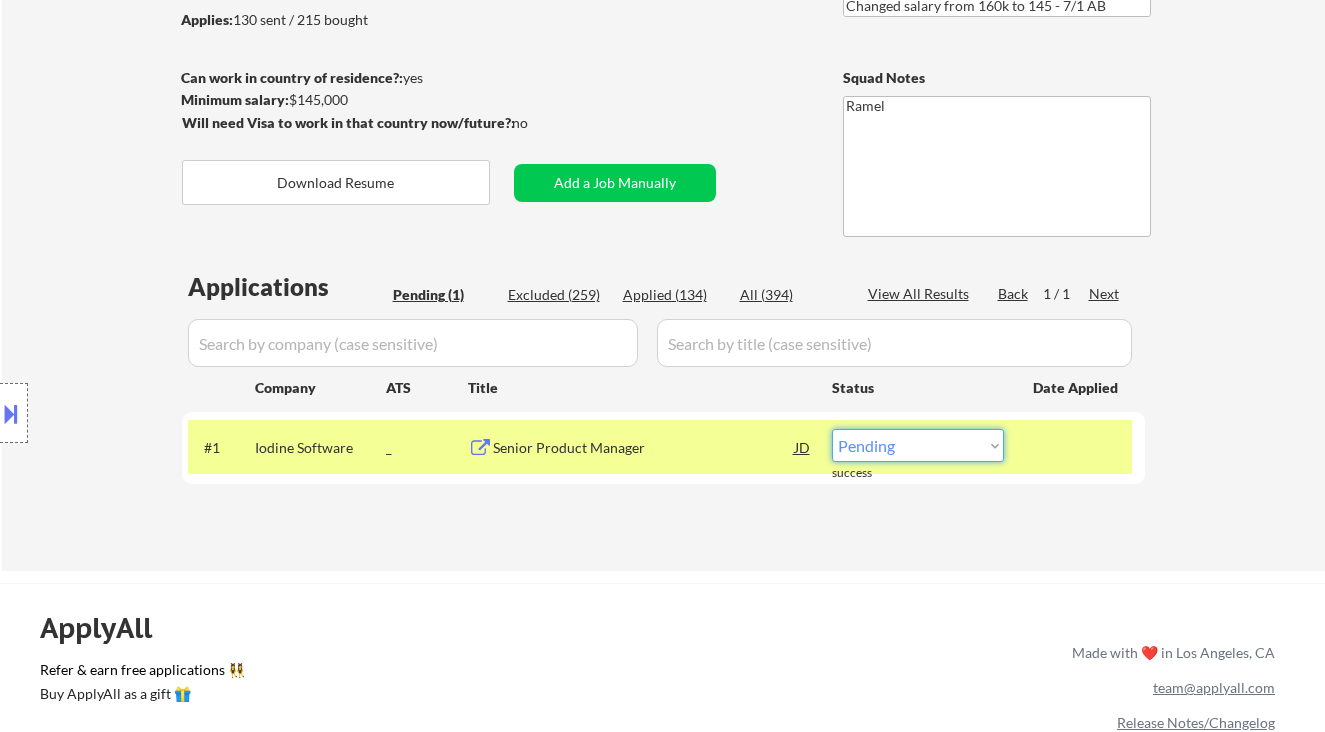 click on "Choose an option... Pending Applied Excluded (Questions) Excluded (Expired) Excluded (Location) Excluded (Bad Match) Excluded (Blocklist) Excluded (Salary) Excluded (Other)" at bounding box center (918, 445) 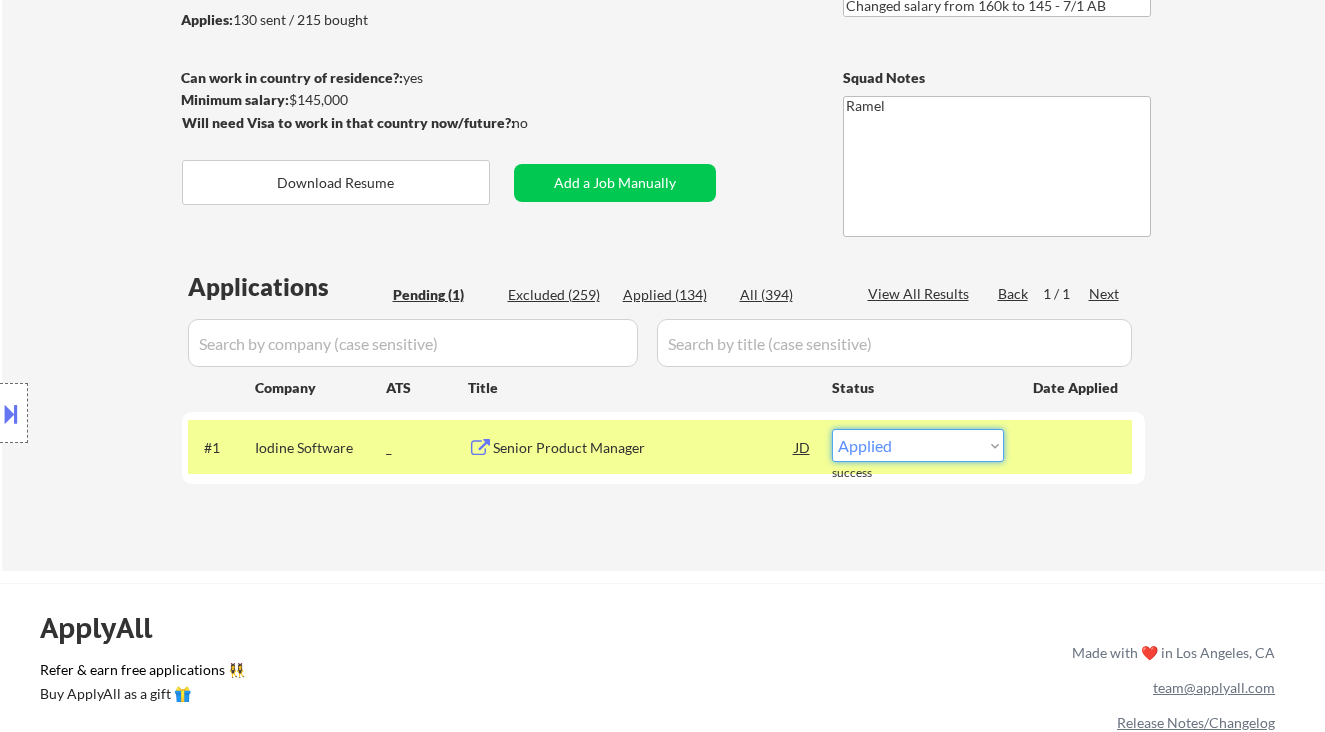 click on "Choose an option... Pending Applied Excluded (Questions) Excluded (Expired) Excluded (Location) Excluded (Bad Match) Excluded (Blocklist) Excluded (Salary) Excluded (Other)" at bounding box center [918, 445] 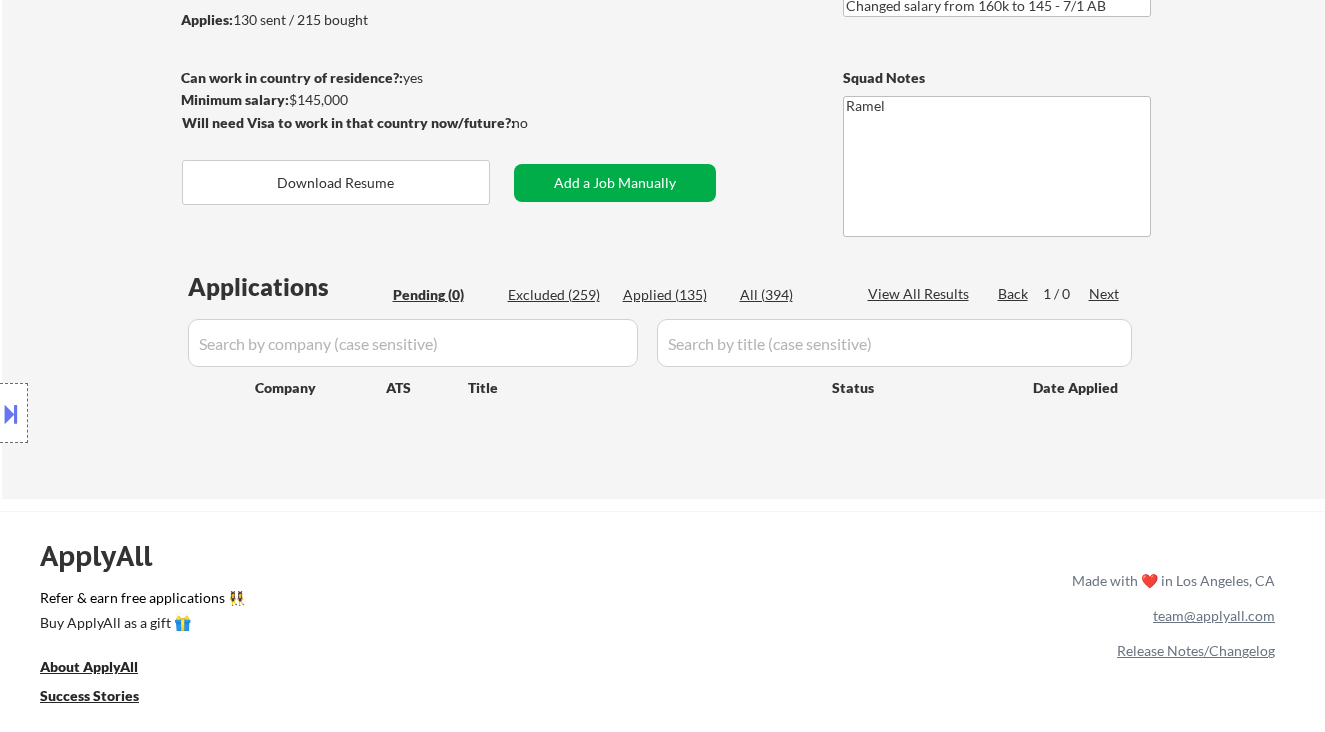 click on "Add a Job Manually" at bounding box center (615, 183) 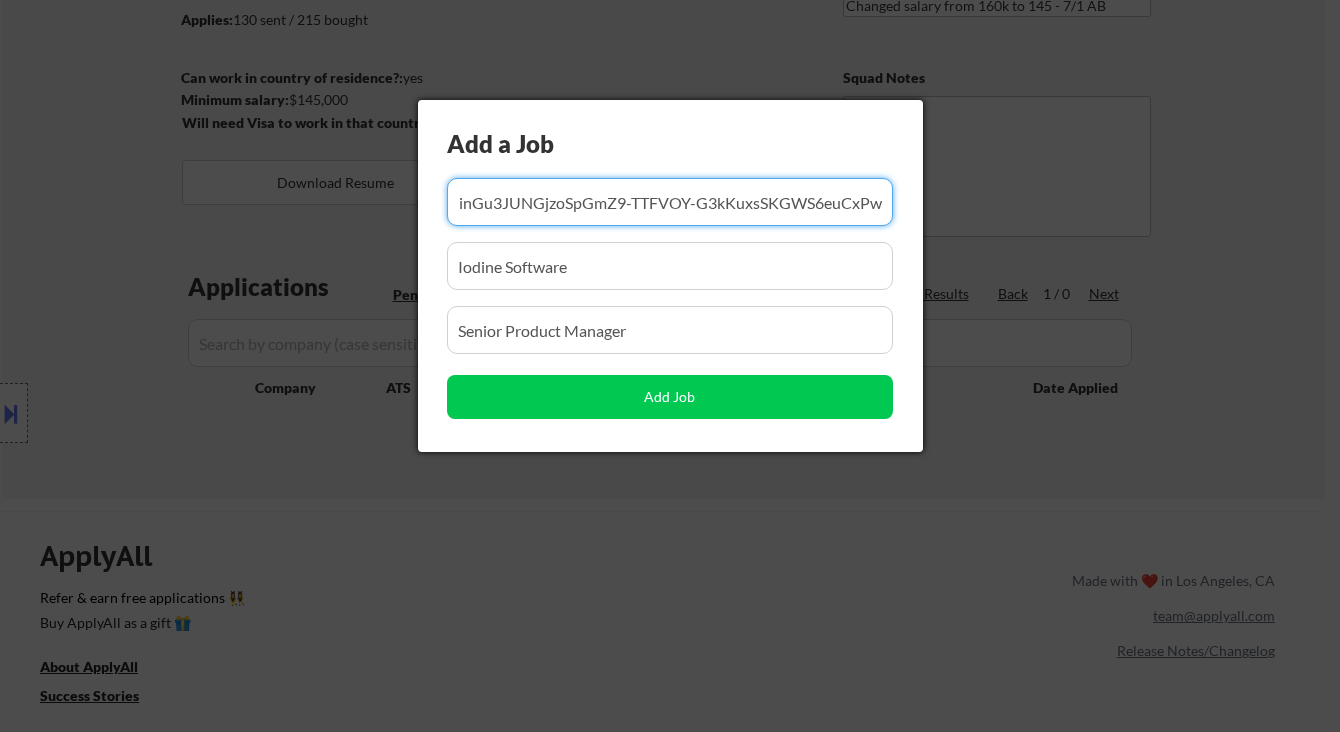 click at bounding box center [670, 202] 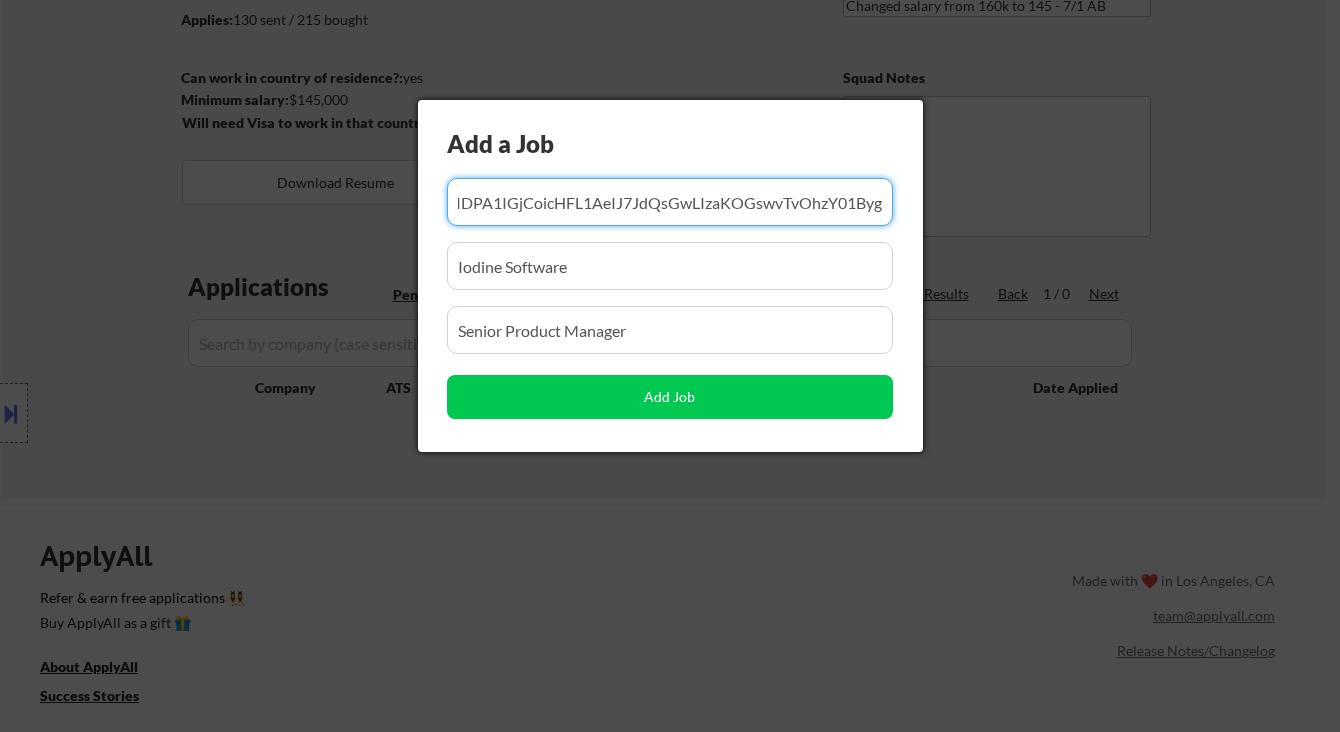 scroll, scrollTop: 0, scrollLeft: 296, axis: horizontal 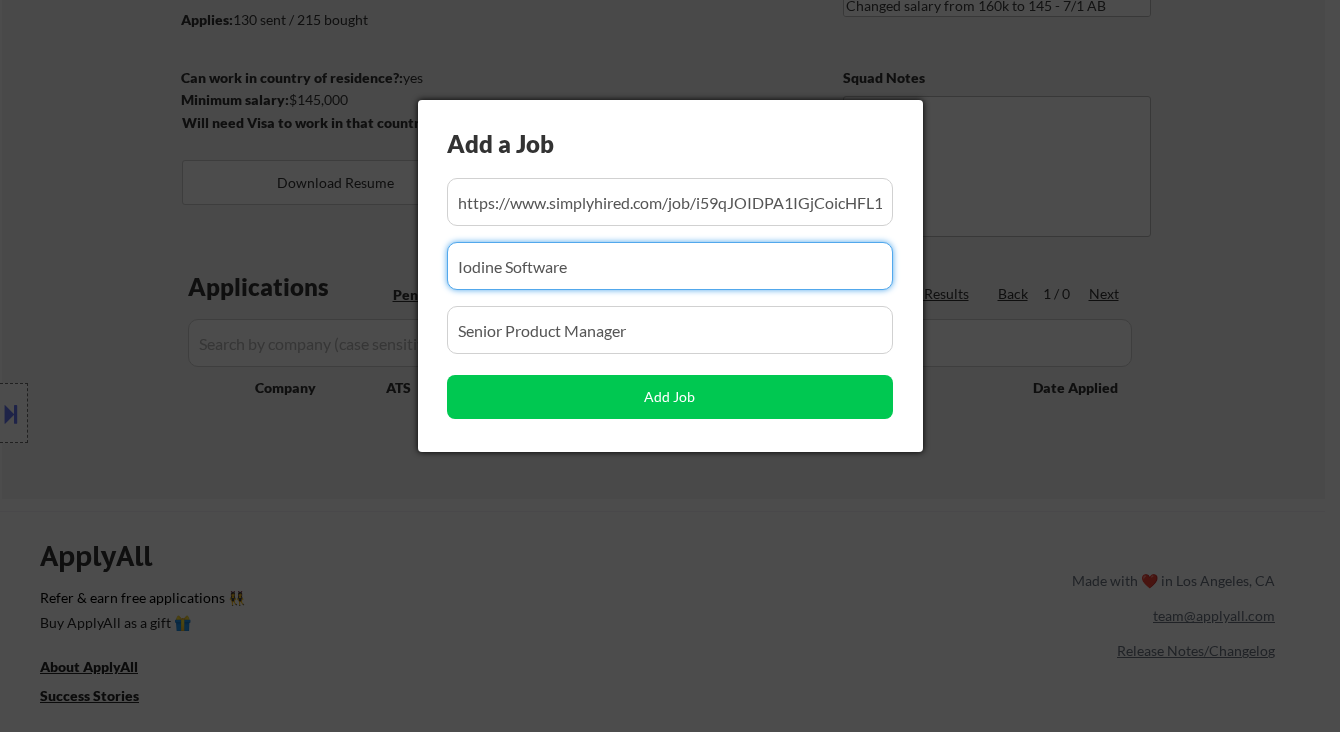drag, startPoint x: 434, startPoint y: 260, endPoint x: 324, endPoint y: 255, distance: 110.11358 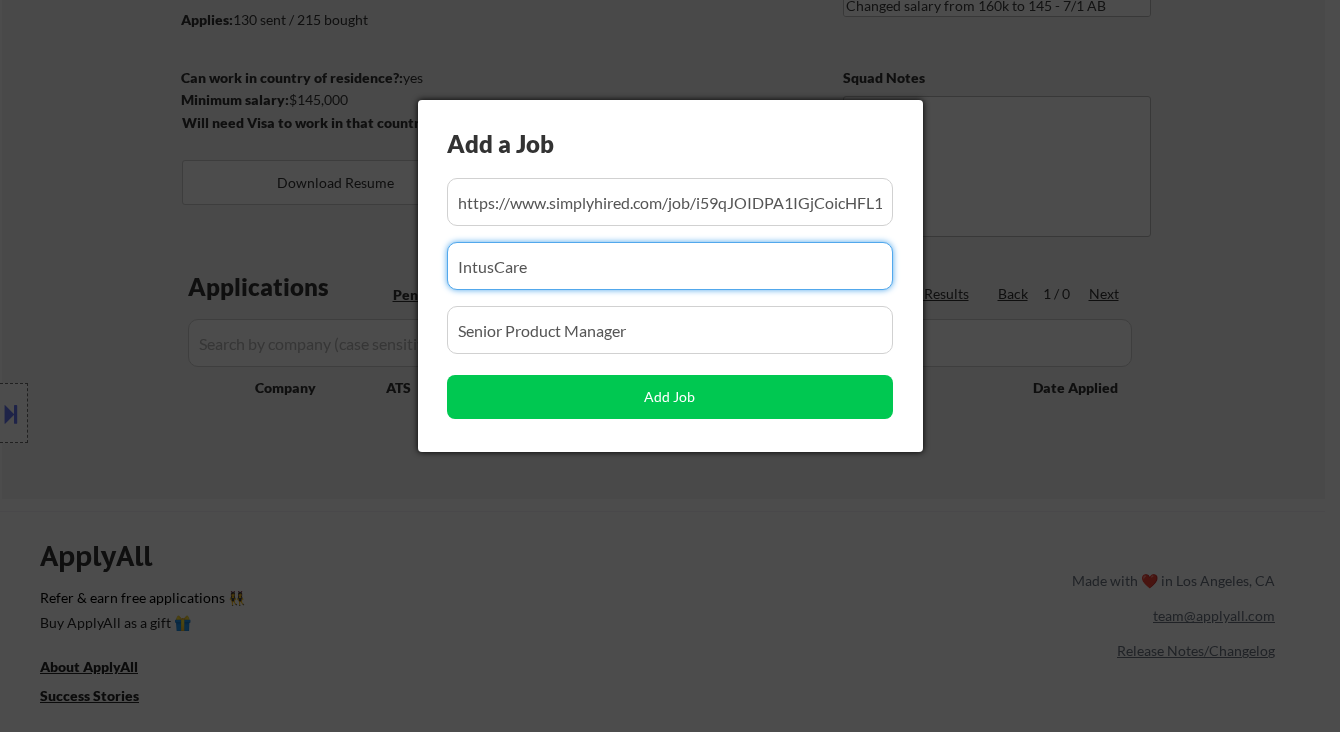 type on "IntusCare" 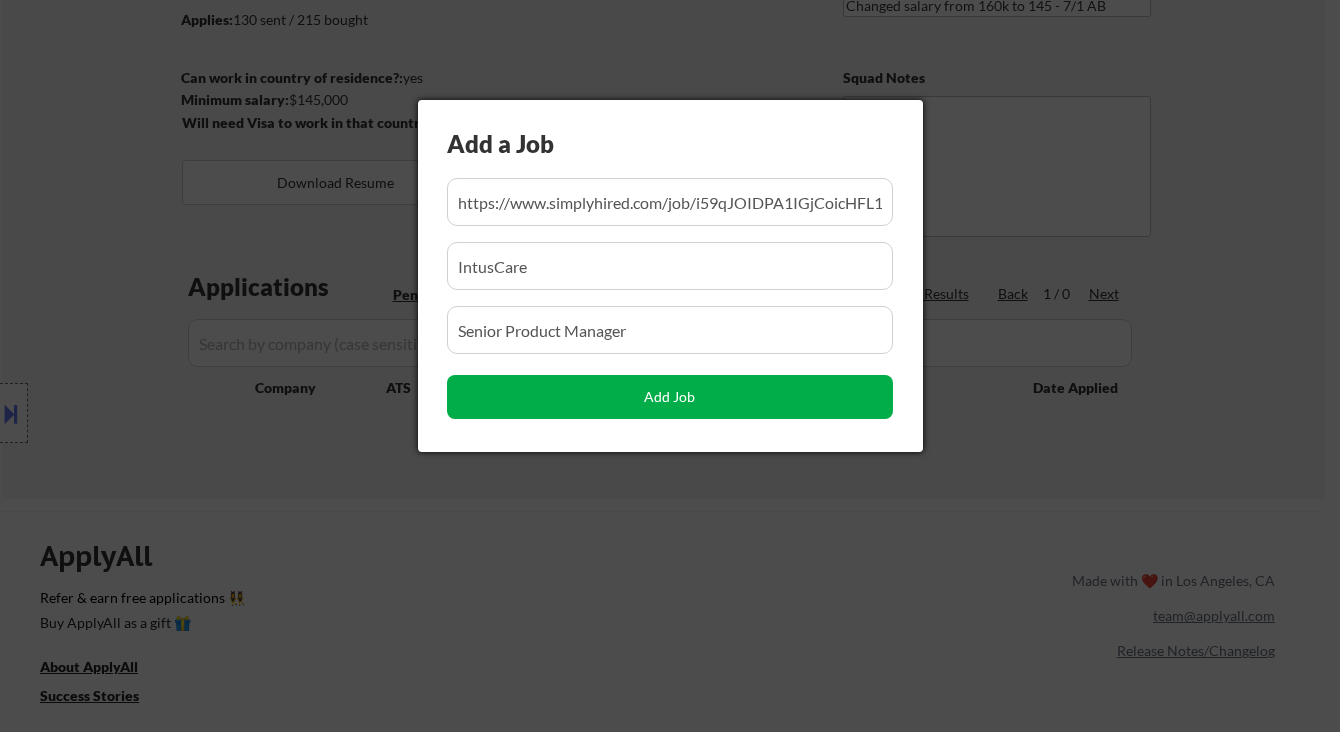 click on "Add Job" at bounding box center (670, 397) 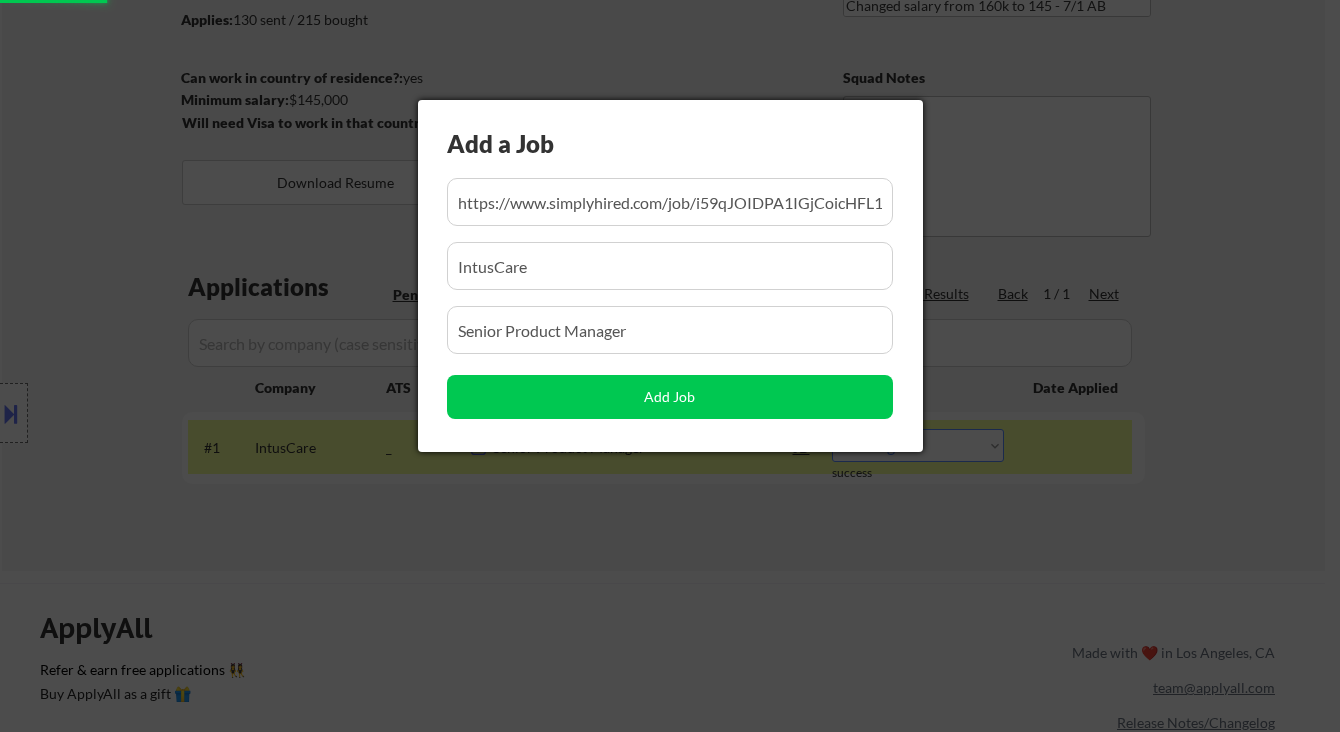 click at bounding box center (670, 366) 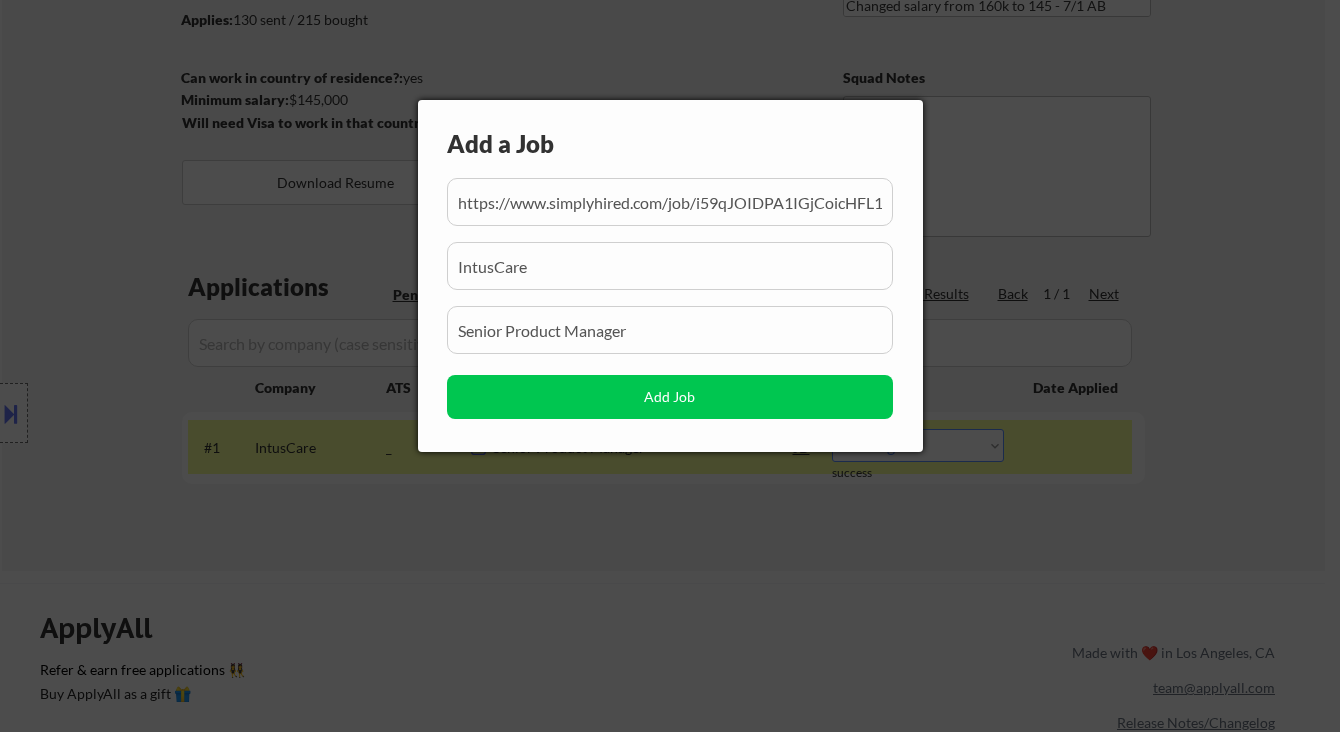 scroll, scrollTop: 0, scrollLeft: 296, axis: horizontal 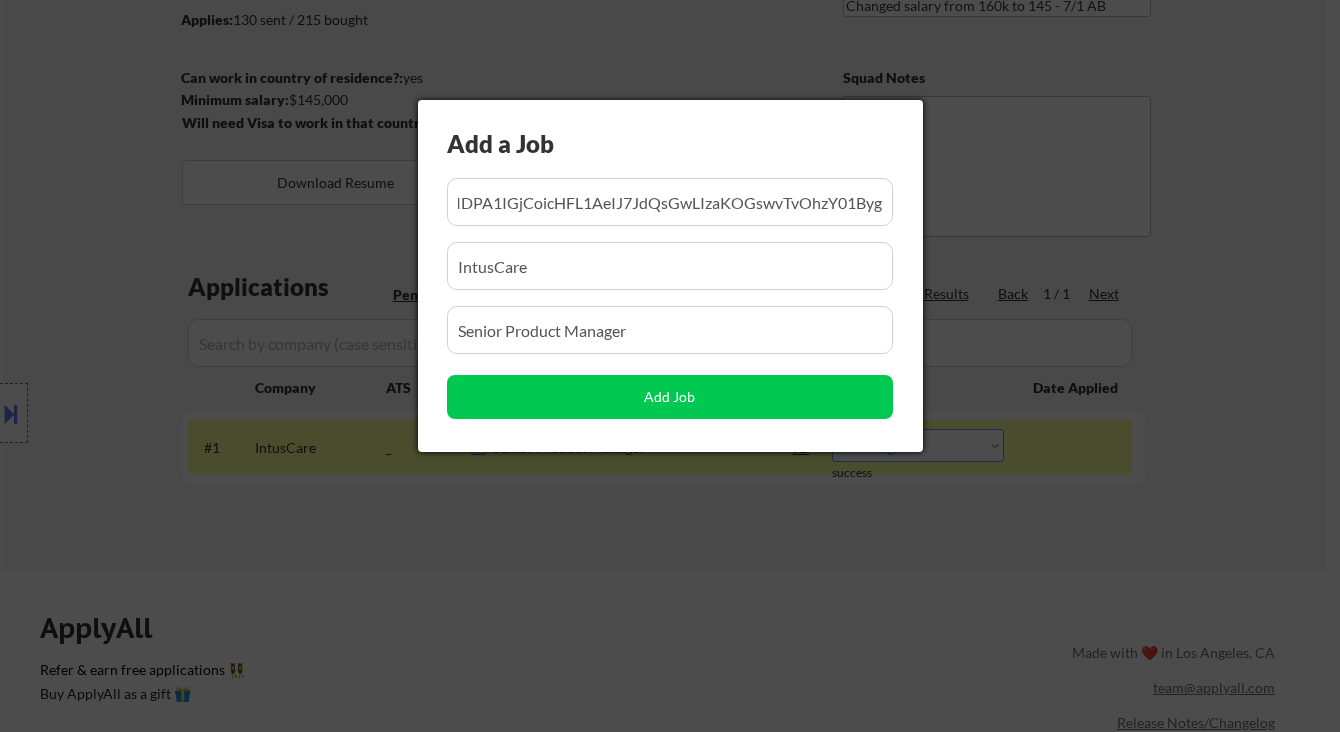 drag, startPoint x: 761, startPoint y: 519, endPoint x: 839, endPoint y: 517, distance: 78.025635 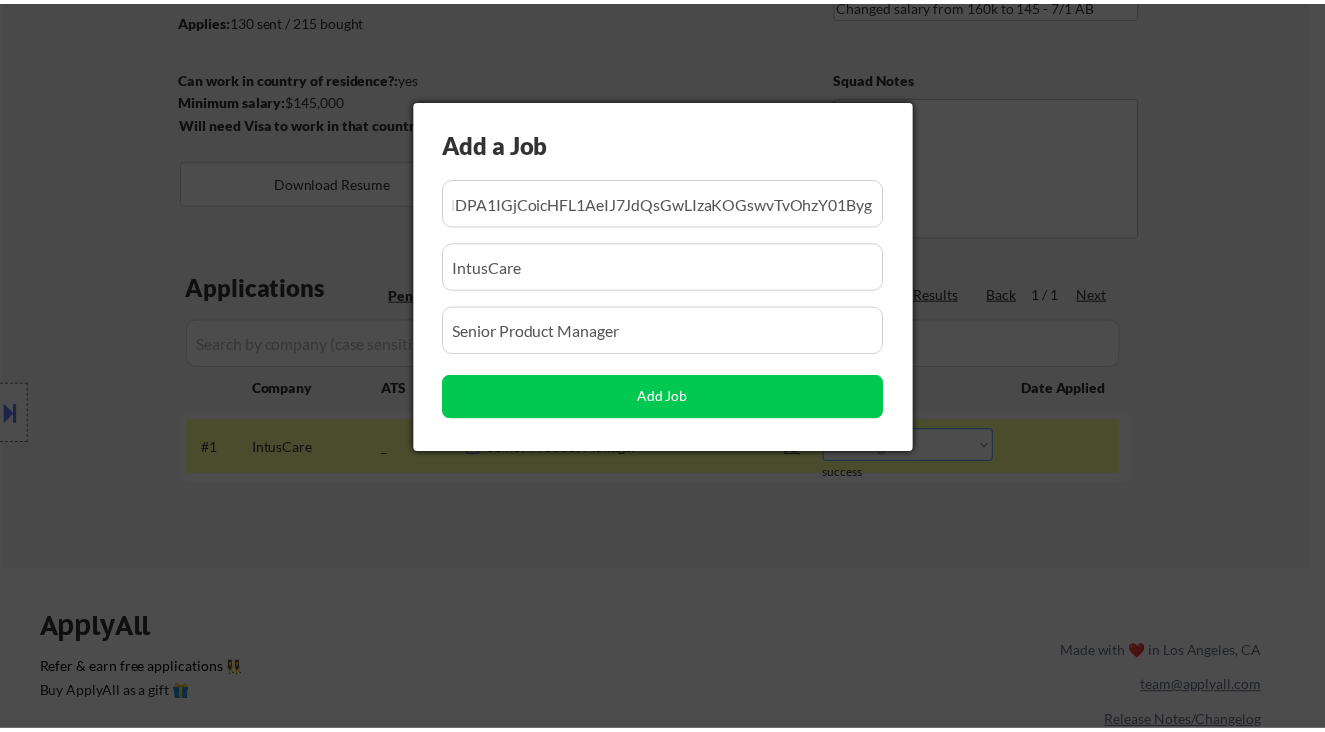 scroll, scrollTop: 0, scrollLeft: 0, axis: both 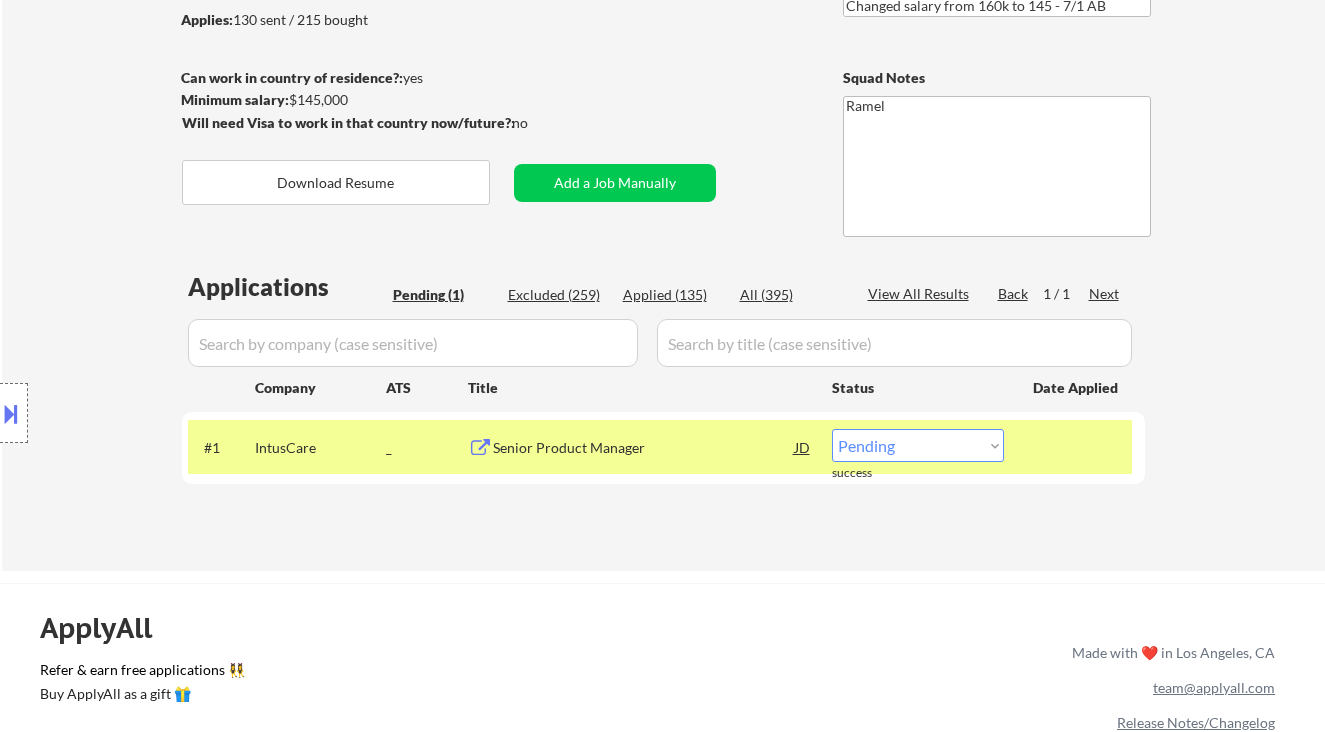 click on "Choose an option... Pending Applied Excluded (Questions) Excluded (Expired) Excluded (Location) Excluded (Bad Match) Excluded (Blocklist) Excluded (Salary) Excluded (Other)" at bounding box center [918, 445] 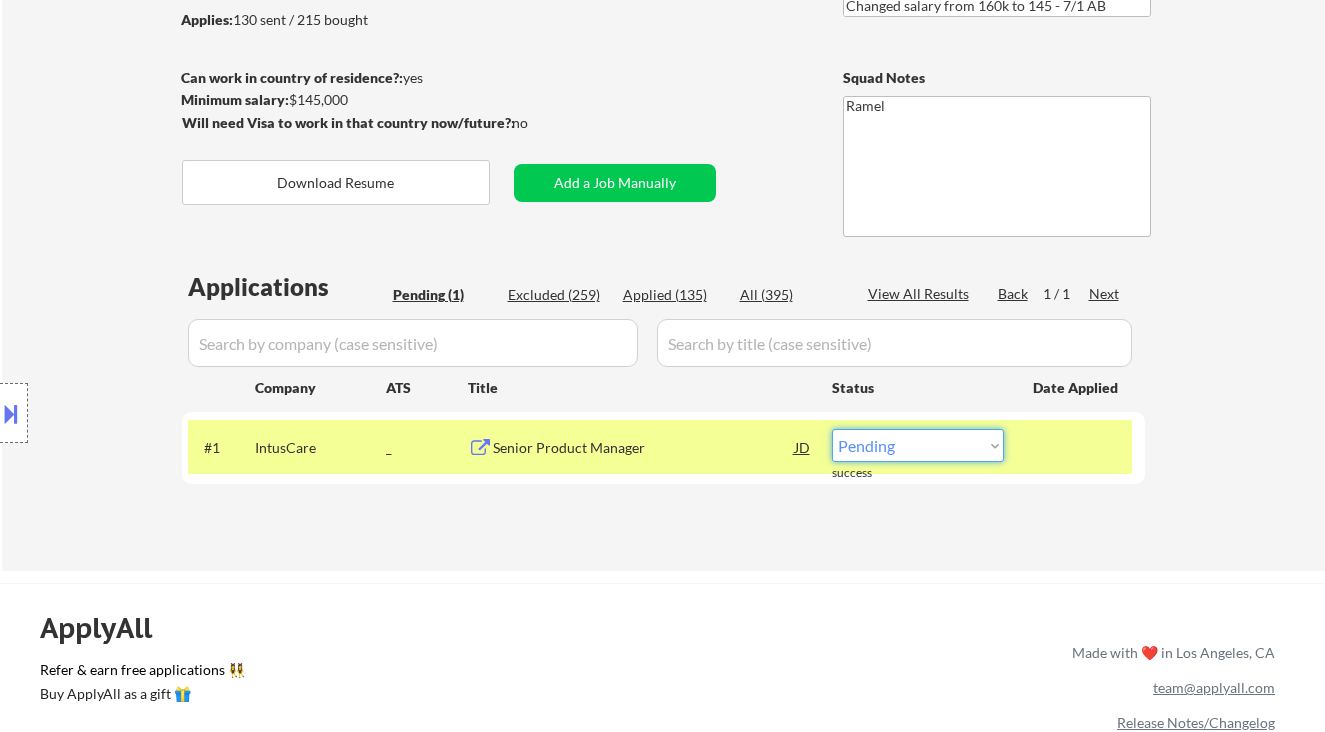 select on ""applied"" 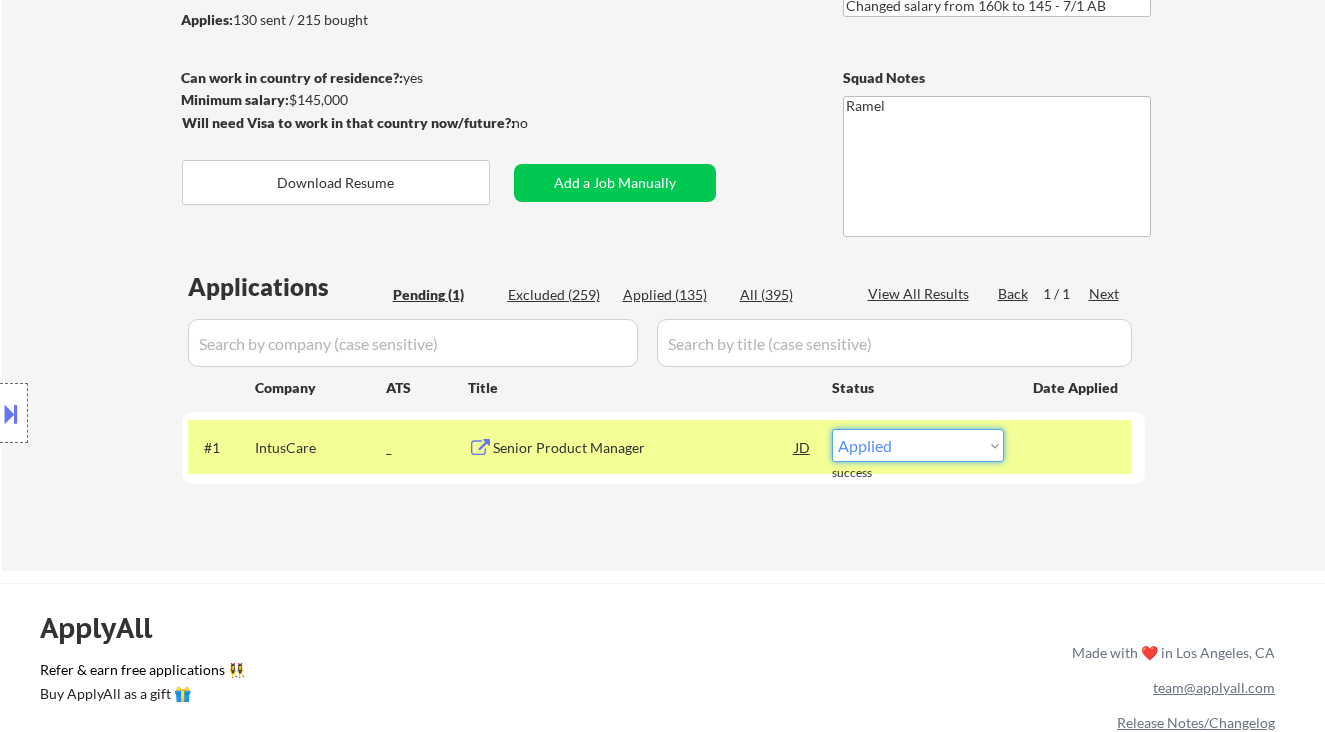 click on "Choose an option... Pending Applied Excluded (Questions) Excluded (Expired) Excluded (Location) Excluded (Bad Match) Excluded (Blocklist) Excluded (Salary) Excluded (Other)" at bounding box center (918, 445) 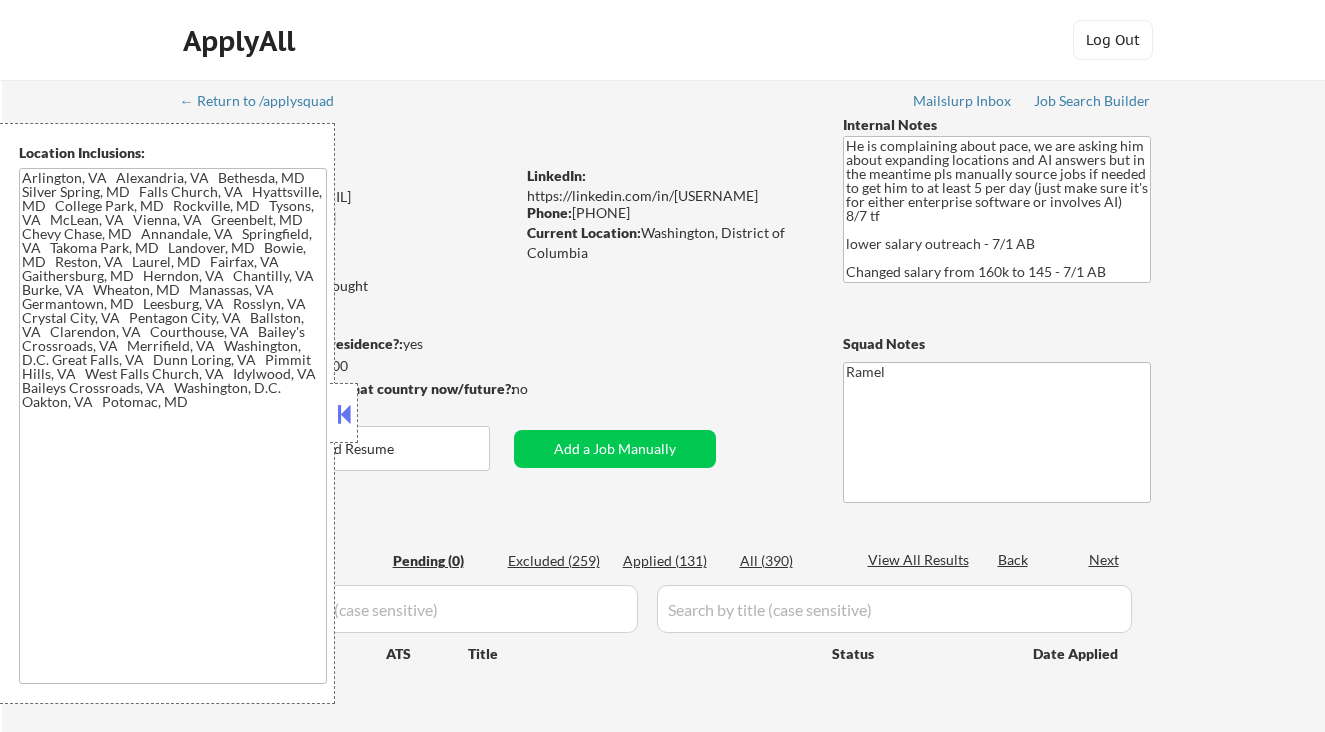 scroll, scrollTop: 0, scrollLeft: 0, axis: both 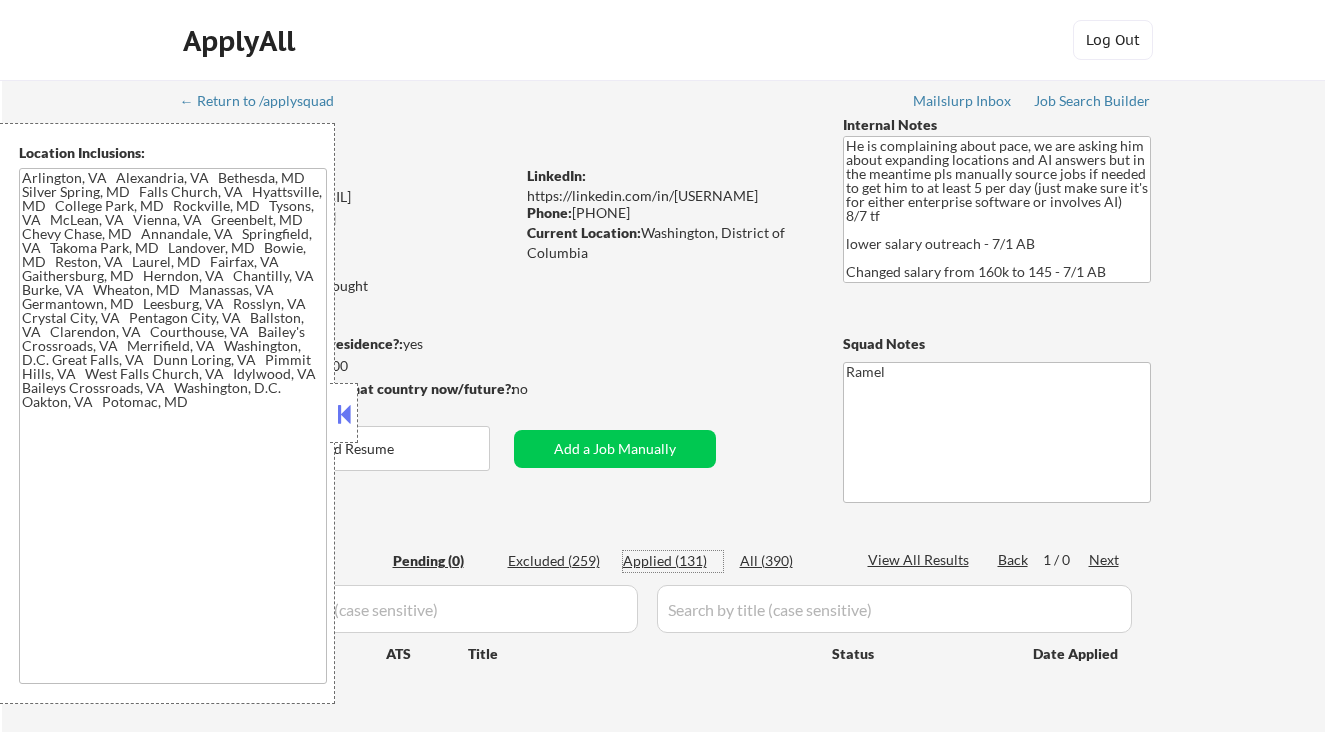 click on "Applied (131)" at bounding box center [673, 561] 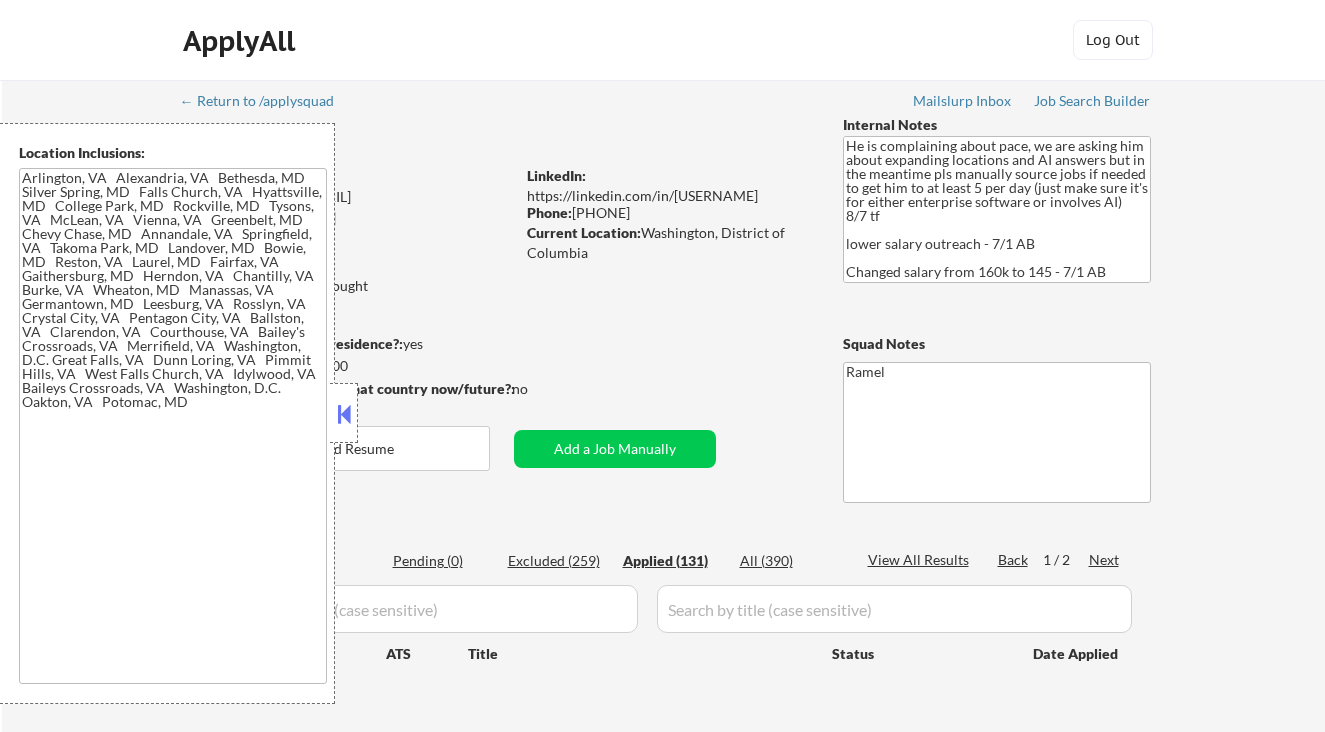 click at bounding box center [344, 414] 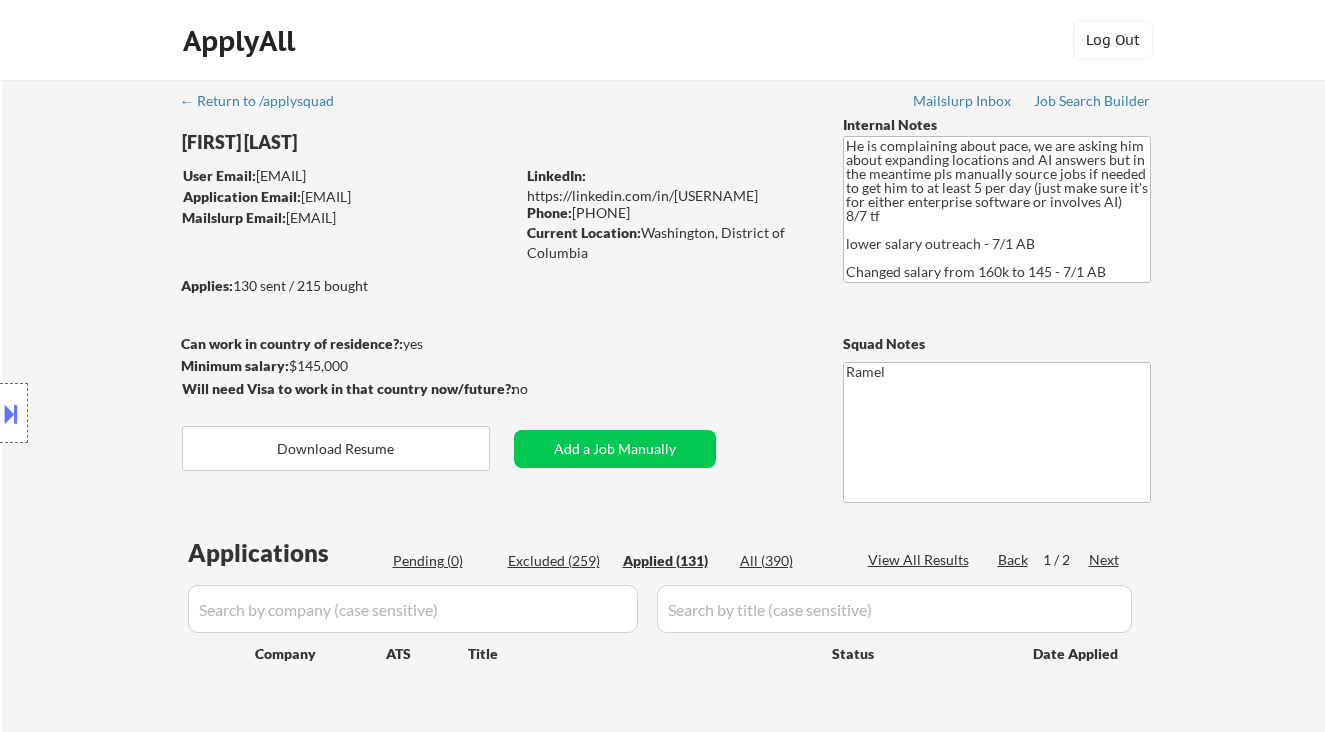 select on ""applied"" 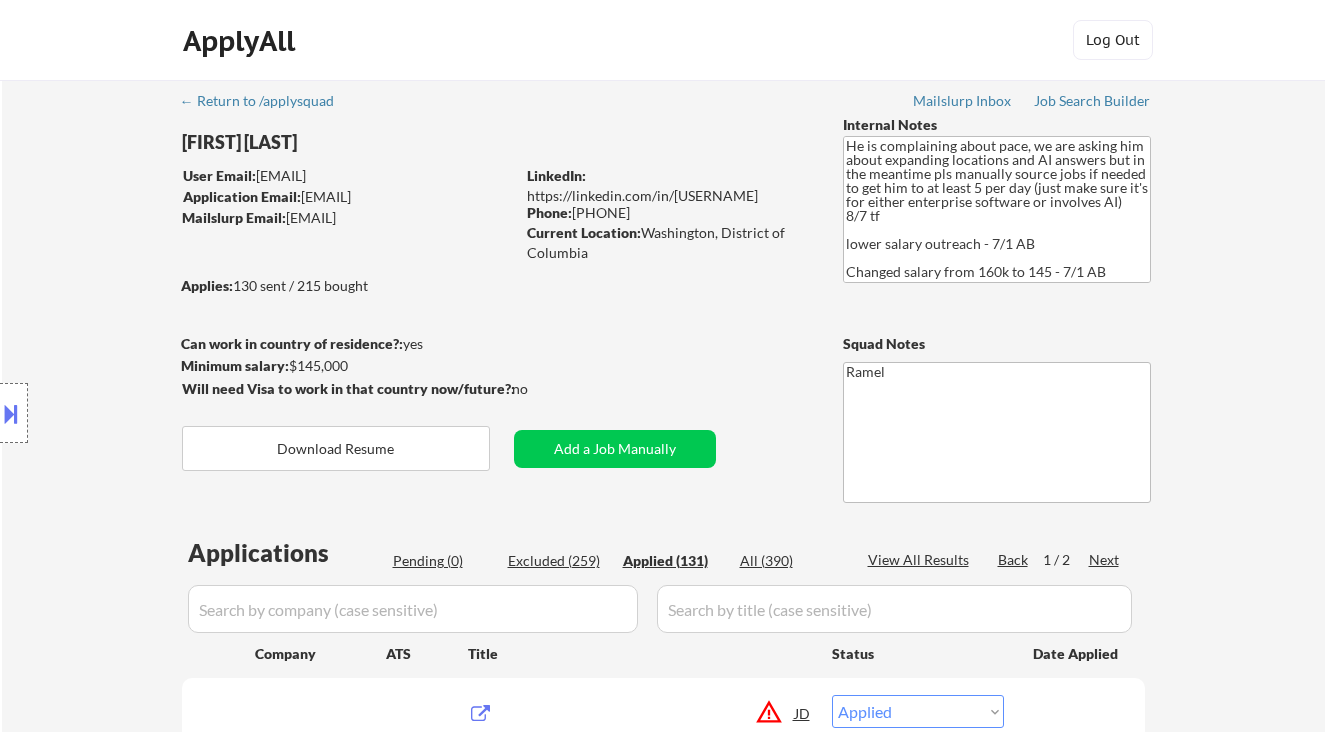 scroll, scrollTop: 400, scrollLeft: 0, axis: vertical 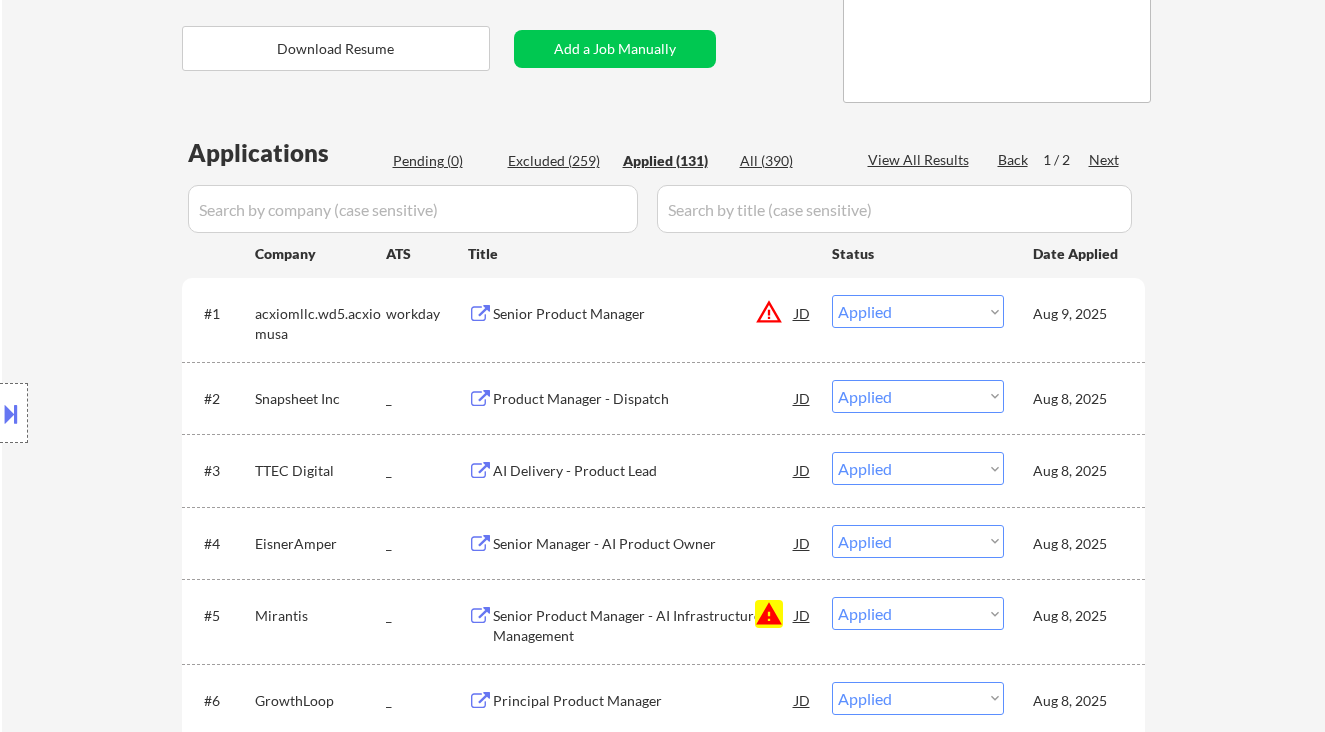 click on "View All Results" at bounding box center (921, 160) 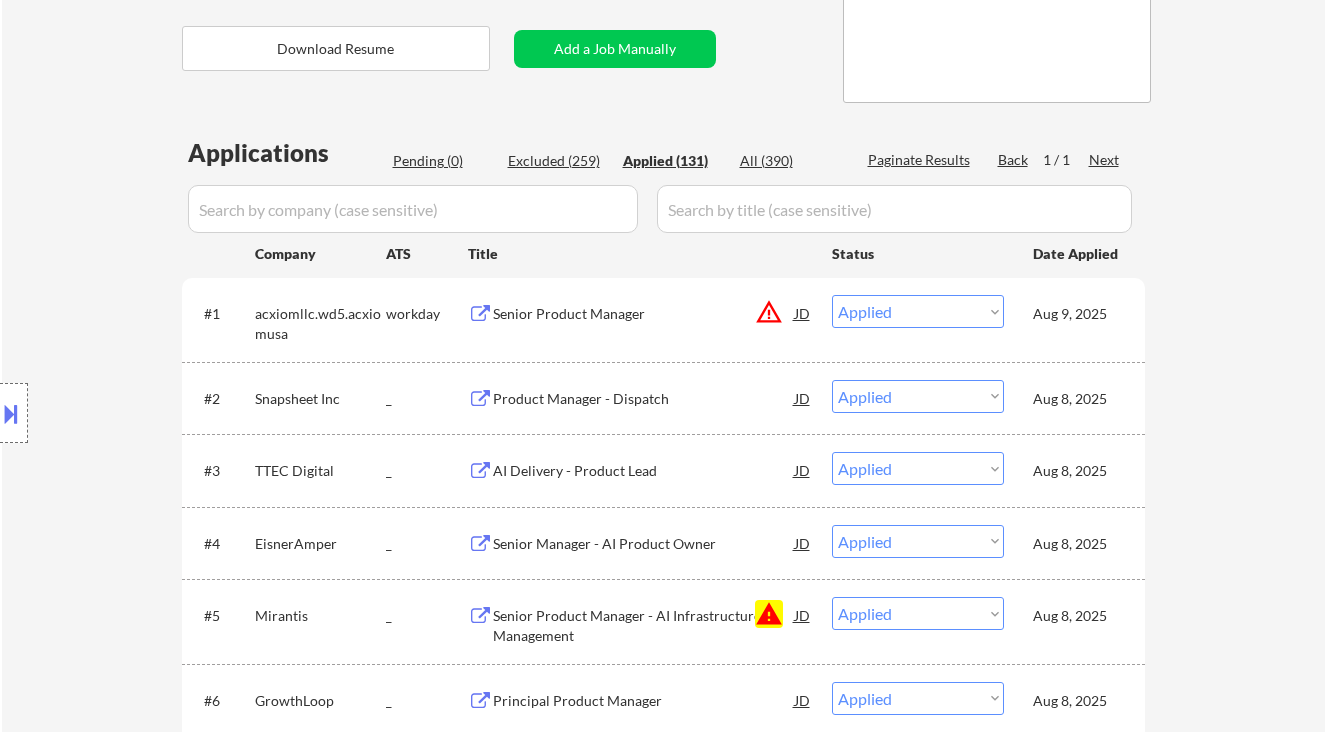 select on ""applied"" 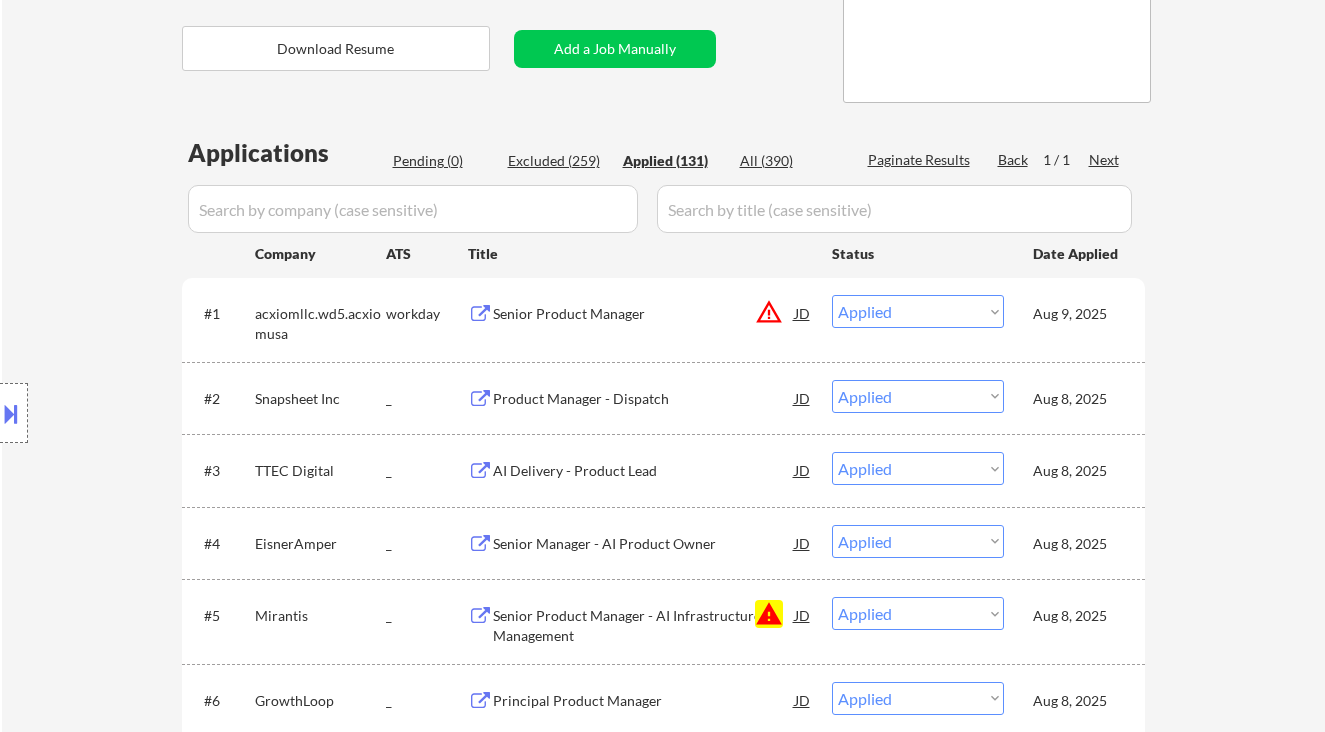 select on ""applied"" 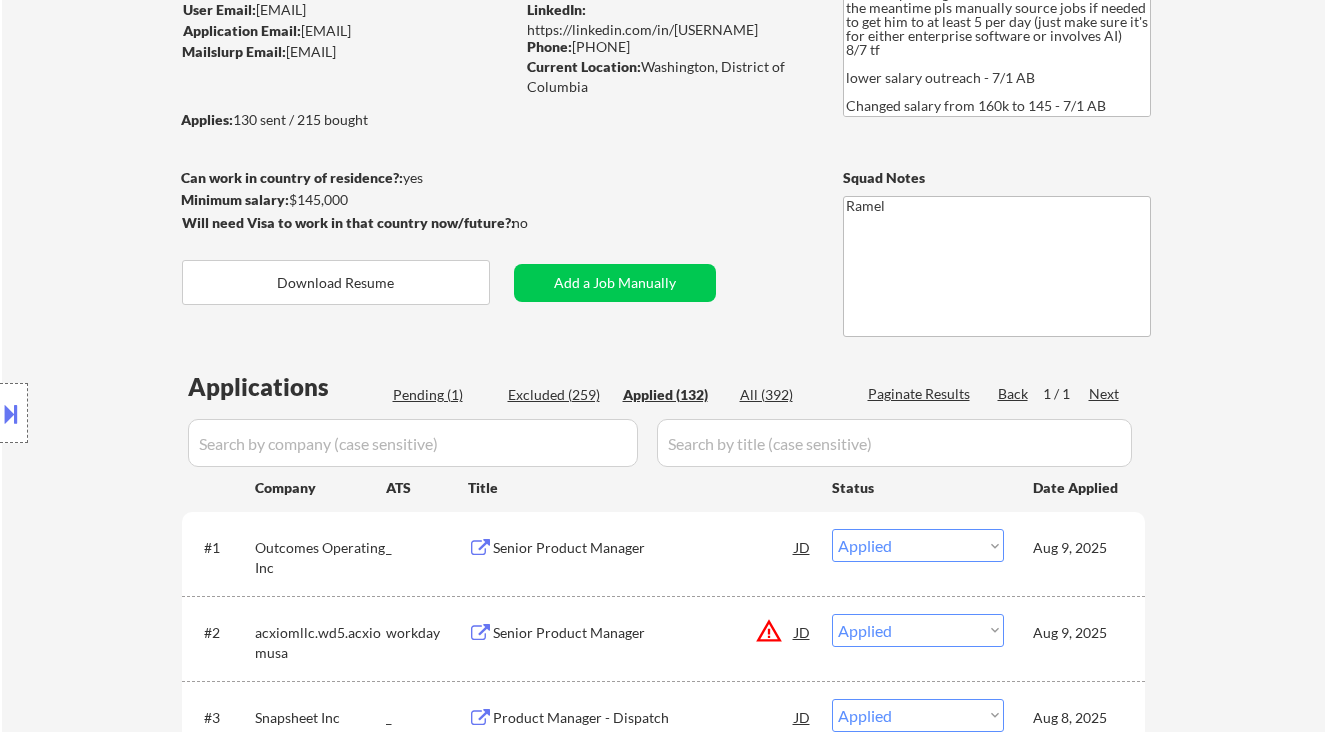 scroll, scrollTop: 133, scrollLeft: 0, axis: vertical 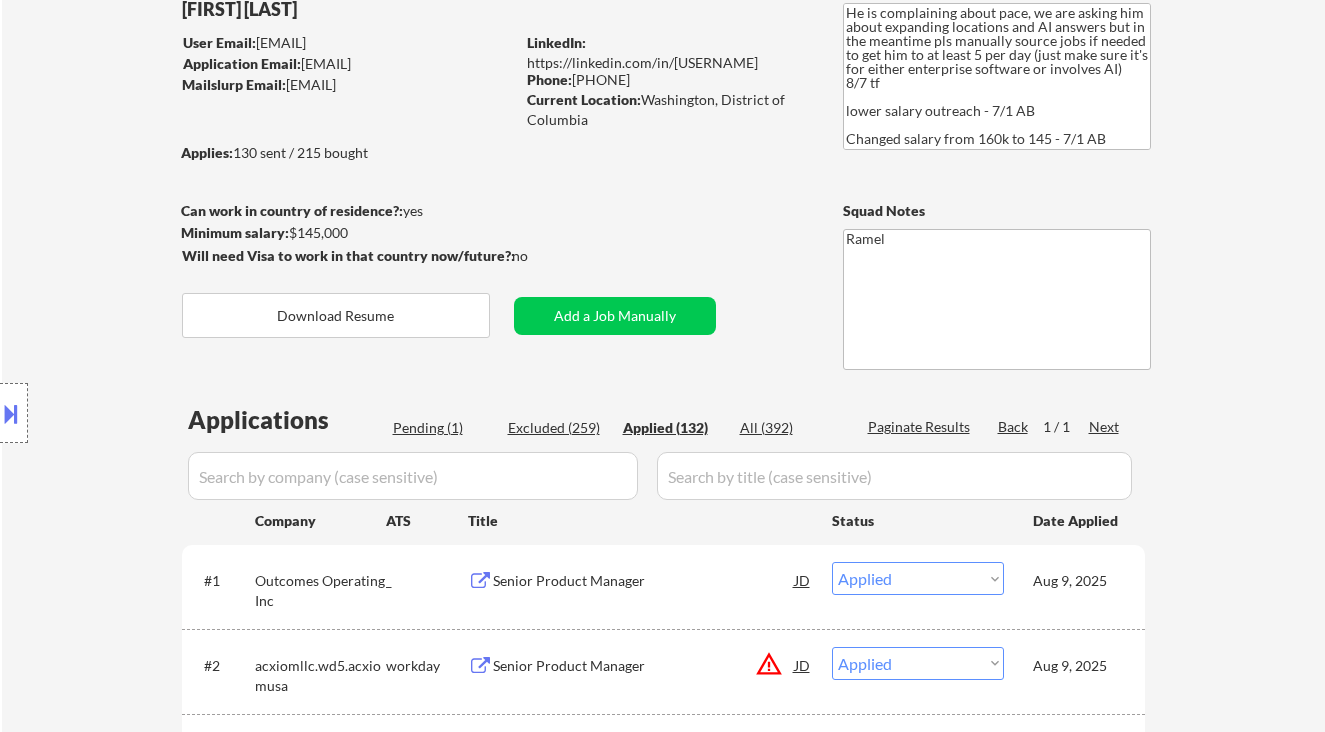 drag, startPoint x: 646, startPoint y: 100, endPoint x: 649, endPoint y: 123, distance: 23.194826 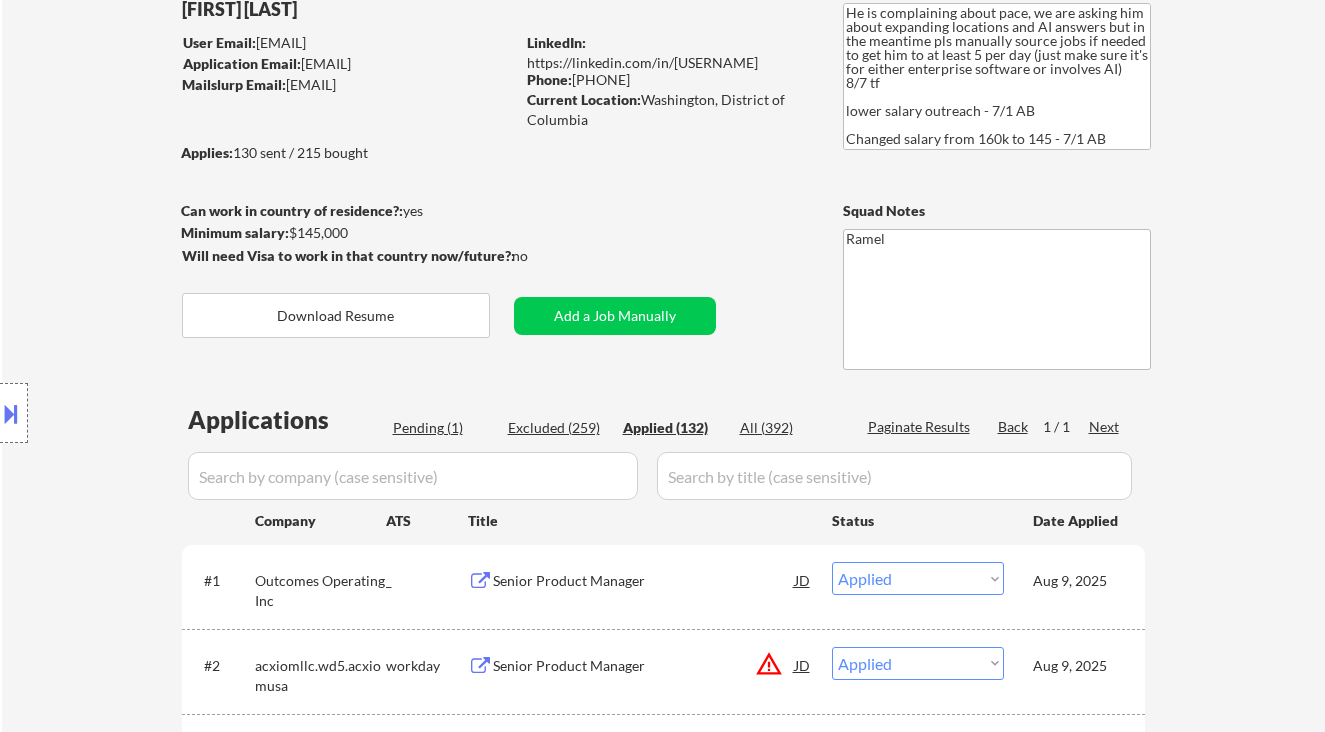 select on ""applied"" 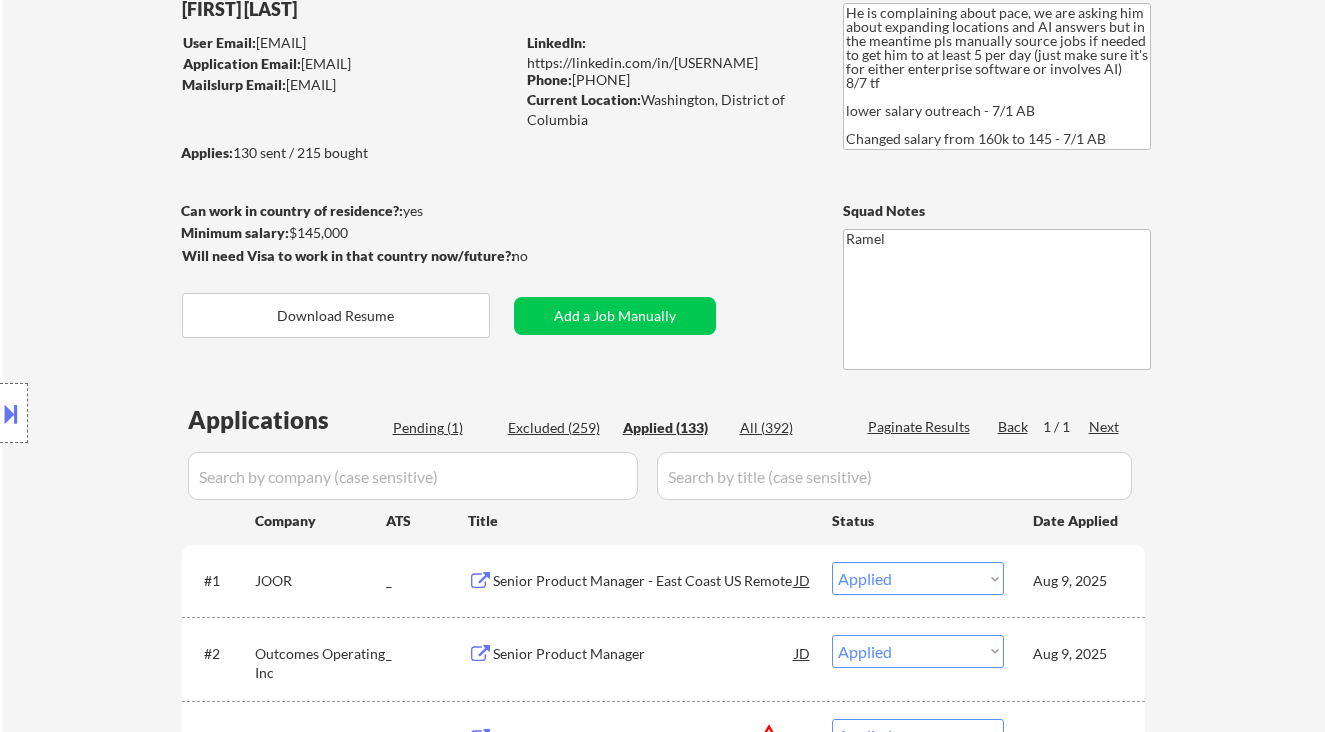 select on ""applied"" 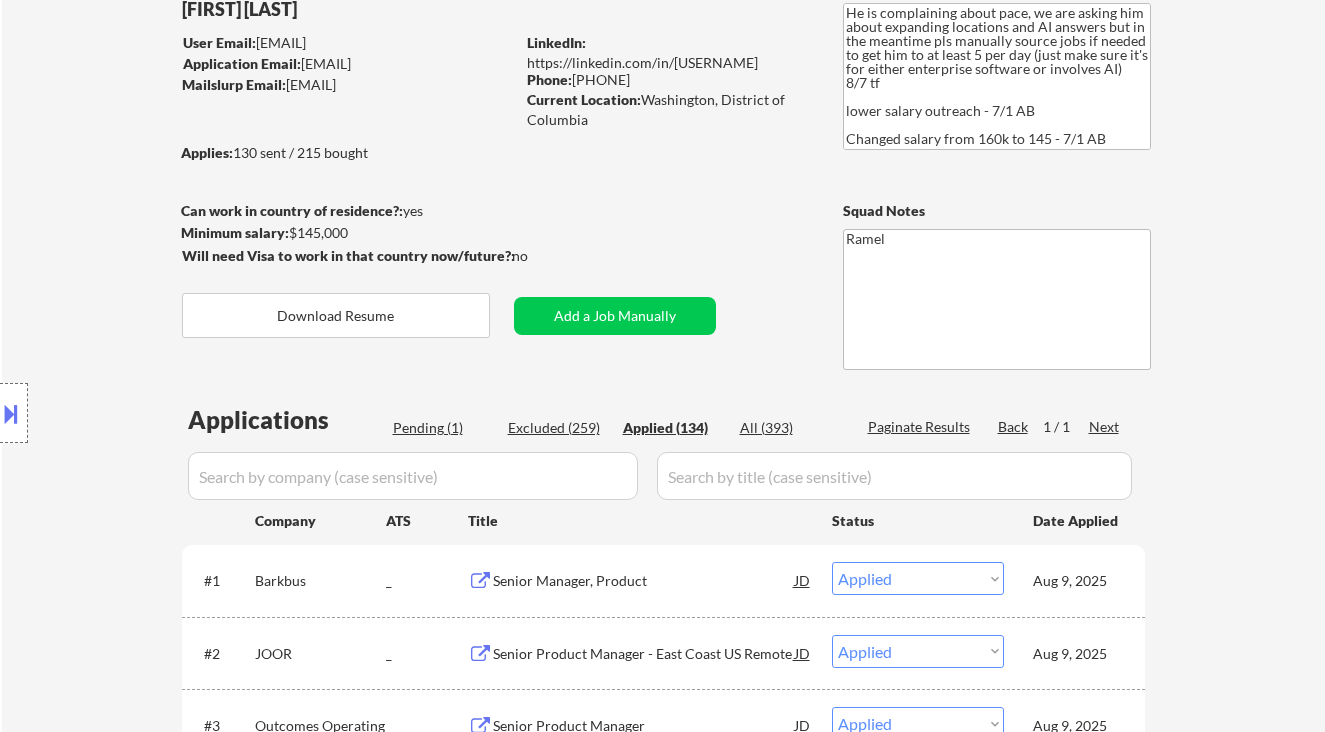 select on ""applied"" 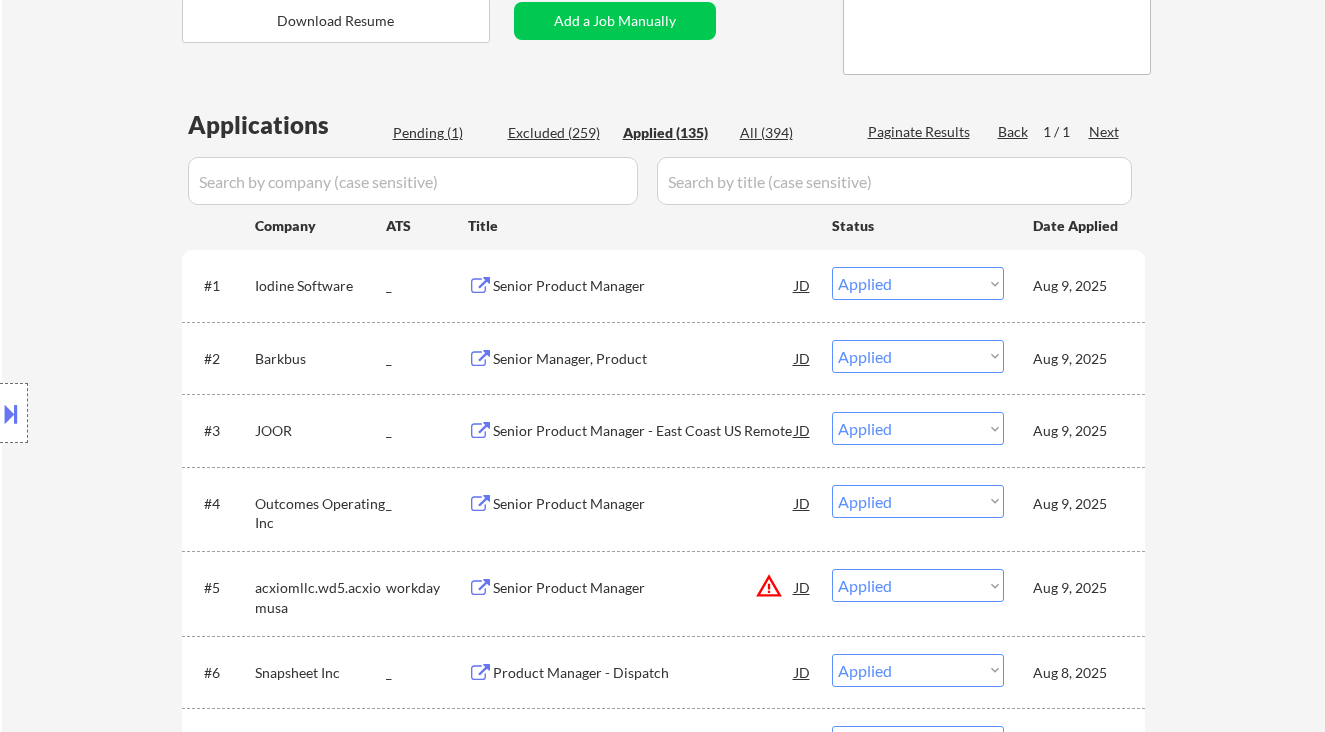 scroll, scrollTop: 400, scrollLeft: 0, axis: vertical 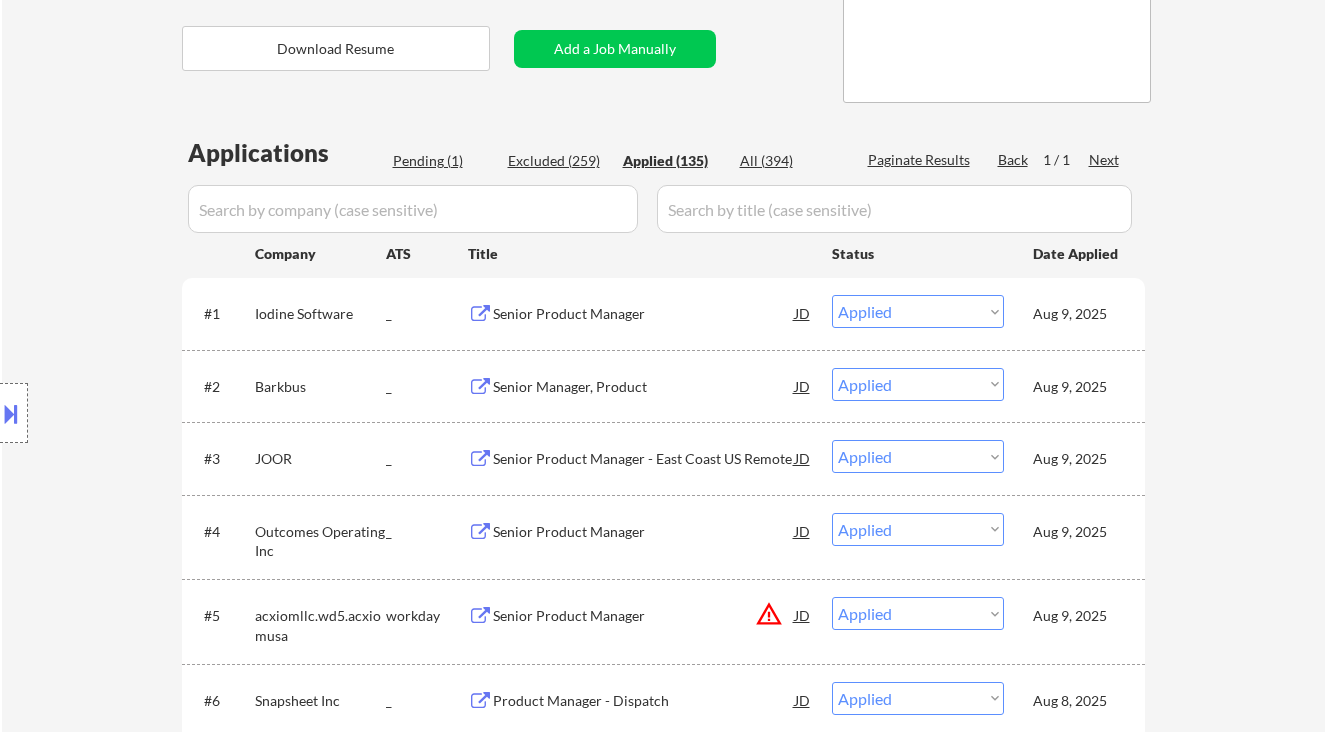drag, startPoint x: 53, startPoint y: 78, endPoint x: 81, endPoint y: 0, distance: 82.8734 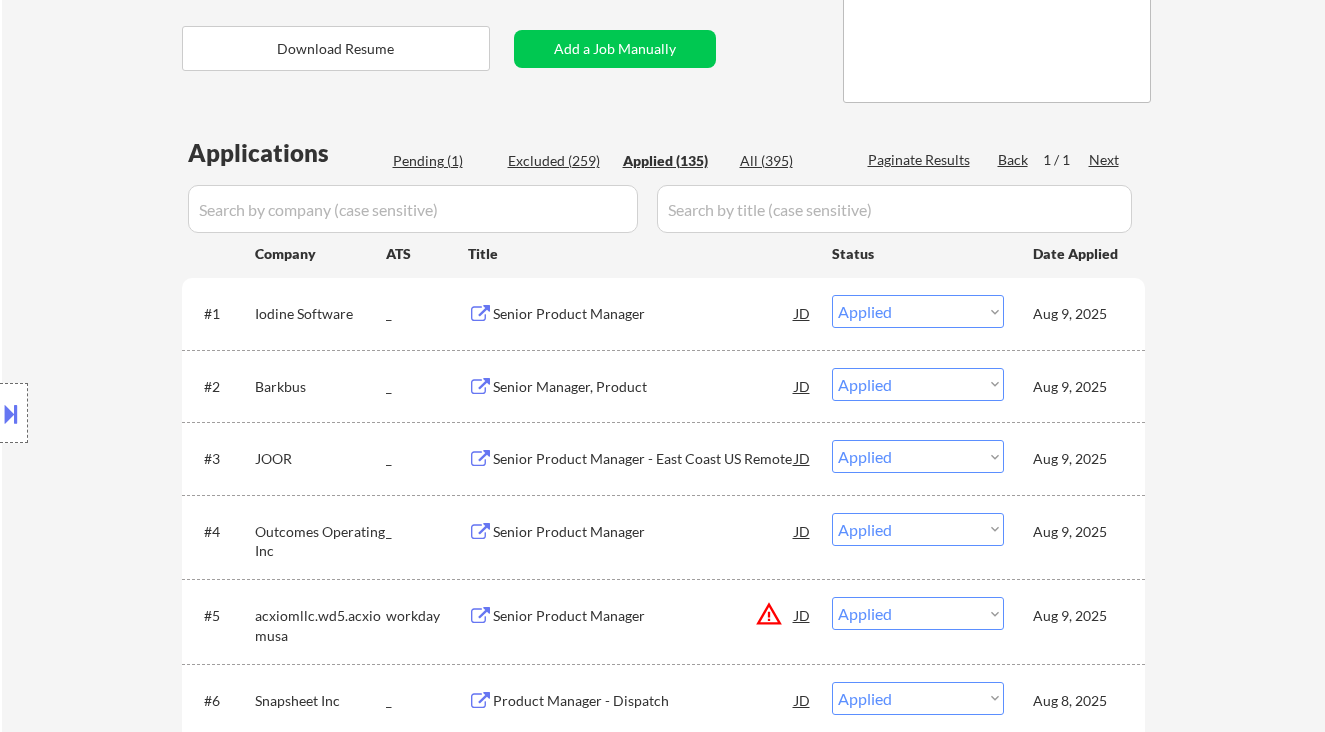 select on ""applied"" 